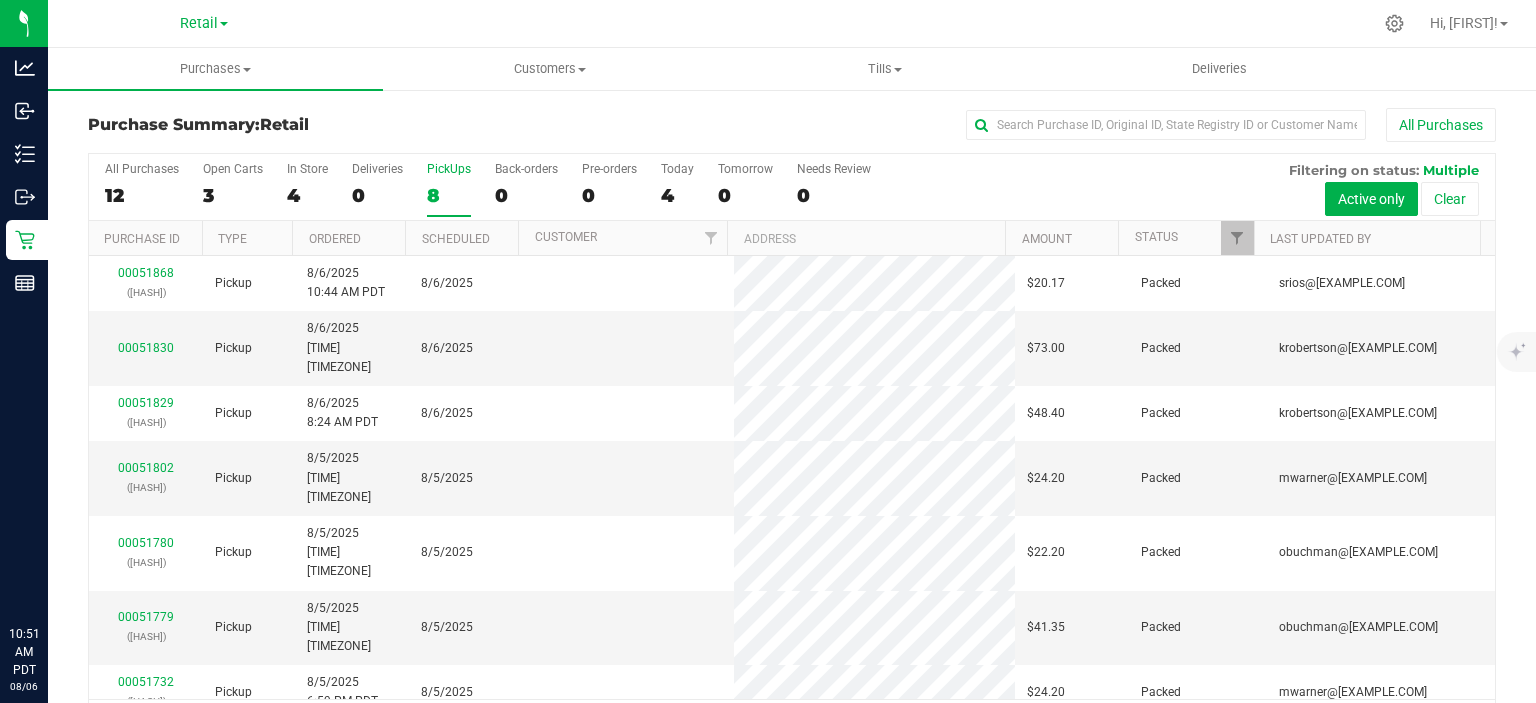 scroll, scrollTop: 0, scrollLeft: 0, axis: both 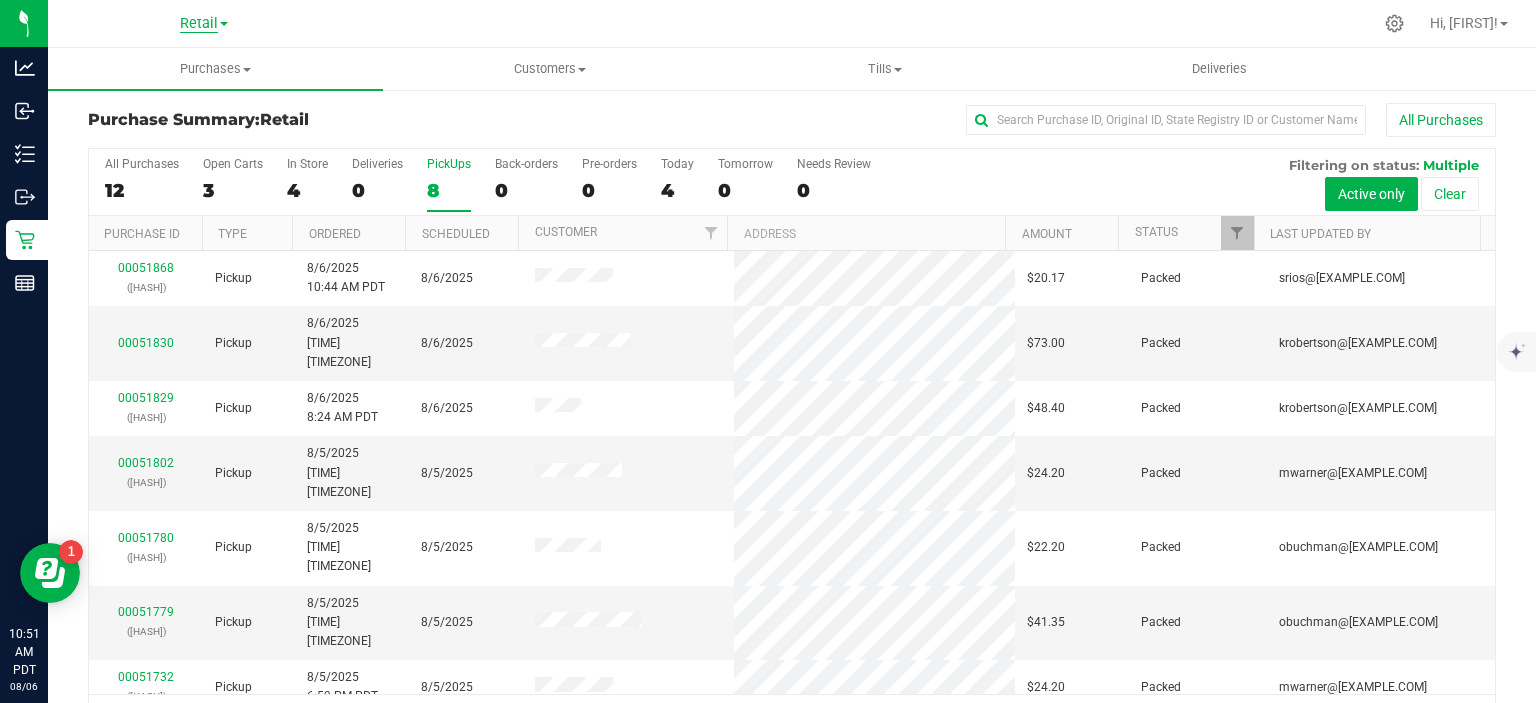 click on "Retail" at bounding box center [199, 24] 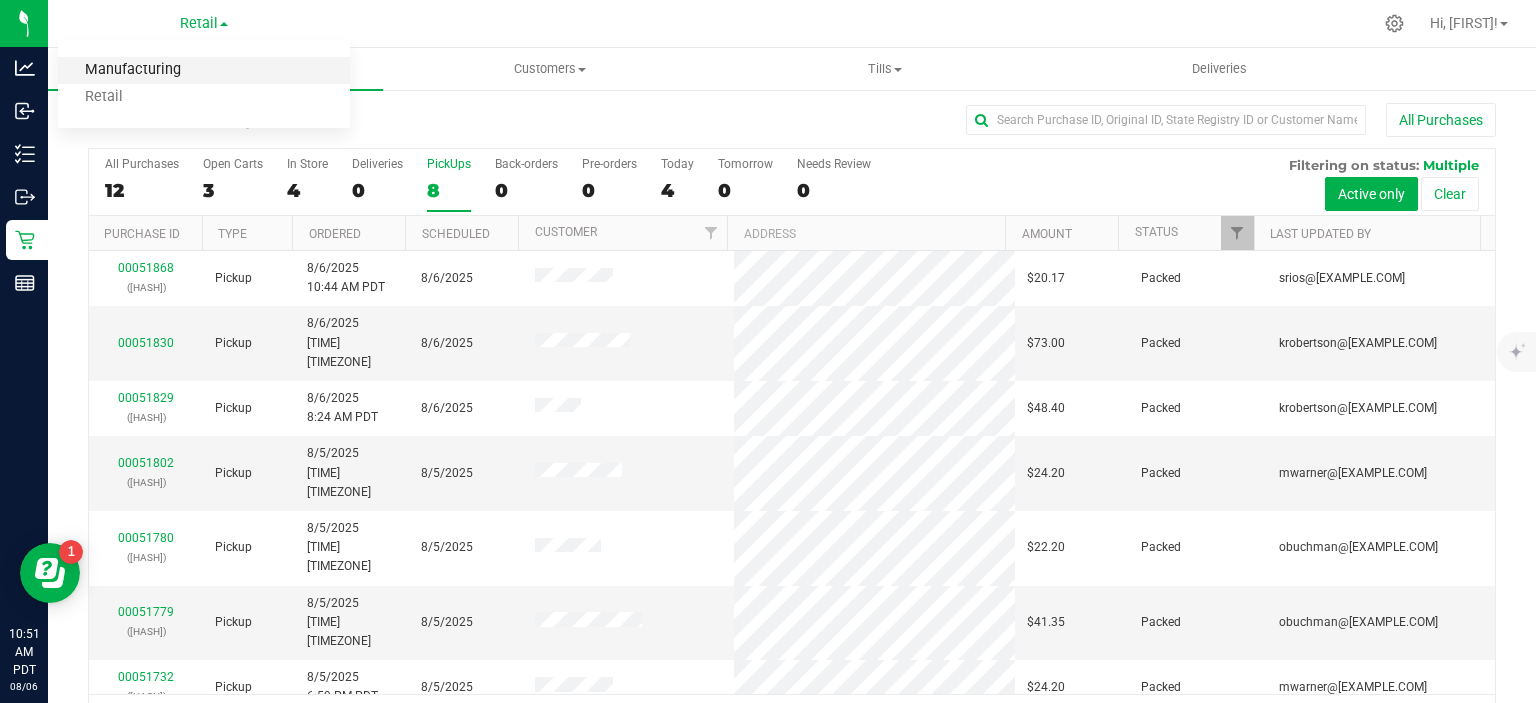 click on "Manufacturing" at bounding box center [204, 70] 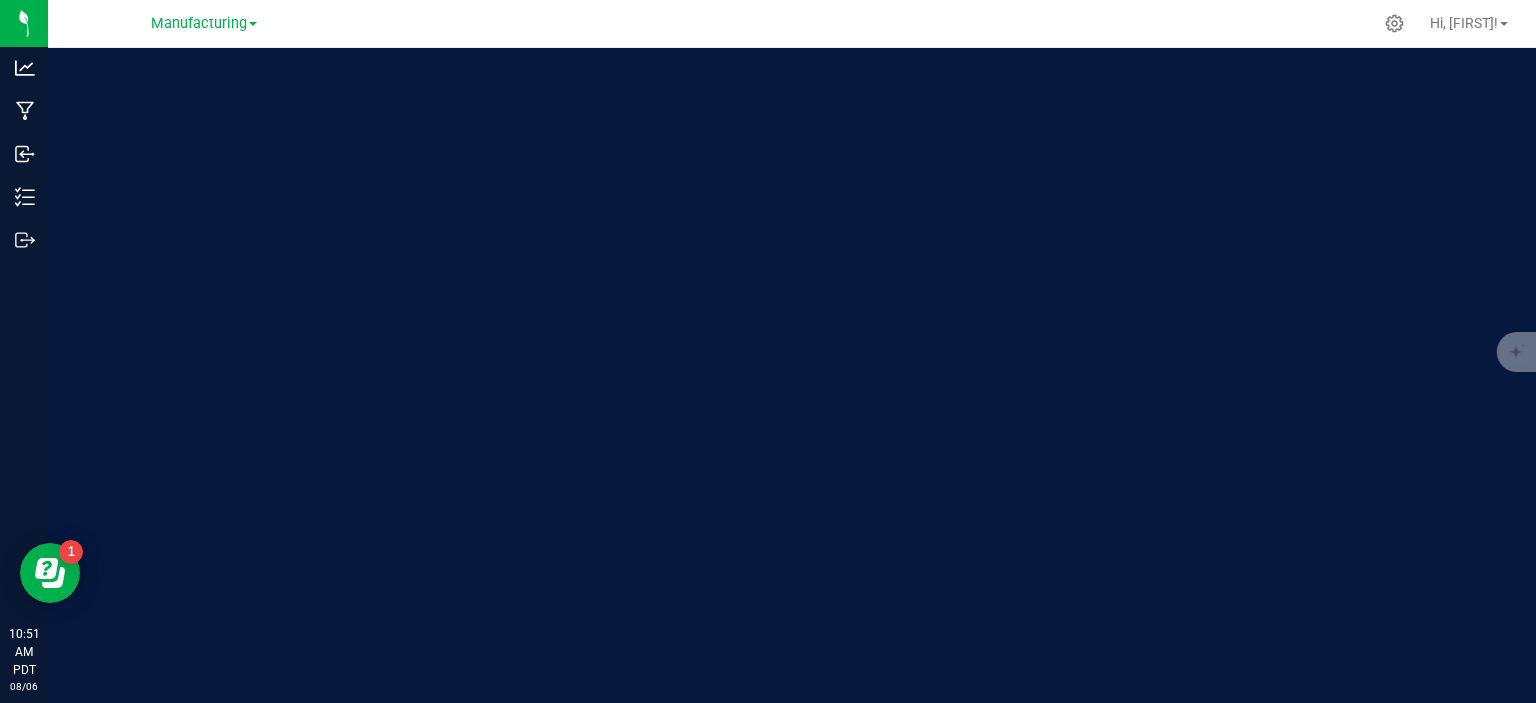 scroll, scrollTop: 0, scrollLeft: 0, axis: both 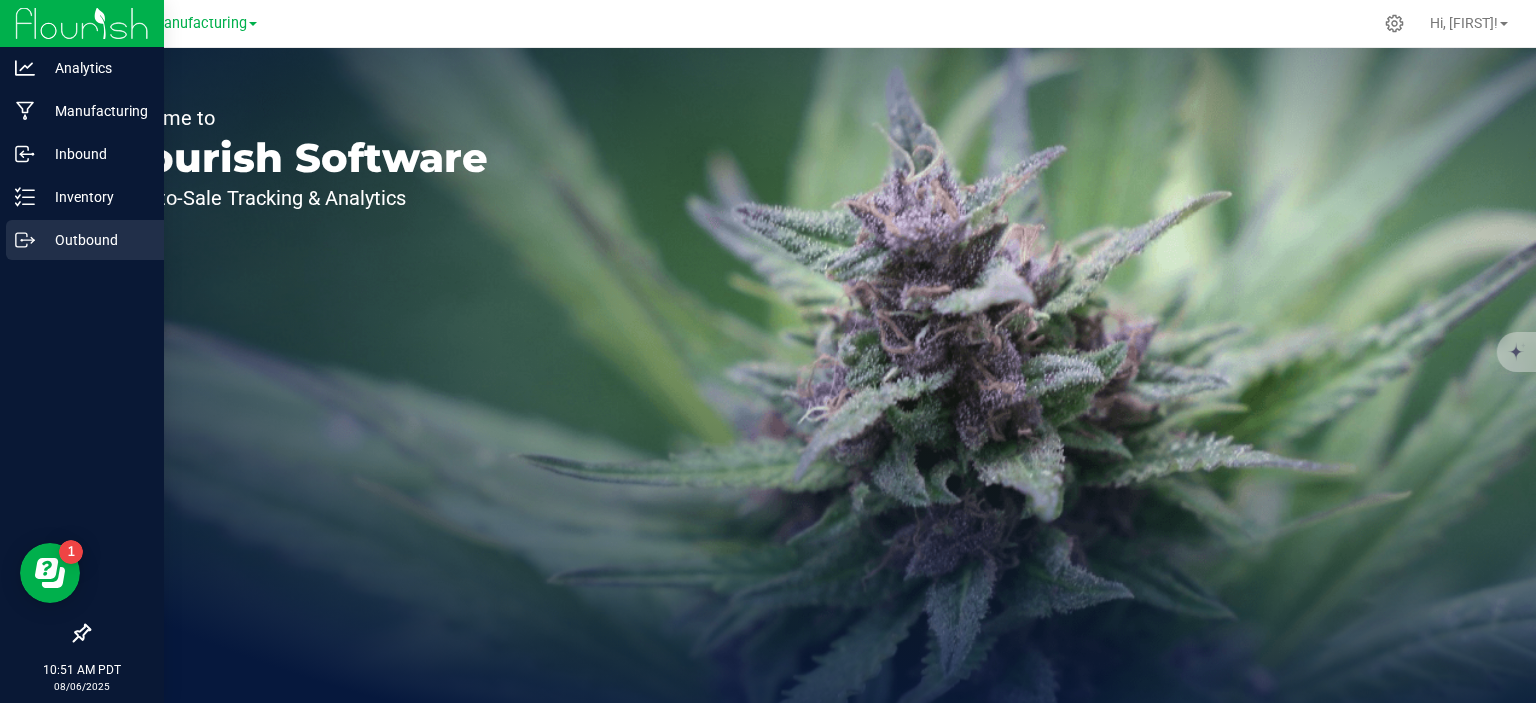 click on "Outbound" at bounding box center (95, 240) 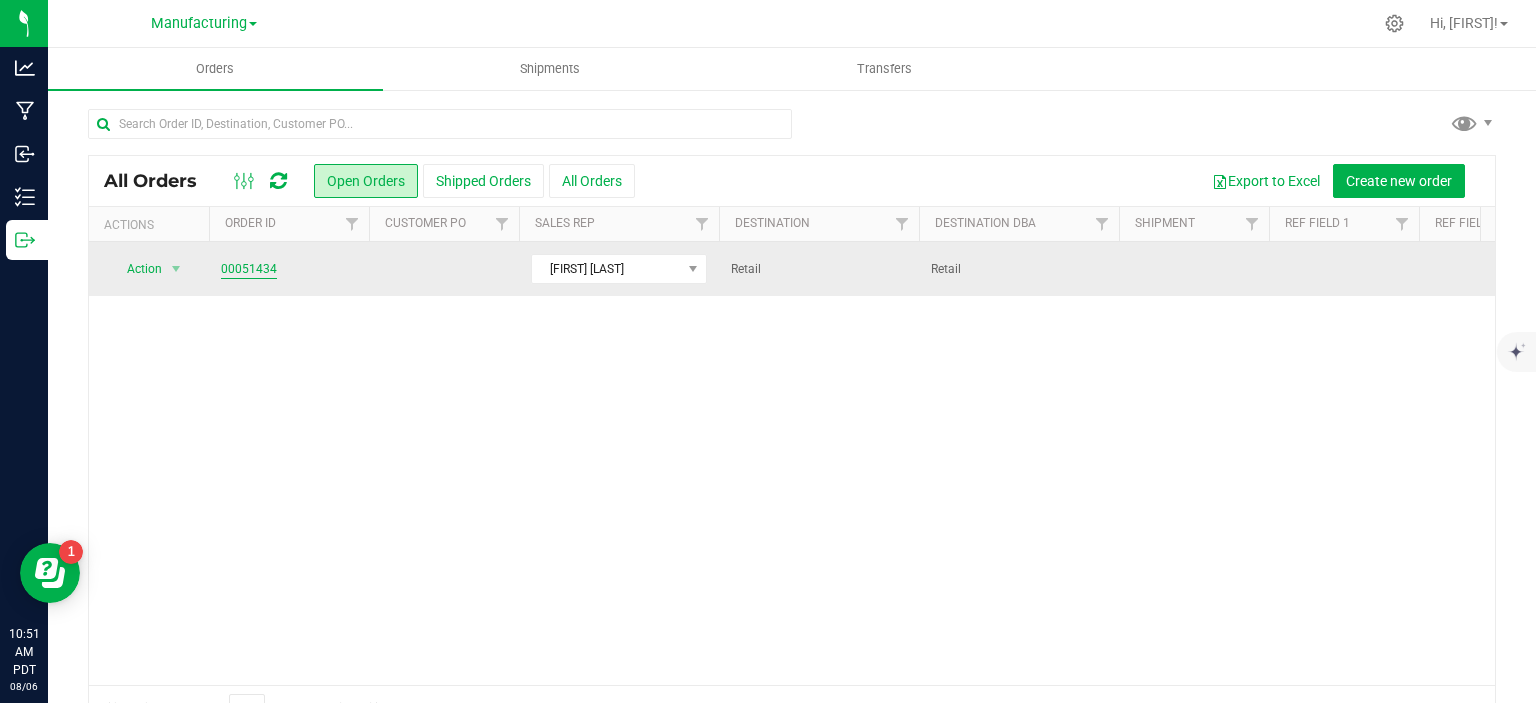 click on "00051434" at bounding box center (249, 269) 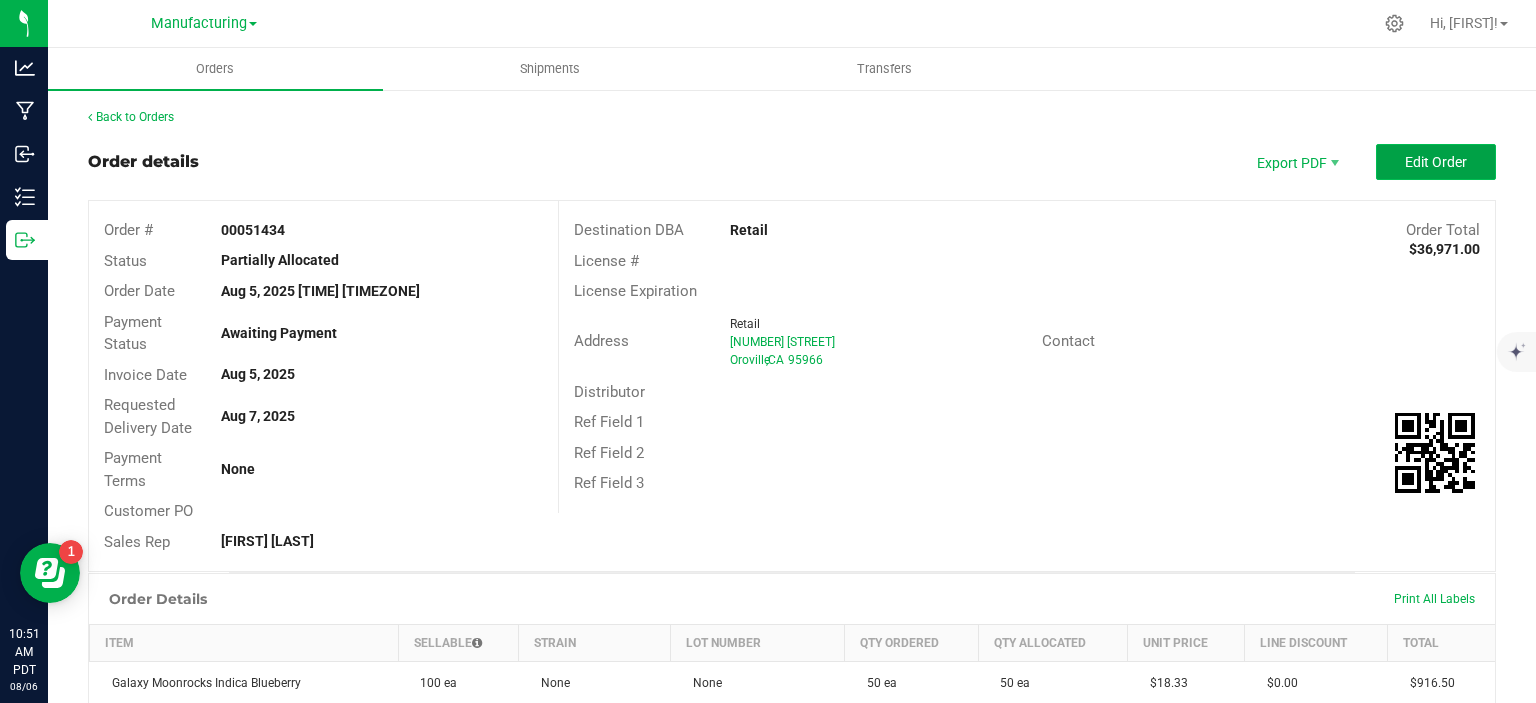 click on "Edit Order" at bounding box center (1436, 162) 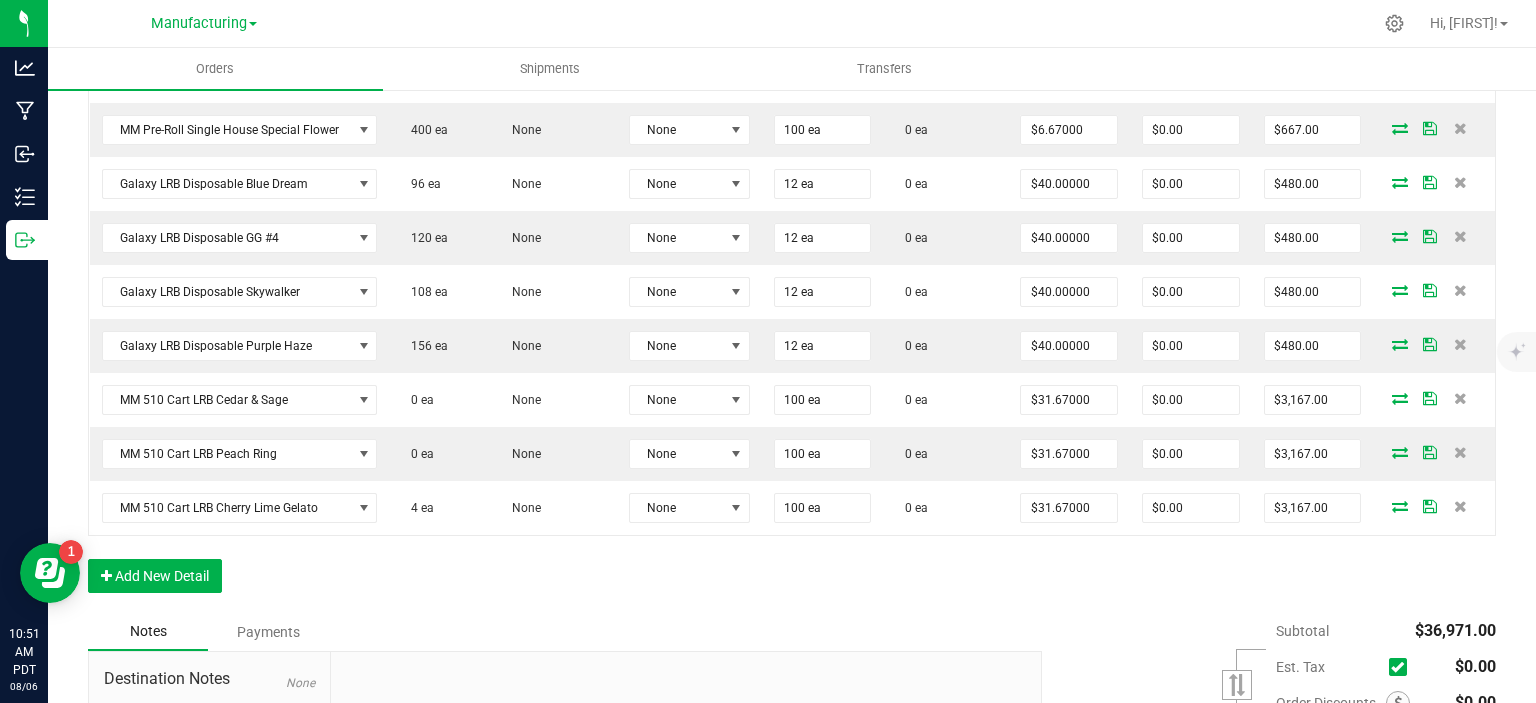 scroll, scrollTop: 1600, scrollLeft: 0, axis: vertical 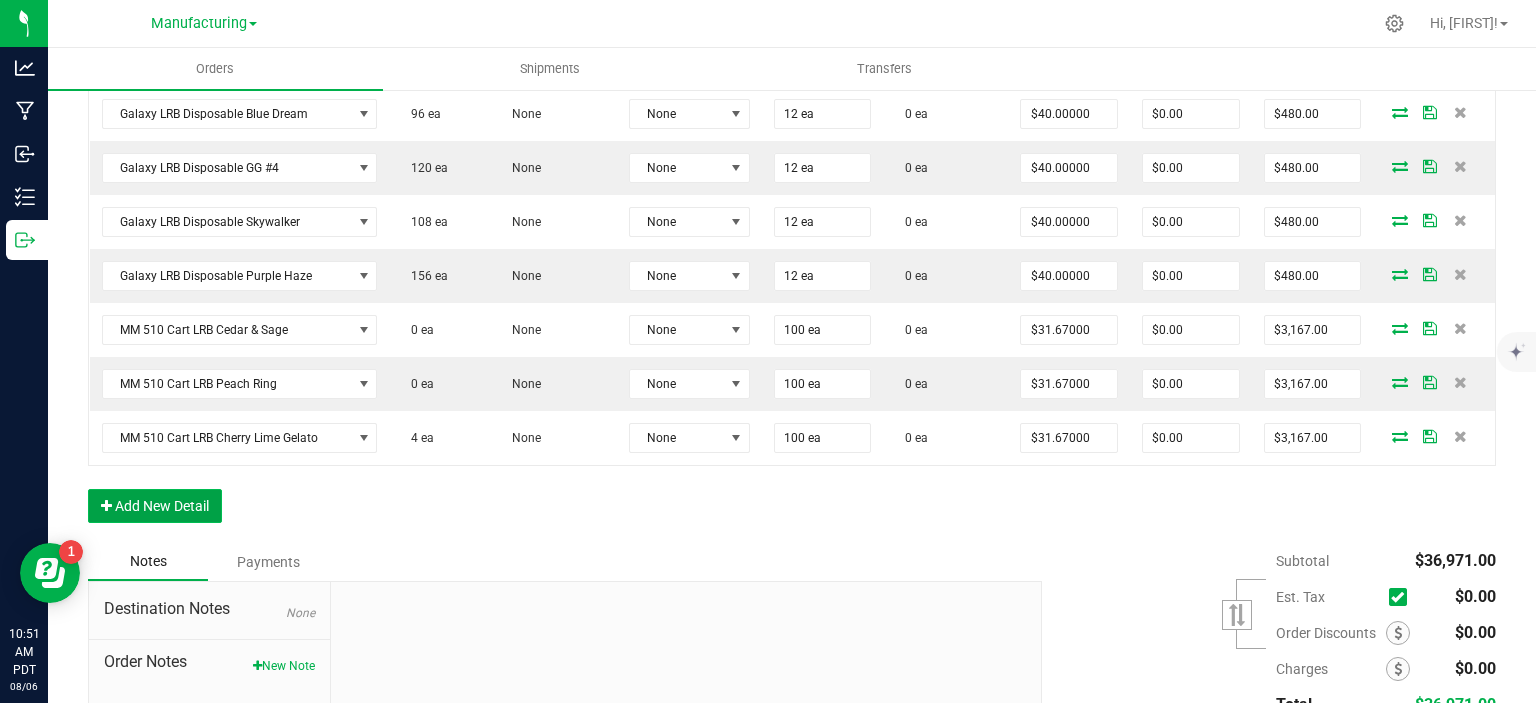 click on "Add New Detail" at bounding box center (155, 506) 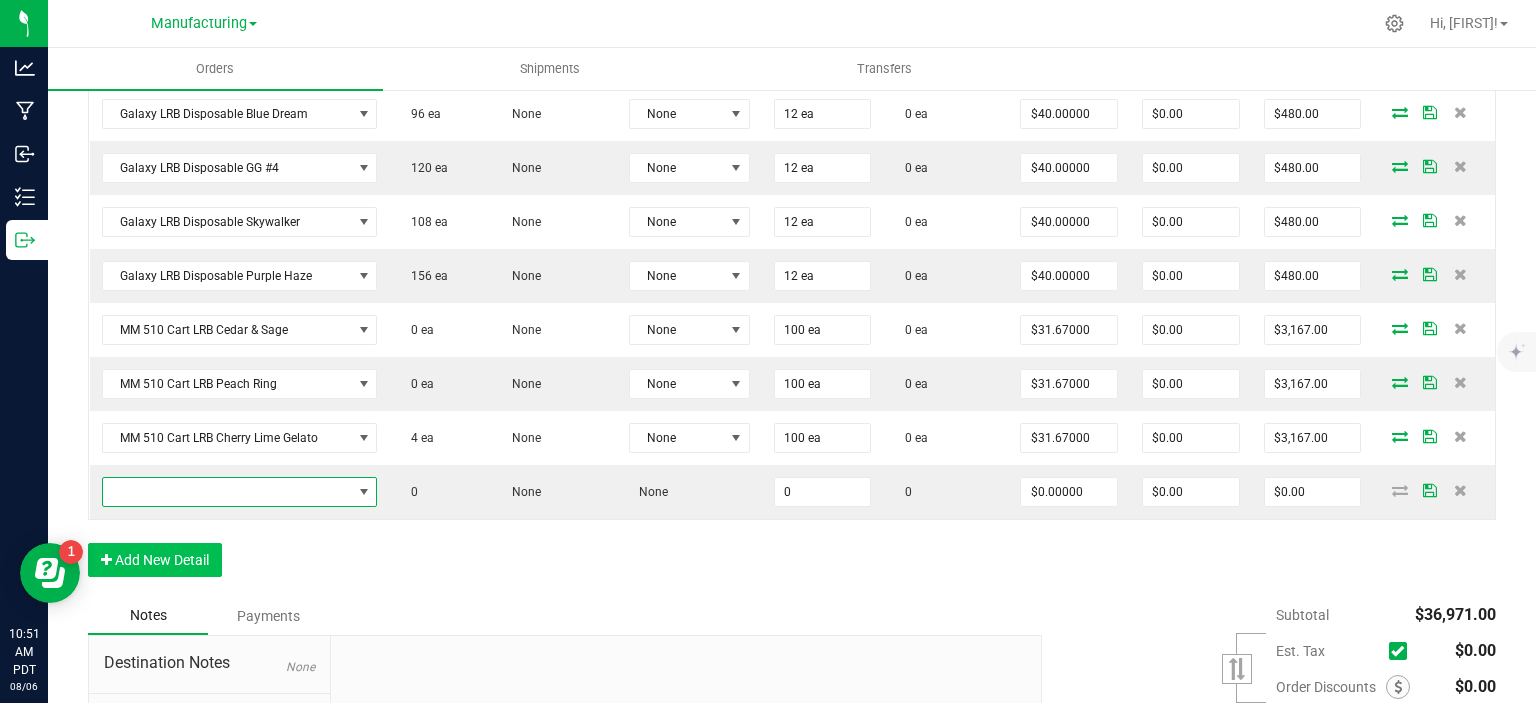 click at bounding box center [227, 492] 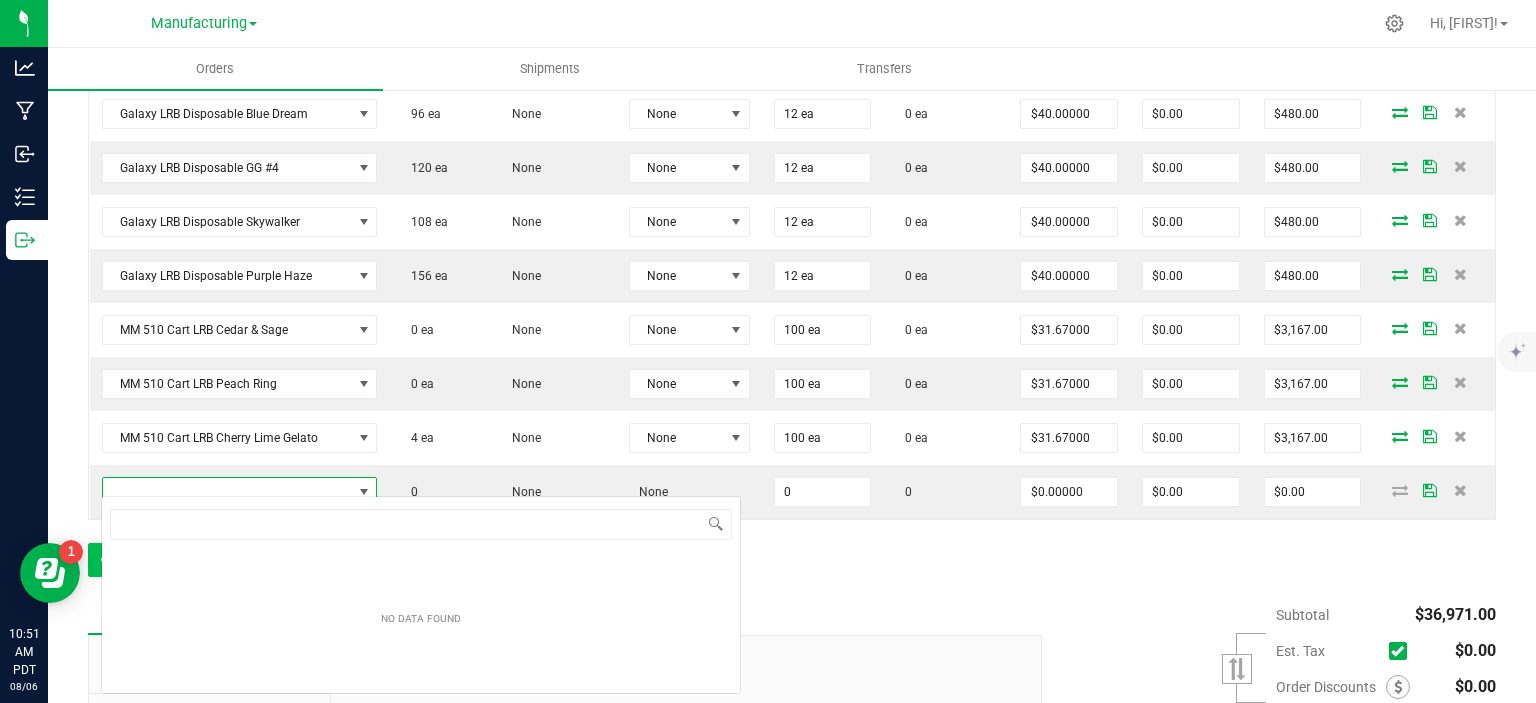 scroll, scrollTop: 99970, scrollLeft: 99724, axis: both 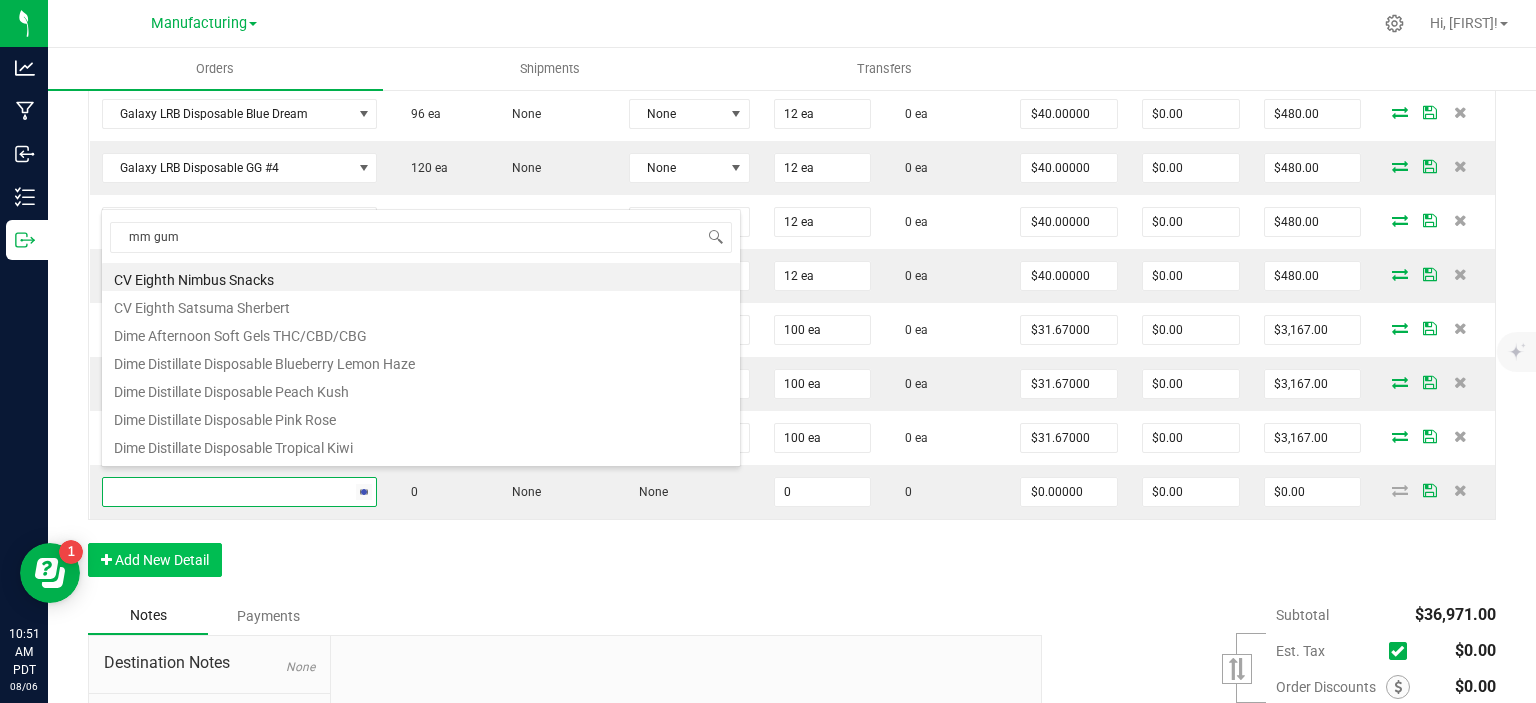 type on "mm gumm" 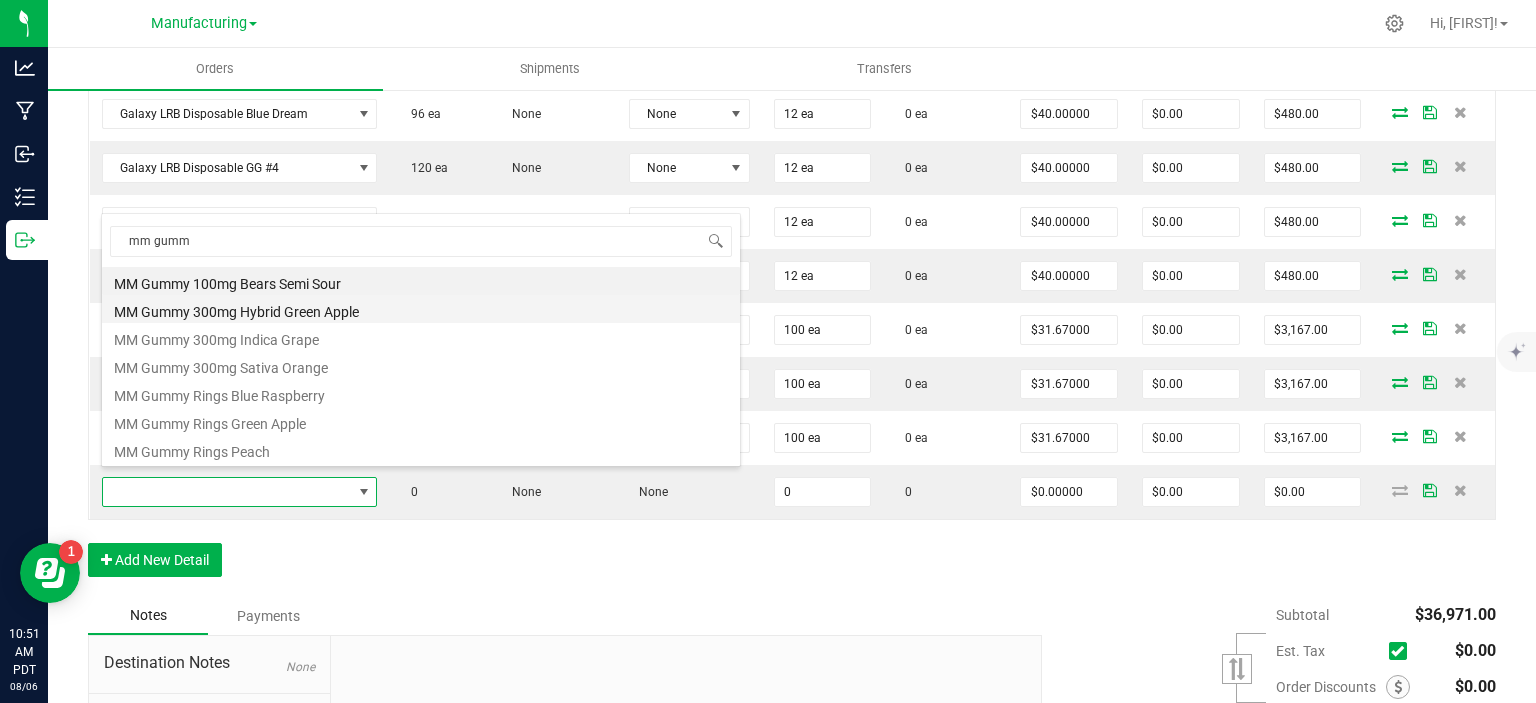 click on "MM Gummy 300mg Hybrid Green Apple" at bounding box center (421, 309) 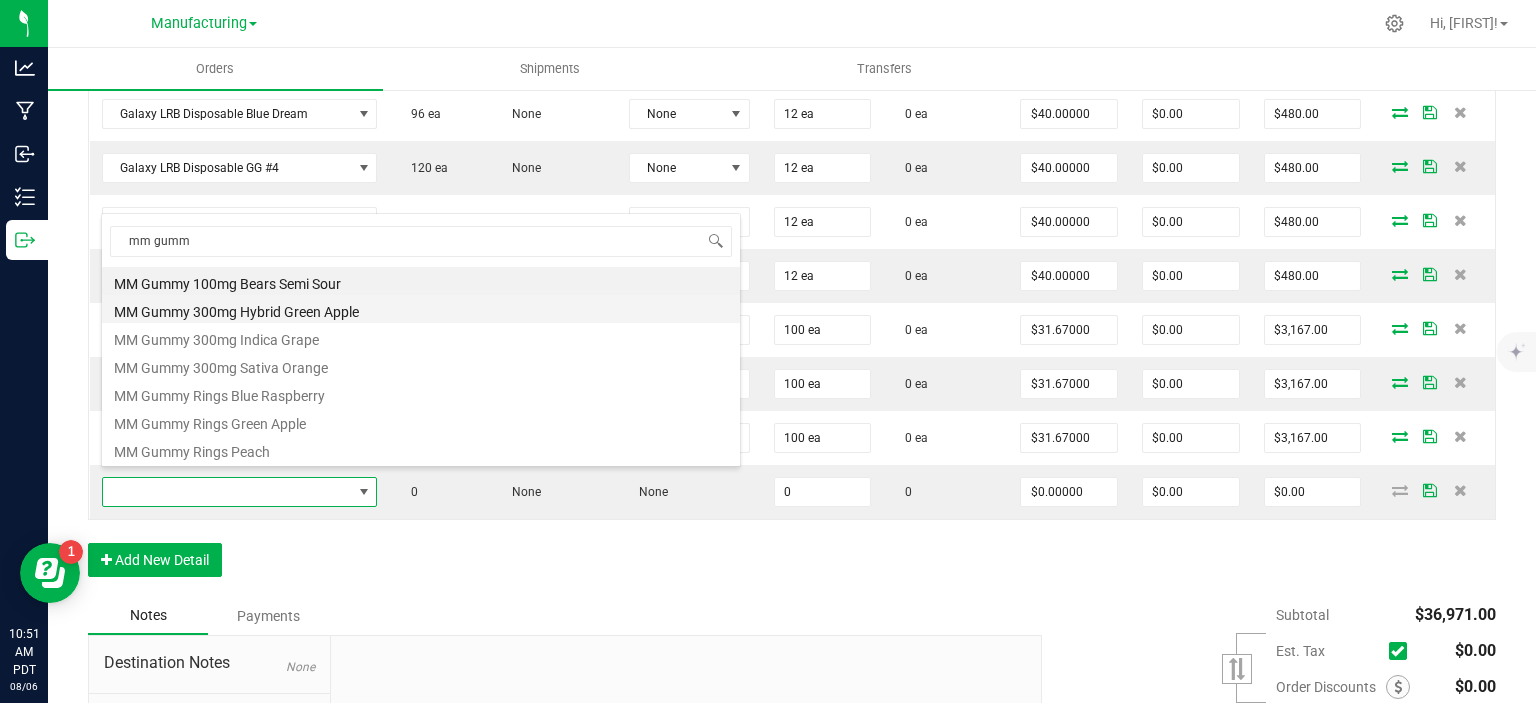 type on "0 ea" 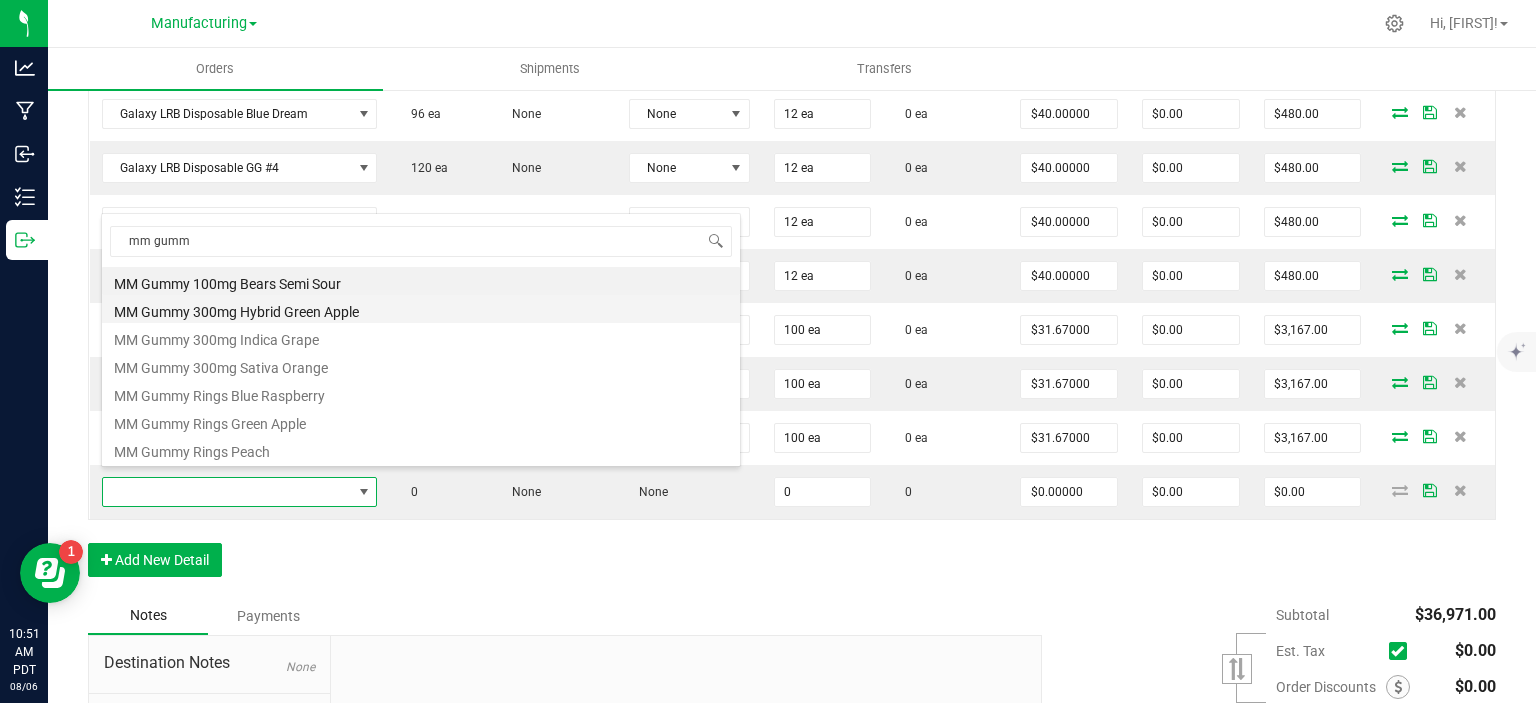 type on "$30.00000" 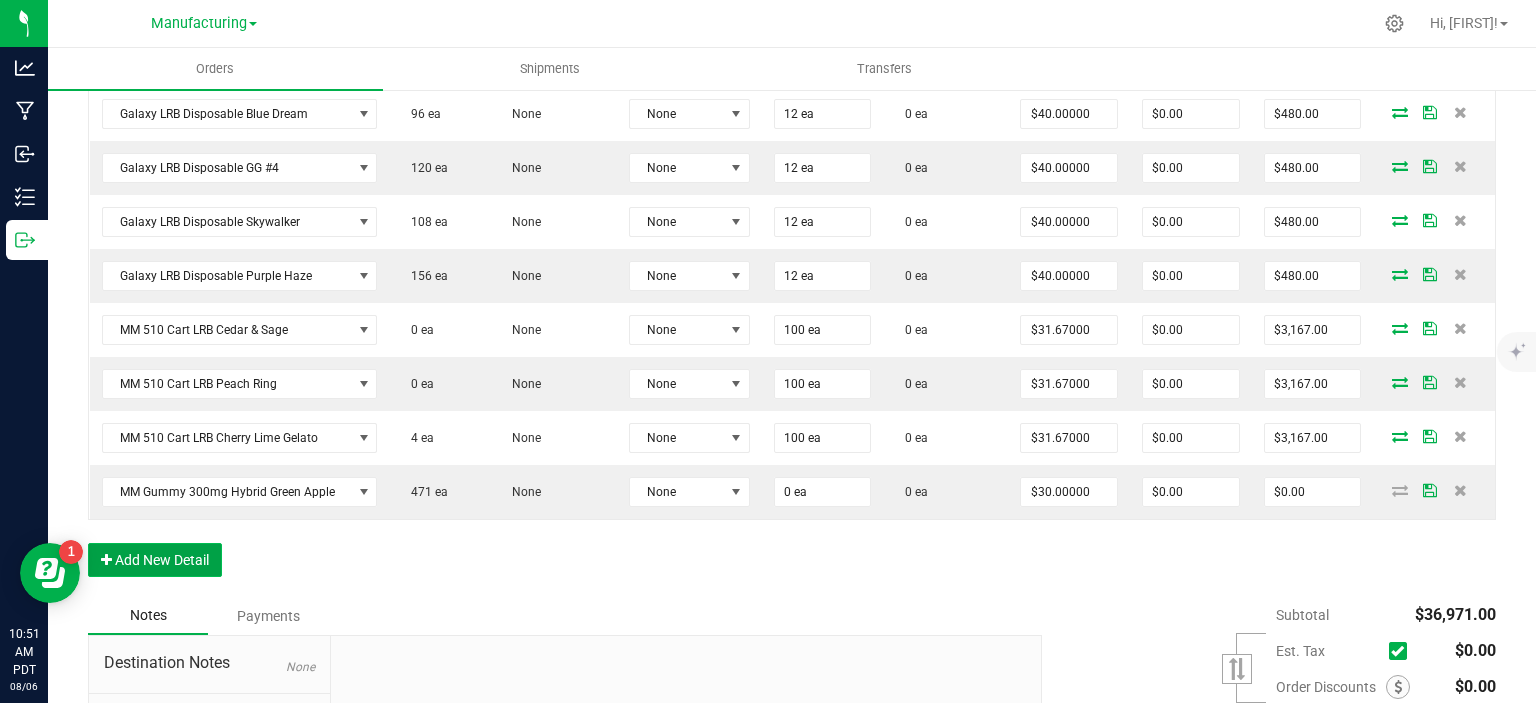 click on "Add New Detail" at bounding box center [155, 560] 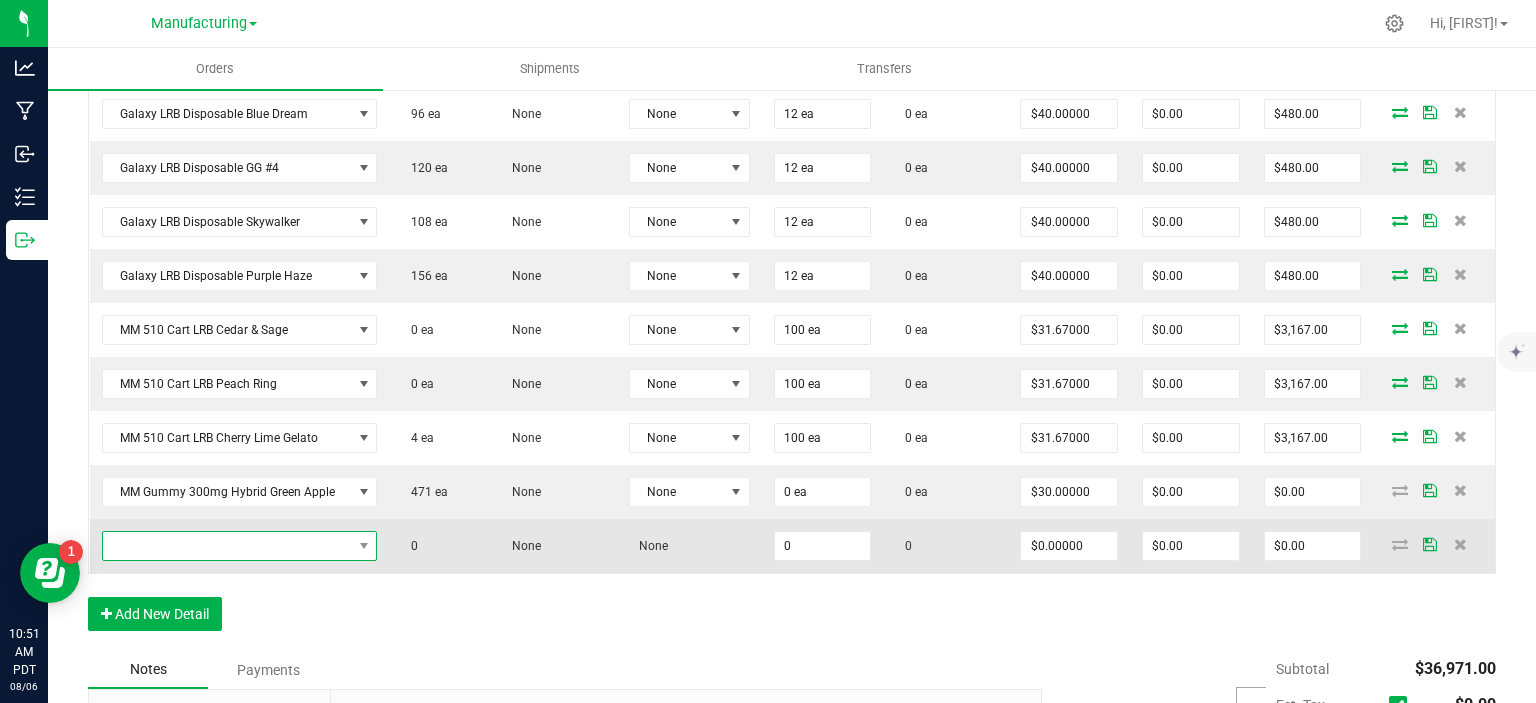 click at bounding box center (227, 546) 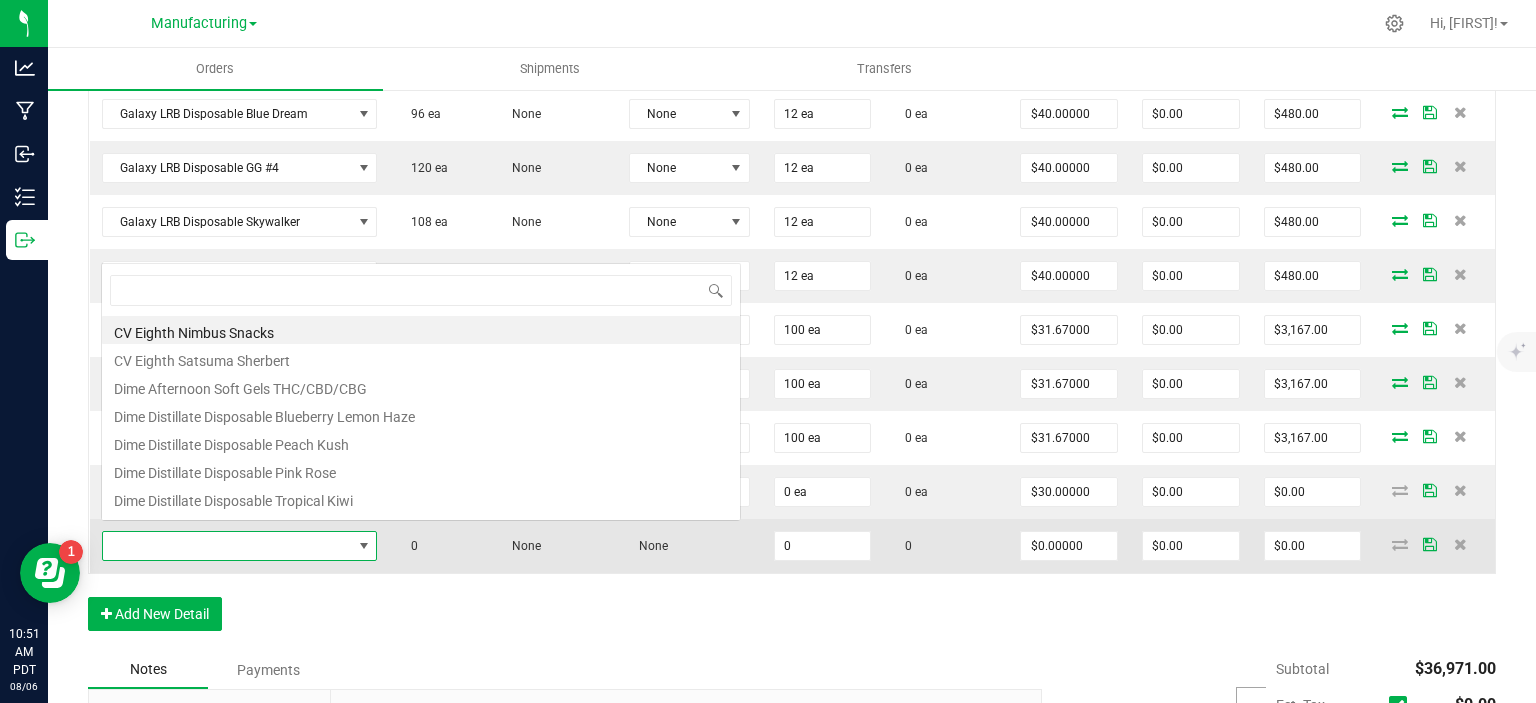 scroll, scrollTop: 99970, scrollLeft: 99724, axis: both 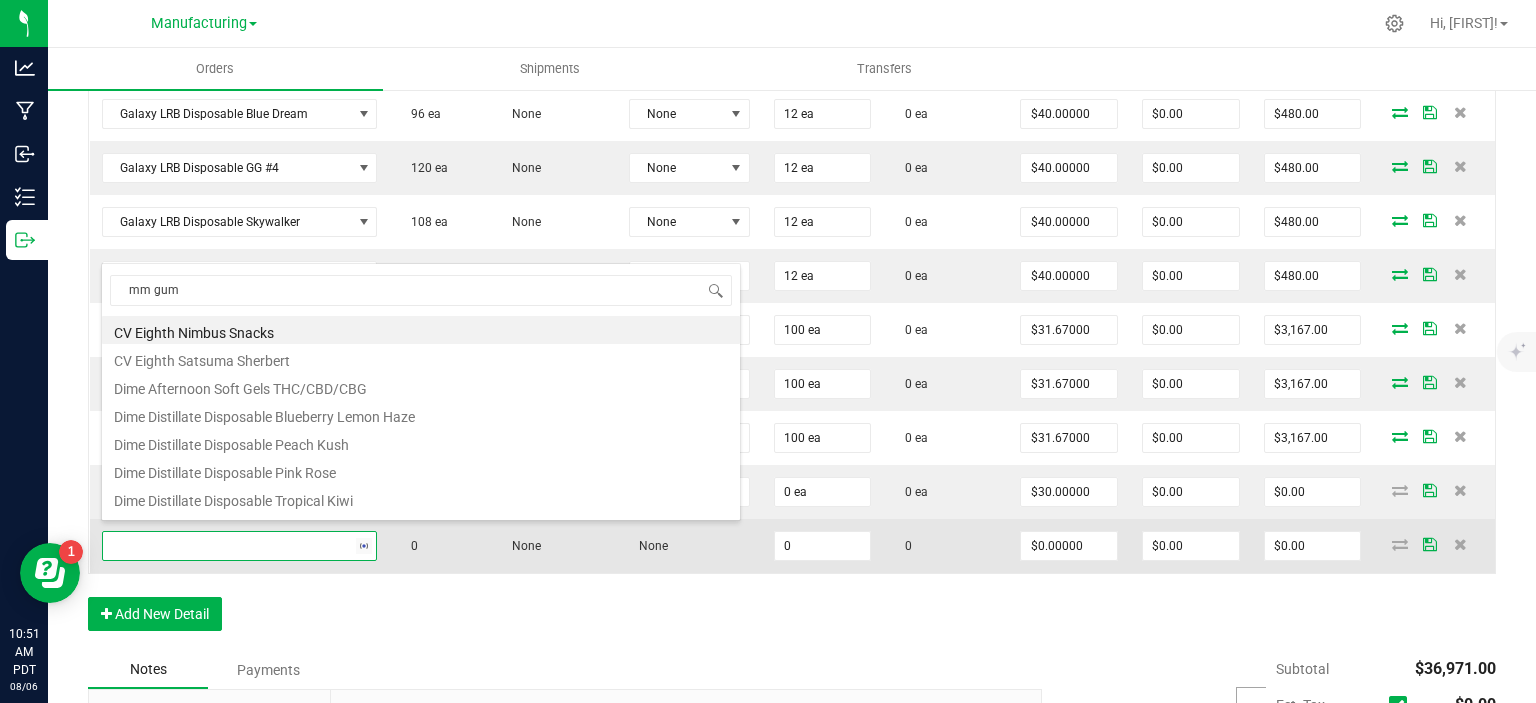 type on "mm gumm" 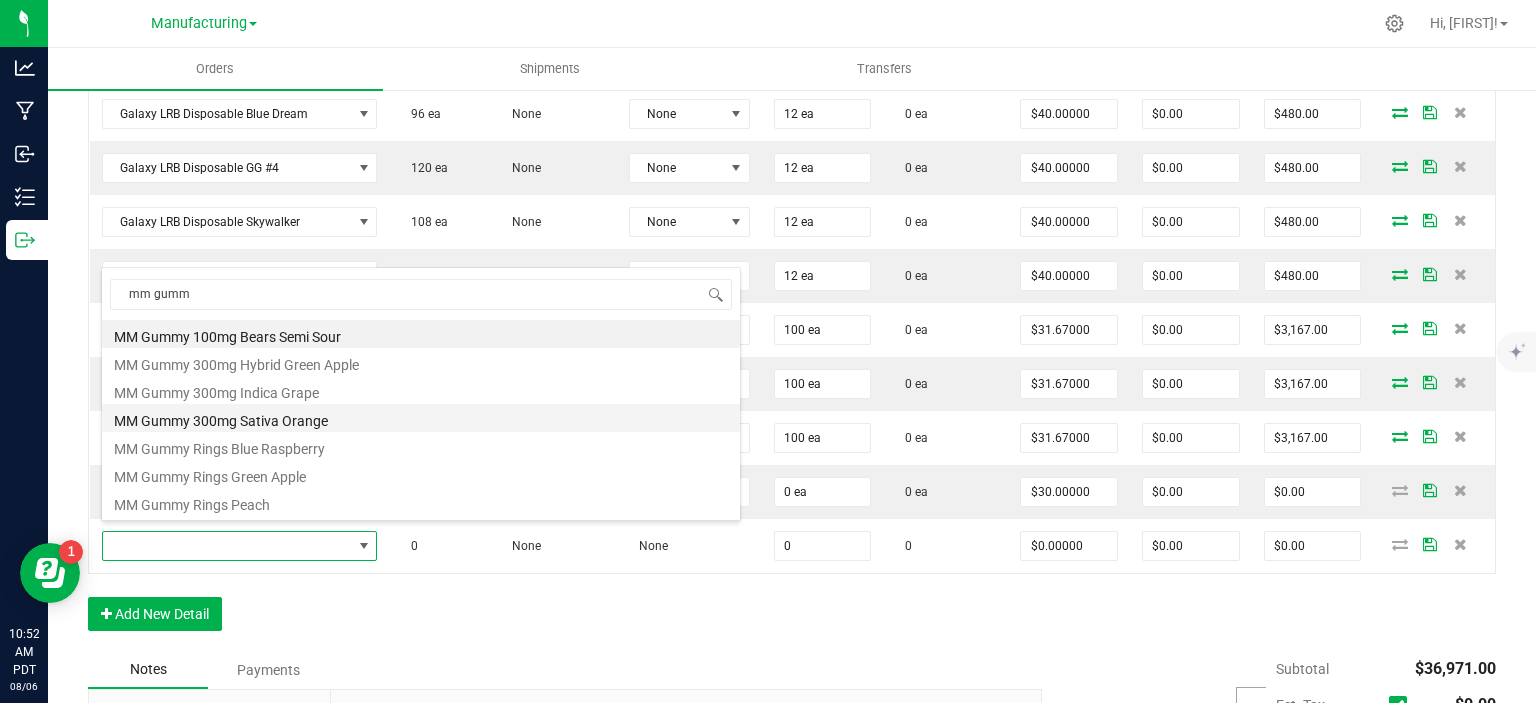 click on "MM Gummy 300mg Sativa Orange" at bounding box center (421, 418) 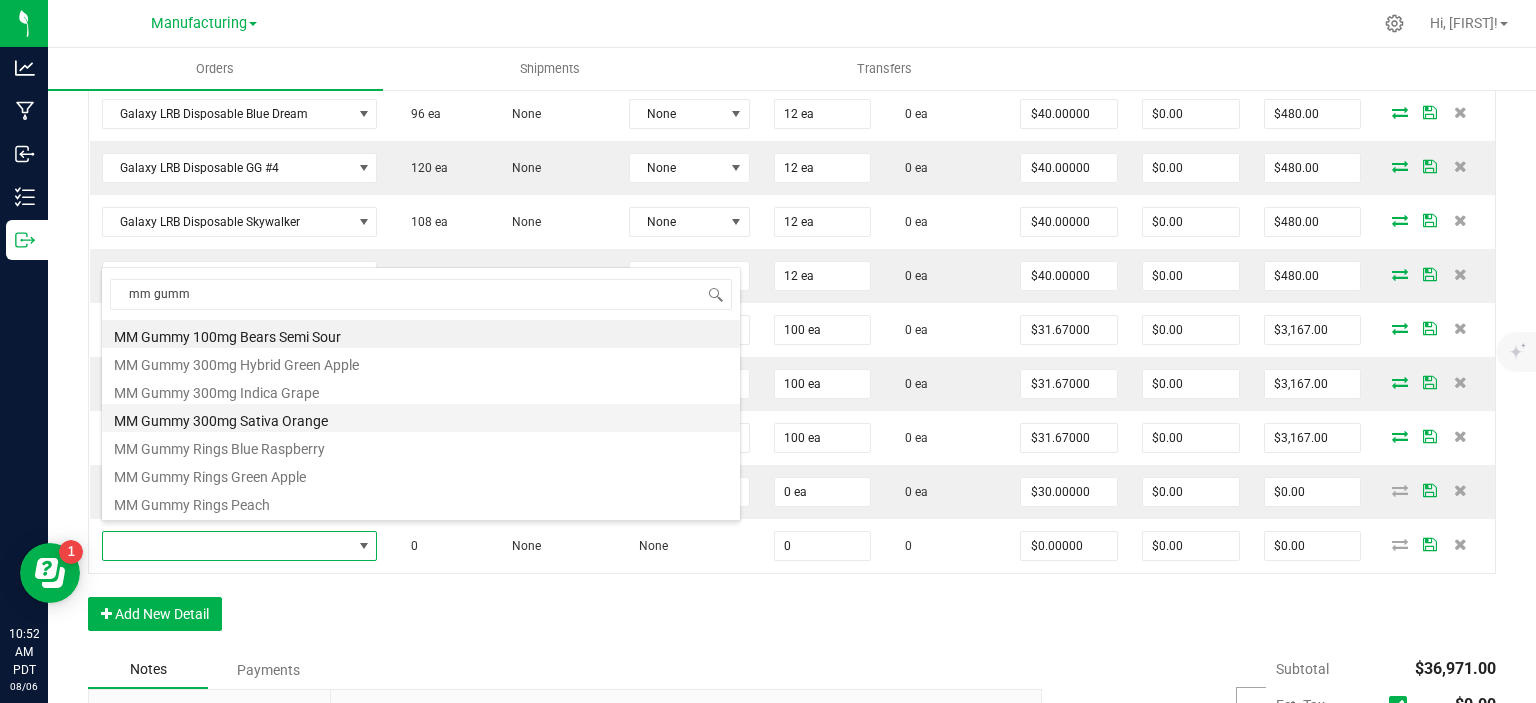 type on "0 ea" 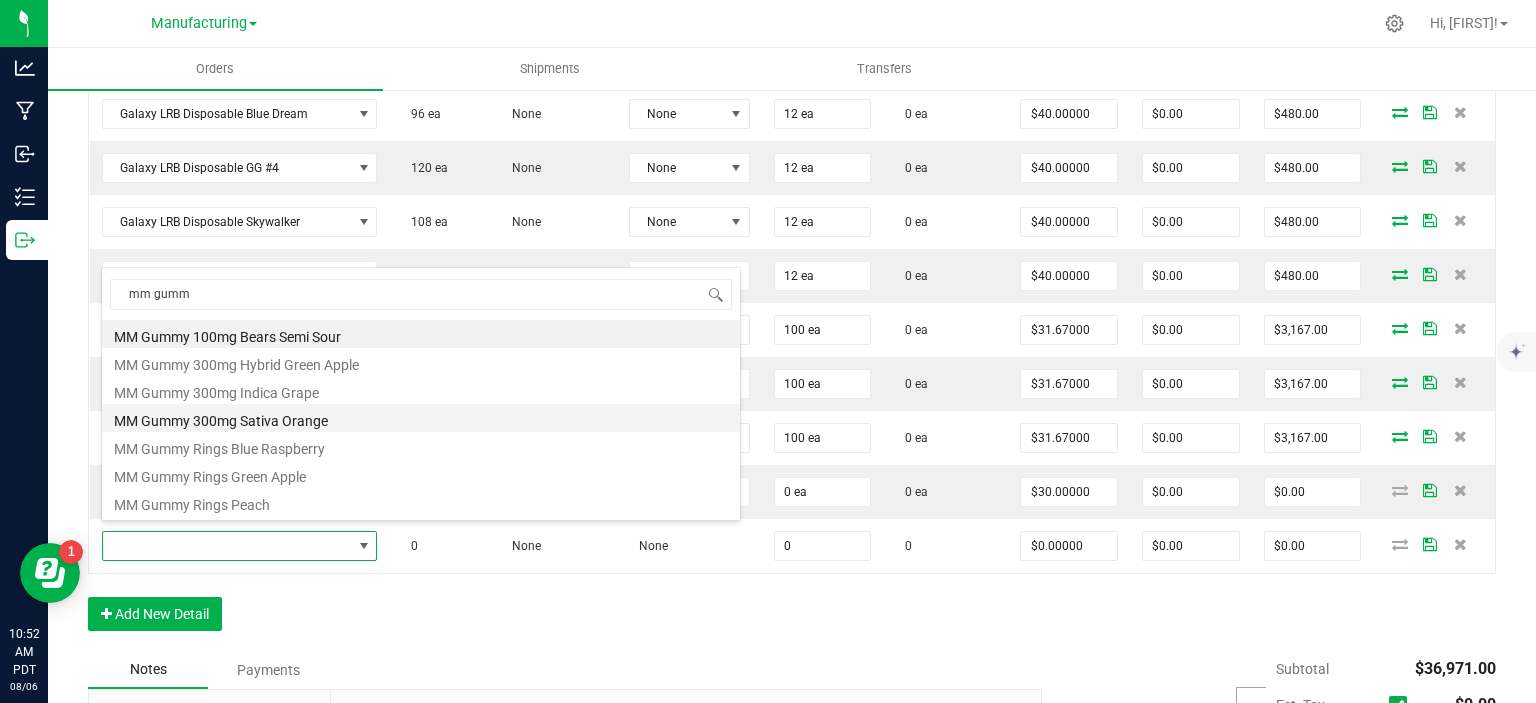 type on "$30.00000" 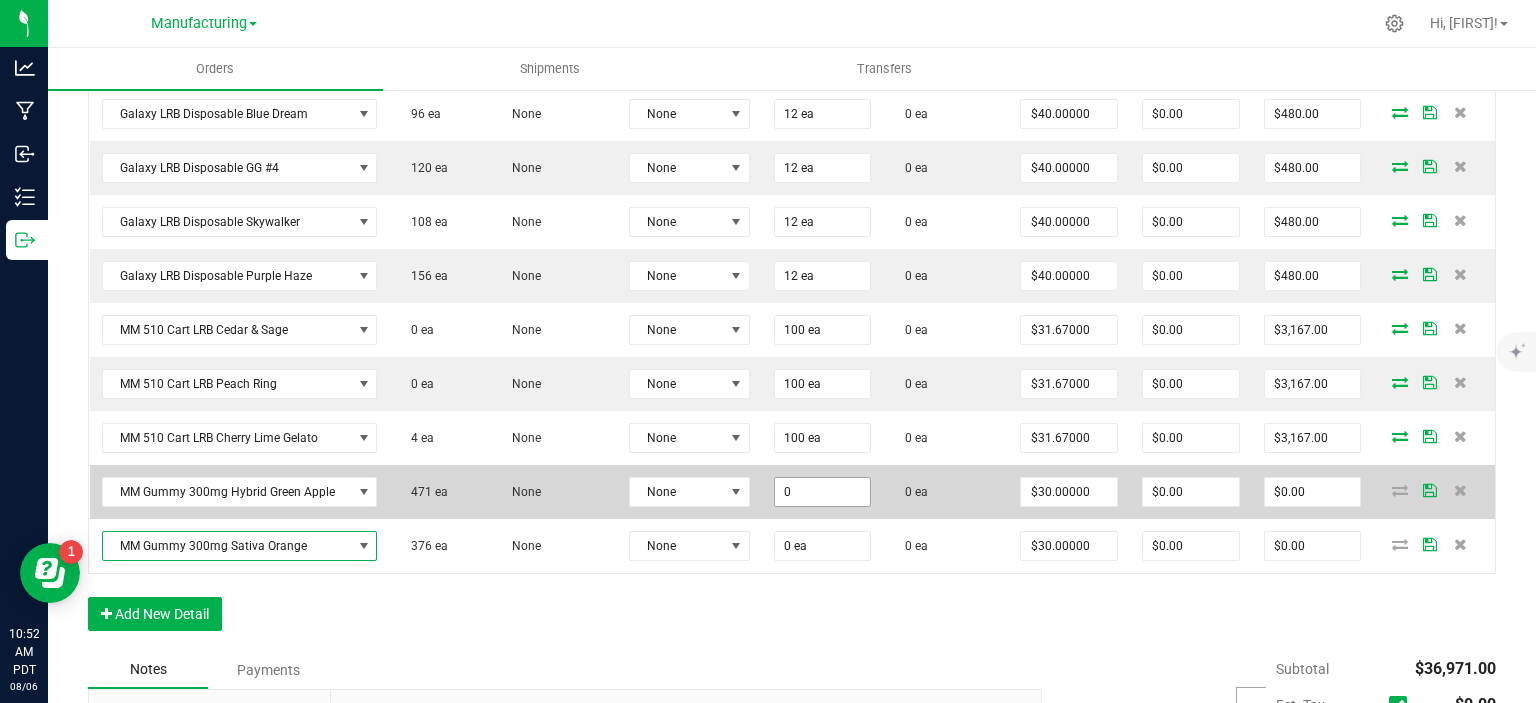 click on "0" at bounding box center (823, 492) 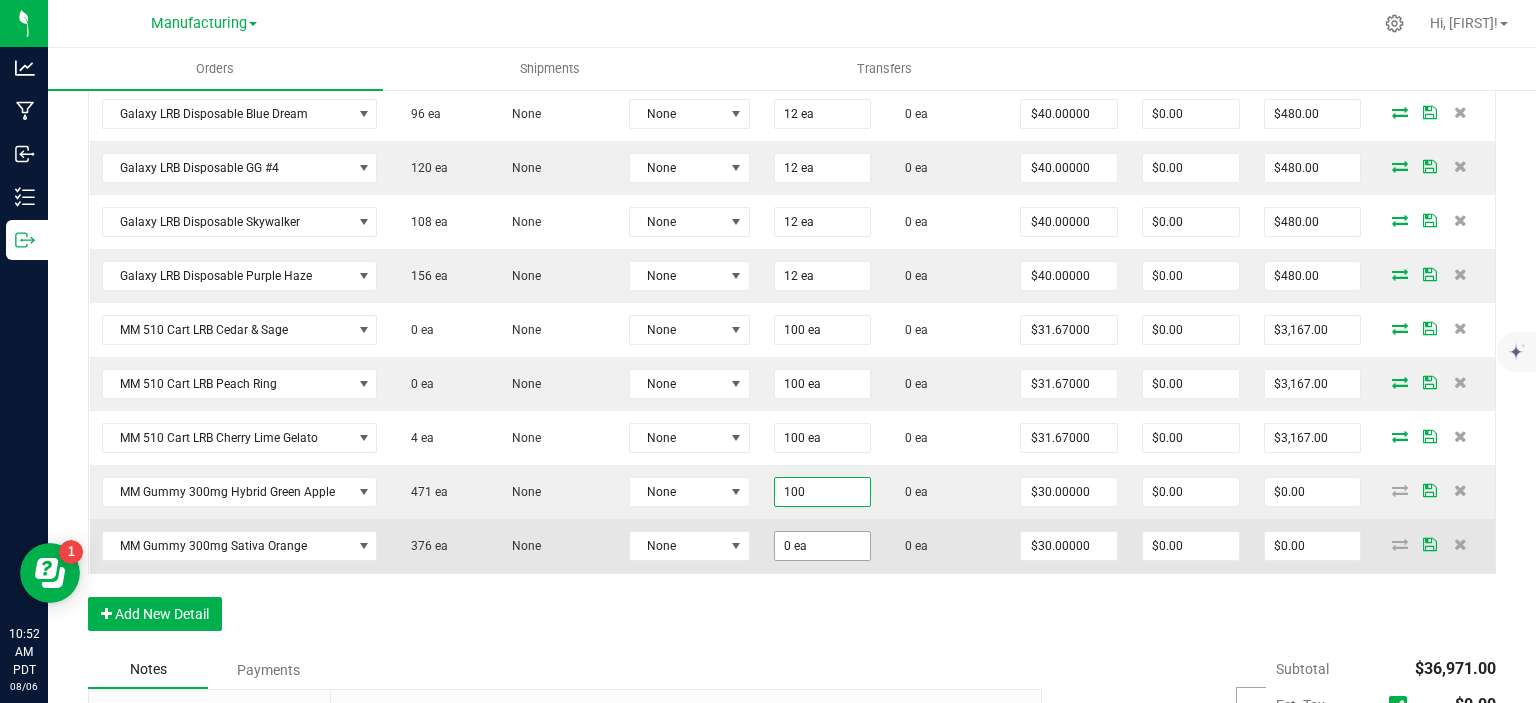 type on "100 ea" 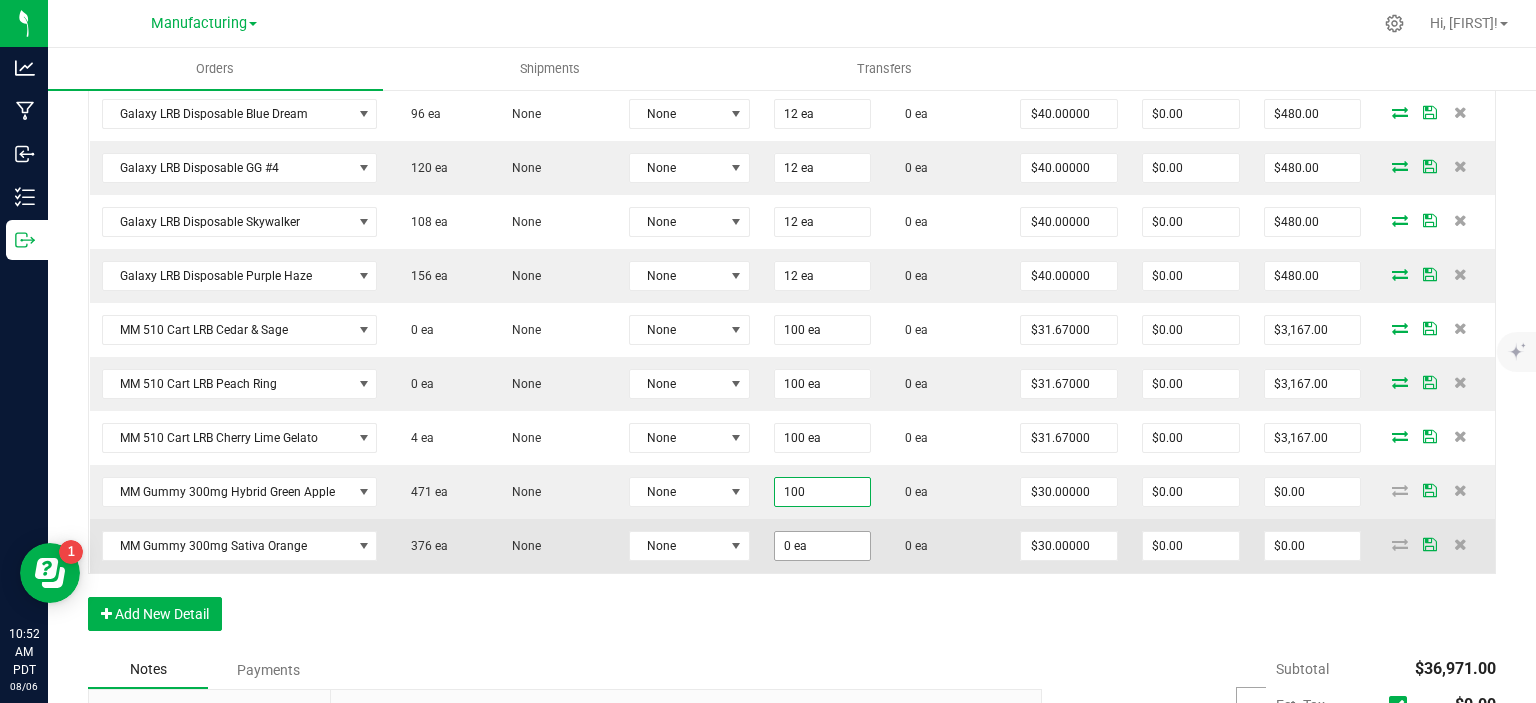 type on "$3,000.00" 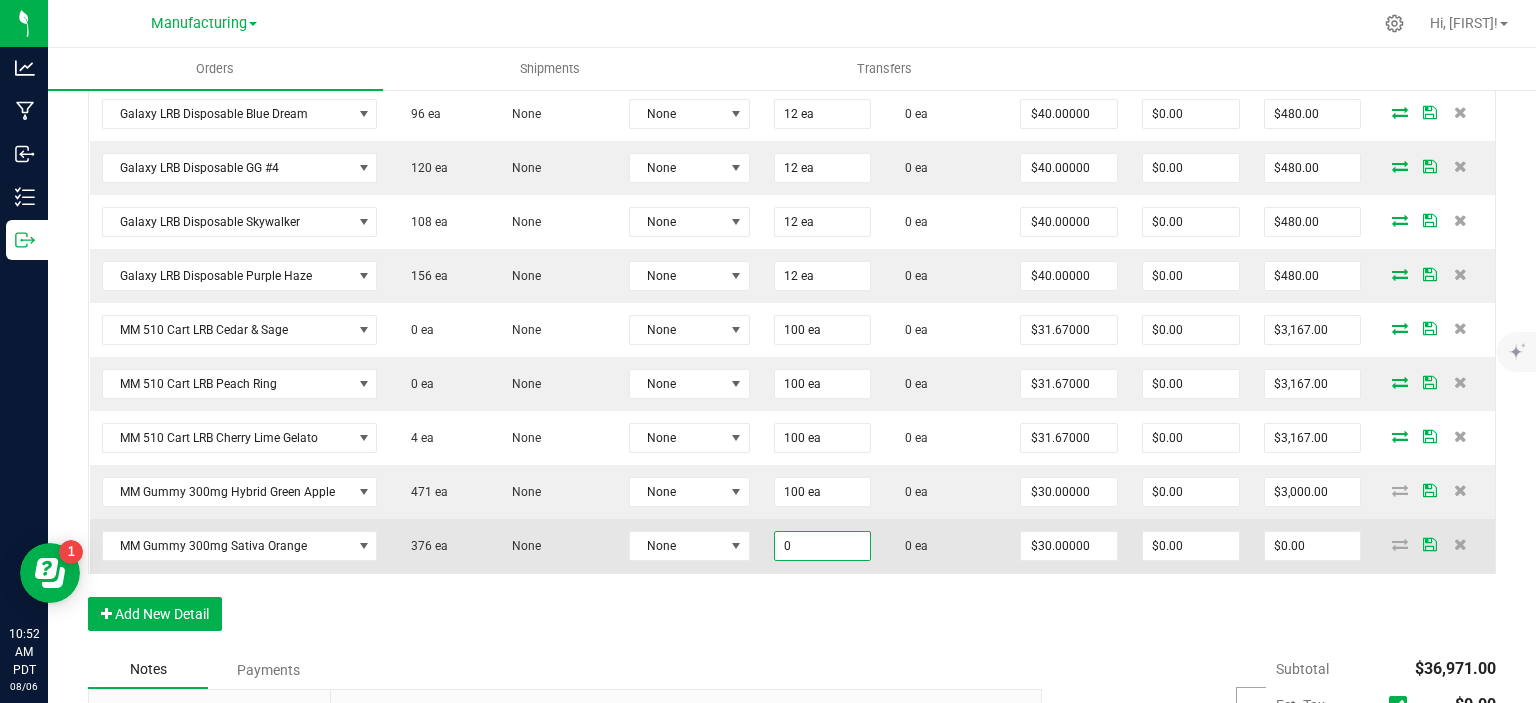 click on "0" at bounding box center [823, 546] 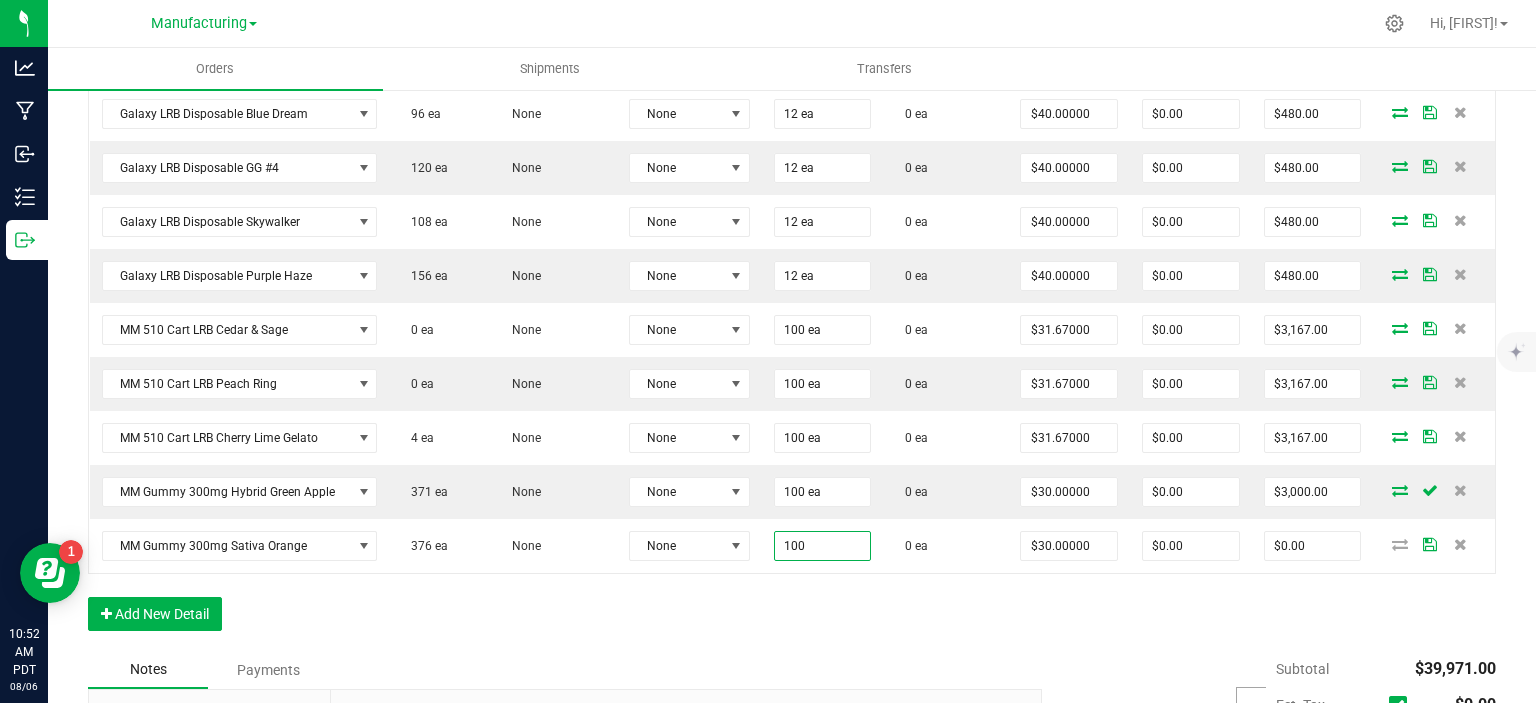 type on "100 ea" 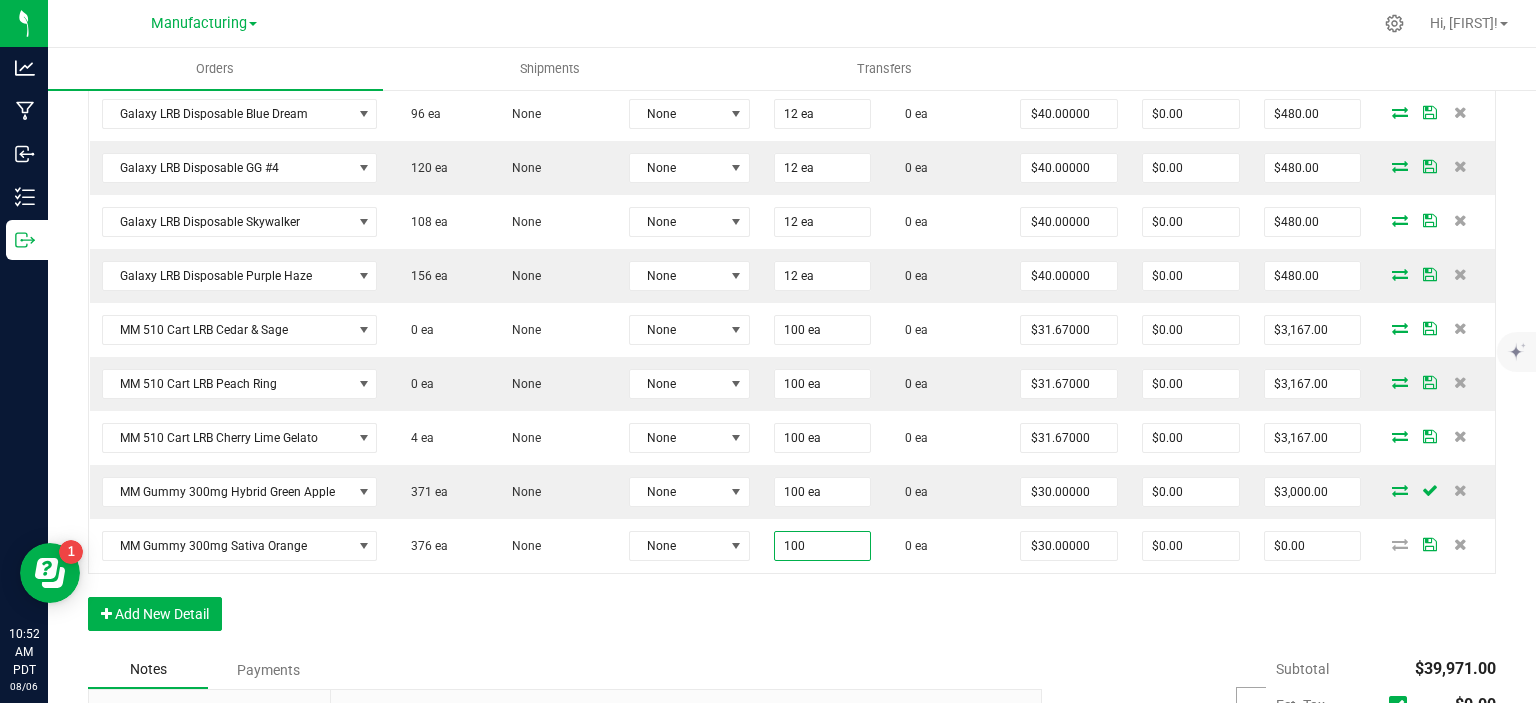 type on "$3,000.00" 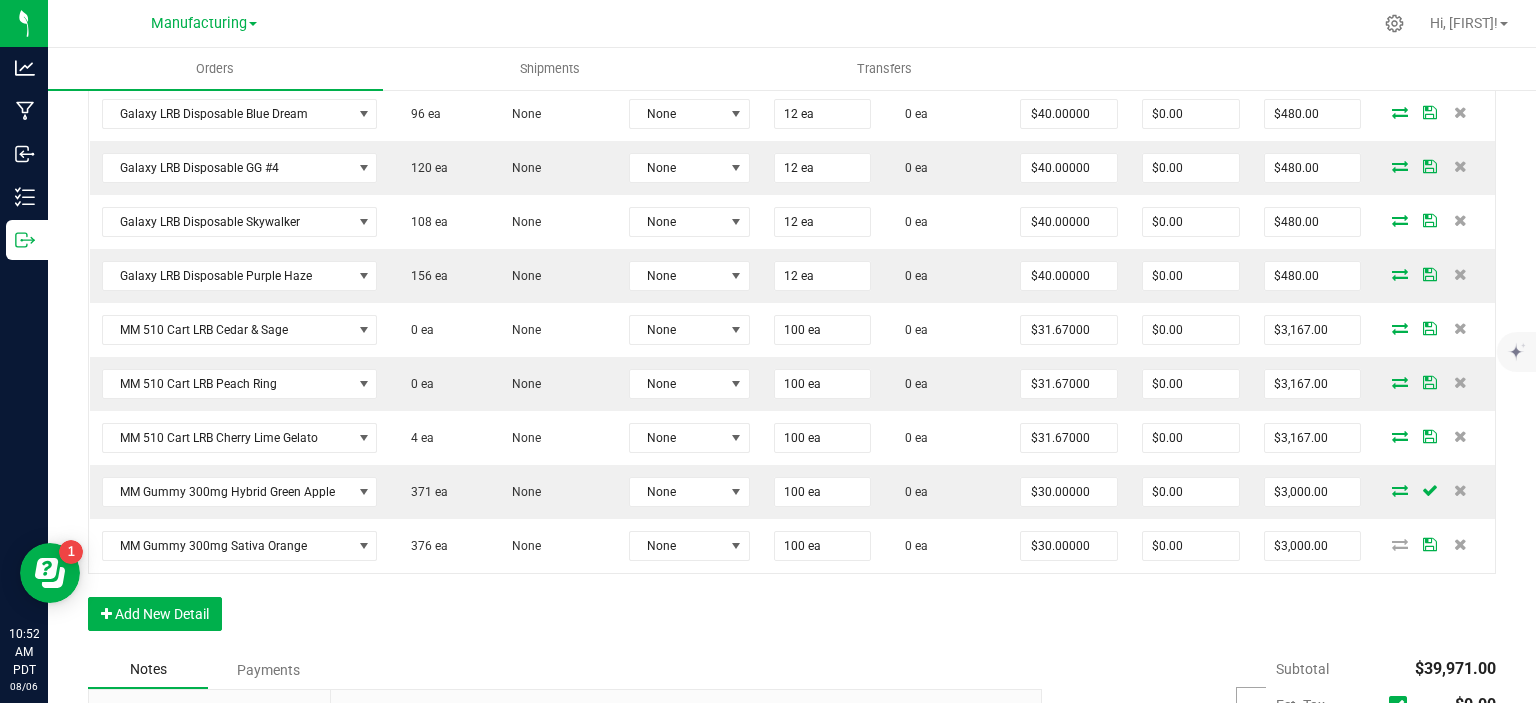 click on "Order Details Print All Labels Item Sellable Strain Lot Number Qty Ordered Qty Allocated Unit Price Line Discount Total Actions Galaxy Moonrocks Indica Blueberry 100 ea None None 50 ea 50 ea $18.33000 $0.00 $916.50 MM Rosin Double Dream 0 ea None None 67 ea 67 ea $37.50000 $0.00 $2,512.50 MM Rosin Gush Mintz 0 ea None None 25 ea 25 ea $37.50000 $0.00 $937.50 MM Rosin Strawberry Bomb 0 ea None None 25 ea 25 ea $37.50000 $0.00 $937.50 MM Gummy 300mg Indica Grape 262 ea None None 83 ea 83 ea $30.00000 $0.00 $2,490.00 MM Gummy Rings Cherry 0 ea None None 68 ea 68 ea $15.00000 $0.00 $1,020.00 MM Gummy Rings Watermelon 0 ea None None 71 ea 71 ea $15.00000 $0.00 $1,065.00 MM Gummy Bears THC/CBN 0 ea None None 96 ea 96 ea $15.00000 $0.00 $1,440.00 MM Gummy Rings Green Apple 32 ea None None 70 ea 70 ea $15.00000 $0.00 $1,050.00 DVJ Eighth Tangie 0 ea None None 100 ea 100 ea $0.00" at bounding box center (792, -168) 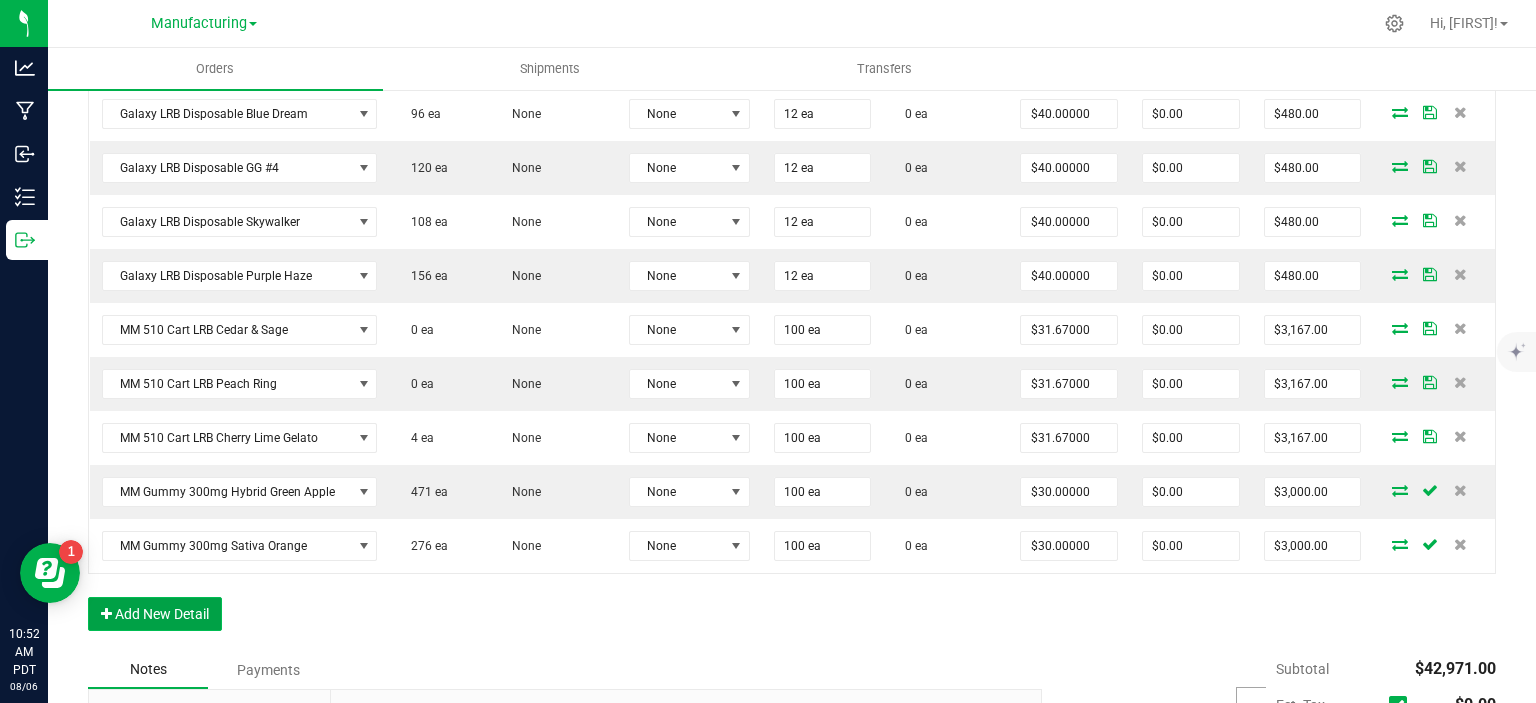 click on "Add New Detail" at bounding box center (155, 614) 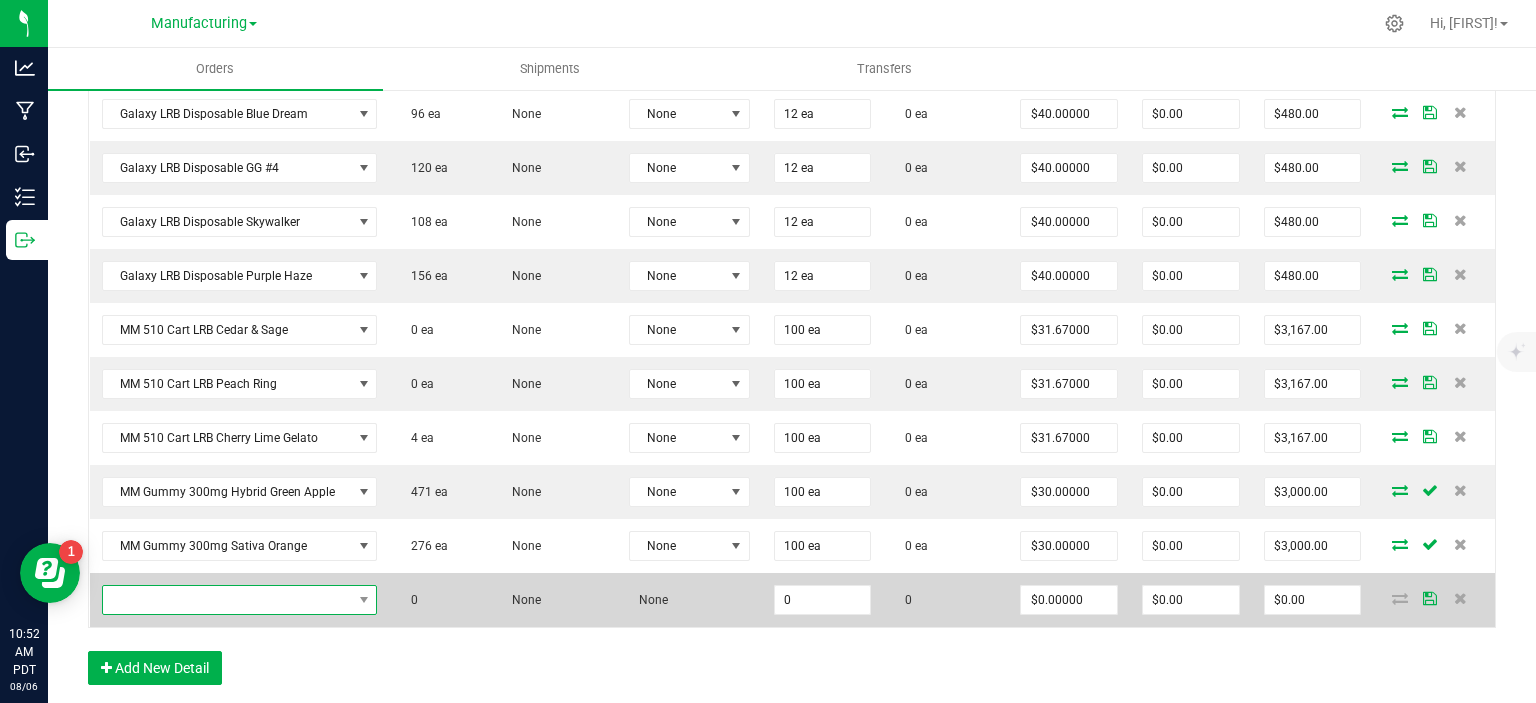 click at bounding box center [227, 600] 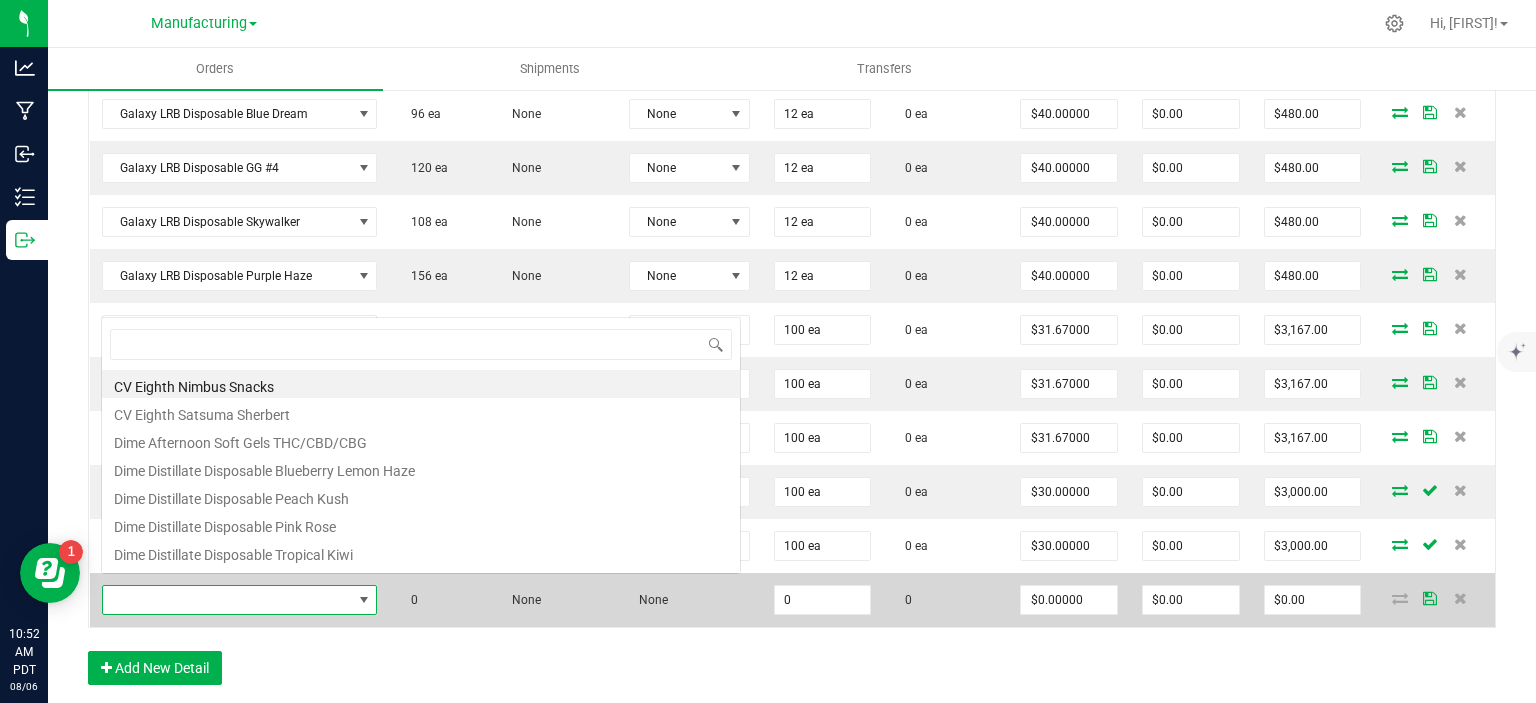 scroll, scrollTop: 99970, scrollLeft: 99724, axis: both 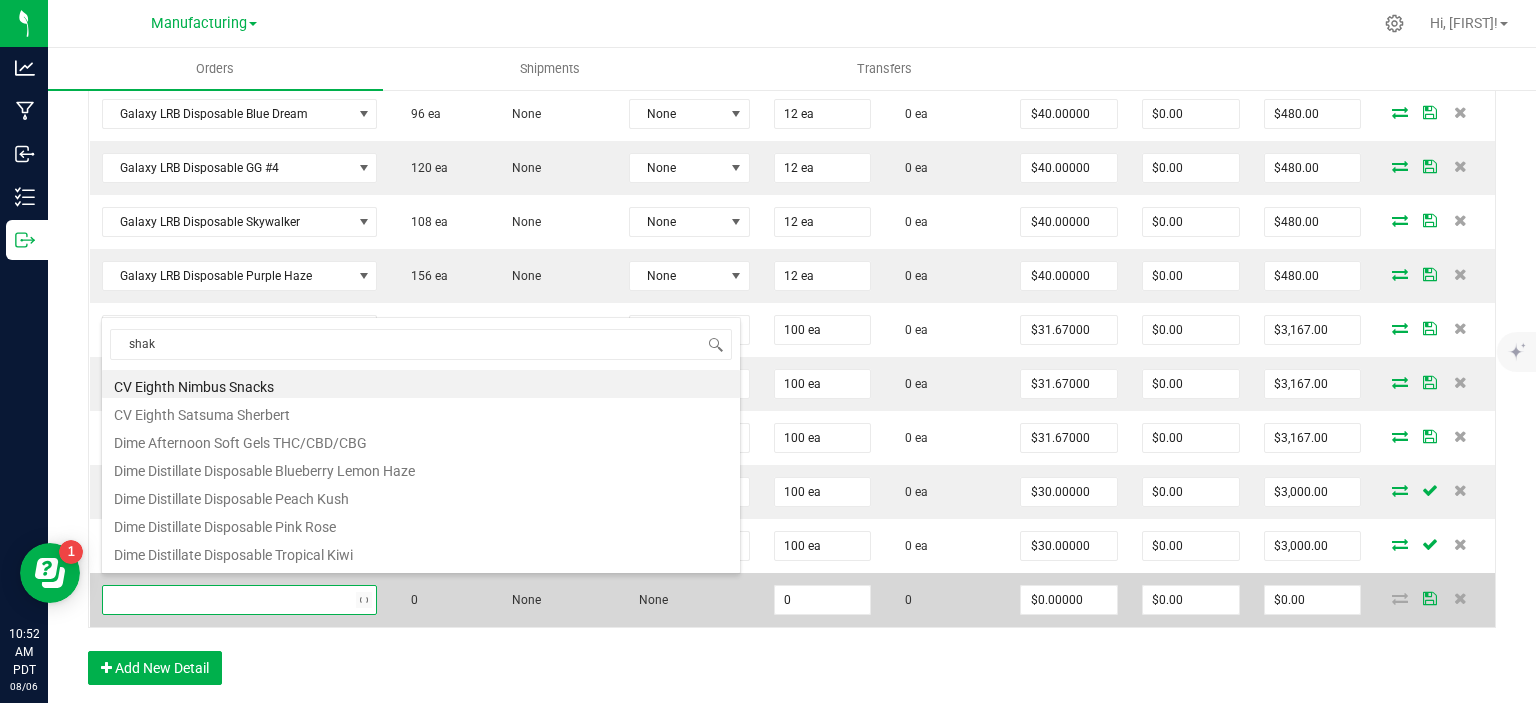 type on "shake" 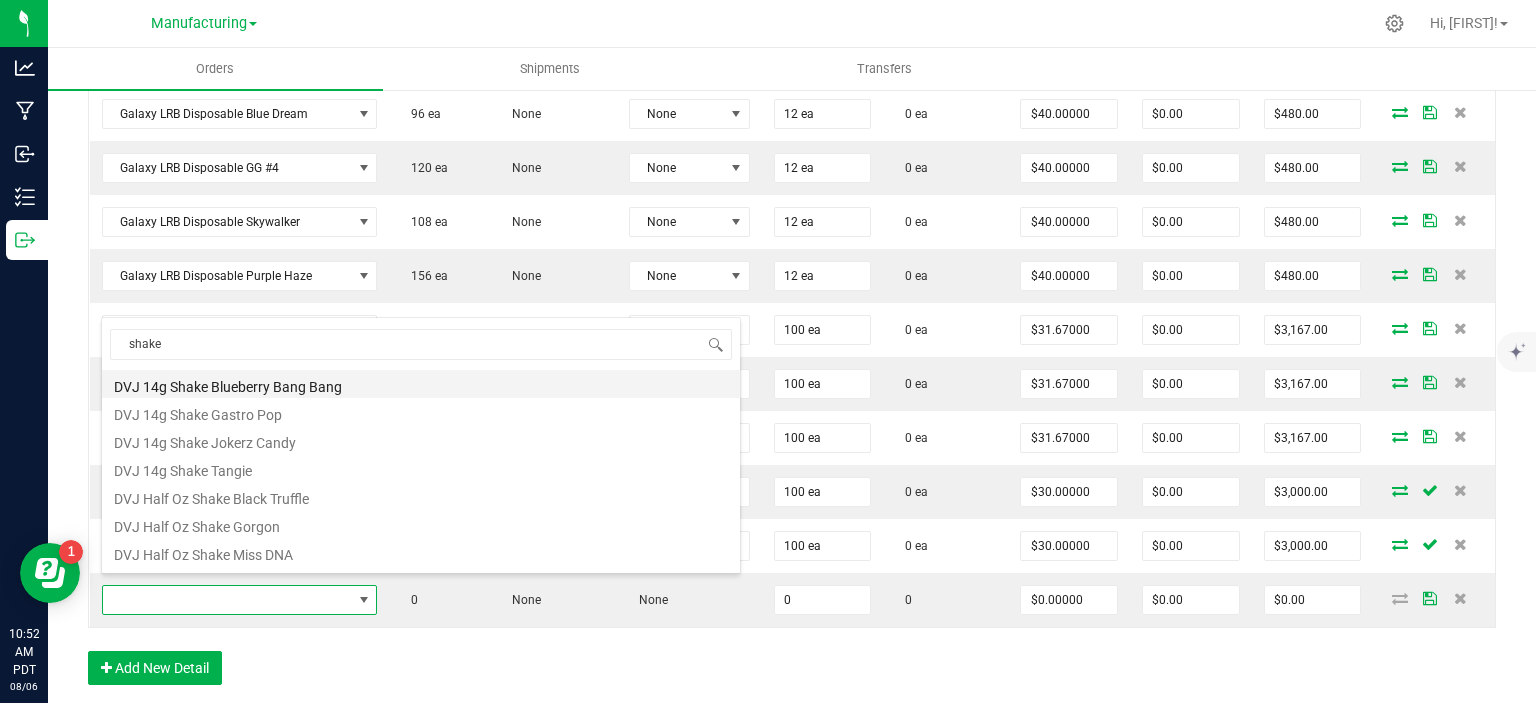click on "DVJ 14g Shake Blueberry Bang Bang" at bounding box center (421, 384) 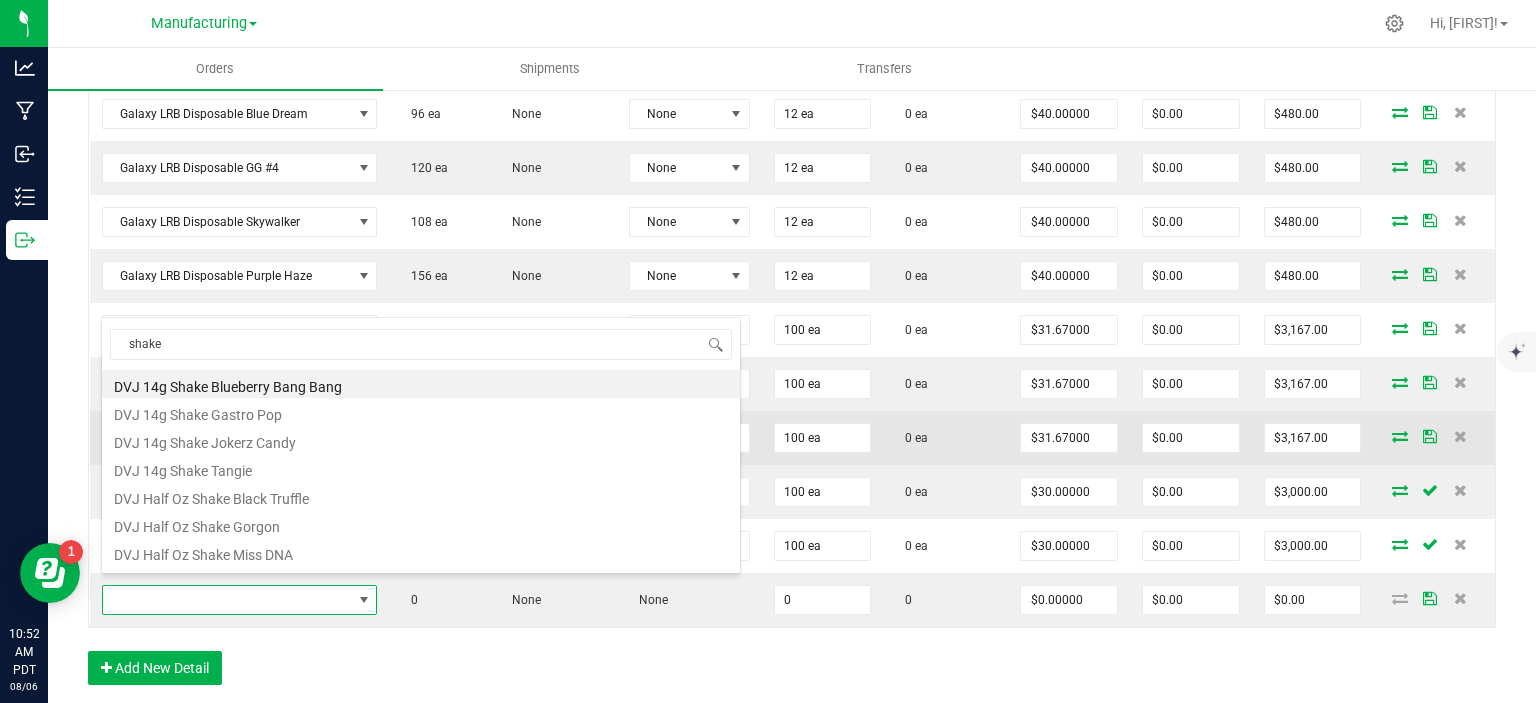 type on "0 ea" 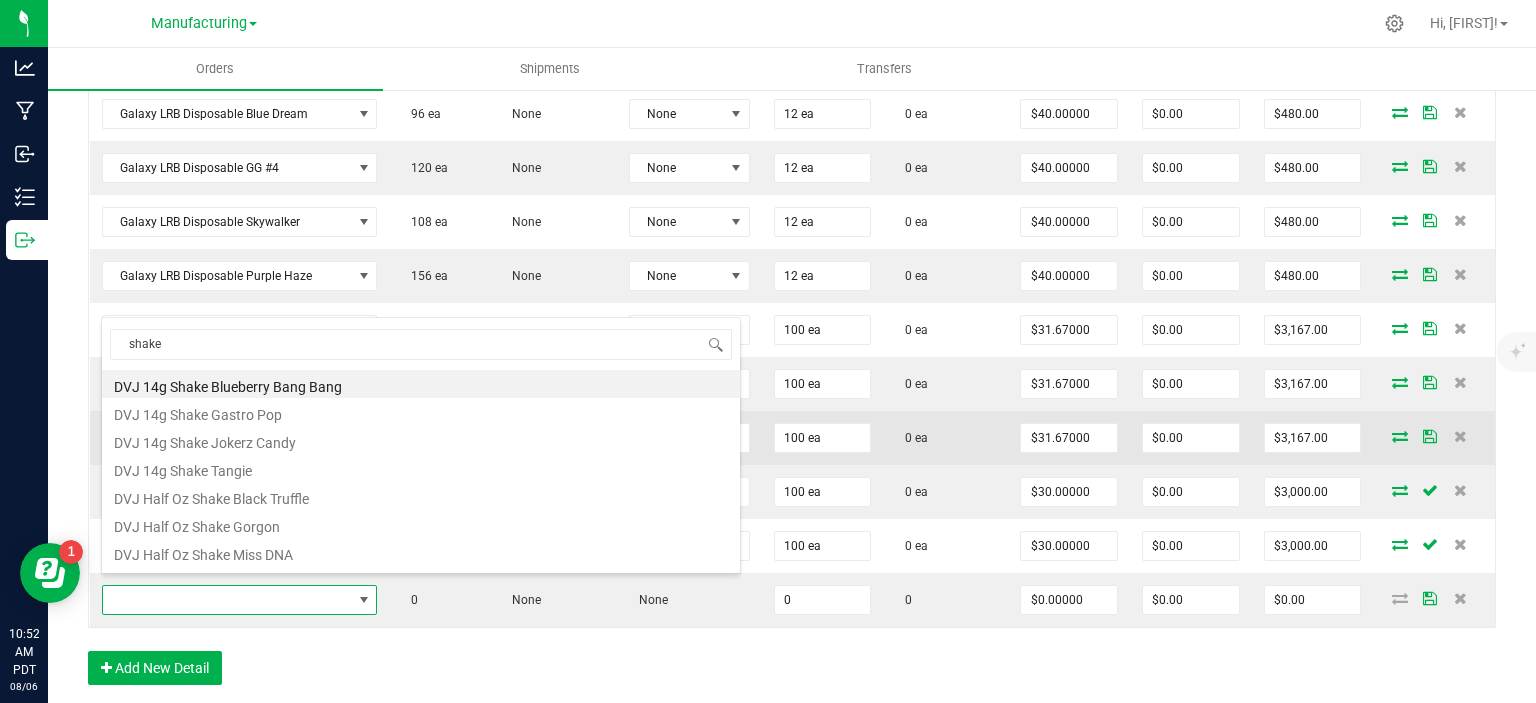 type on "$20.00000" 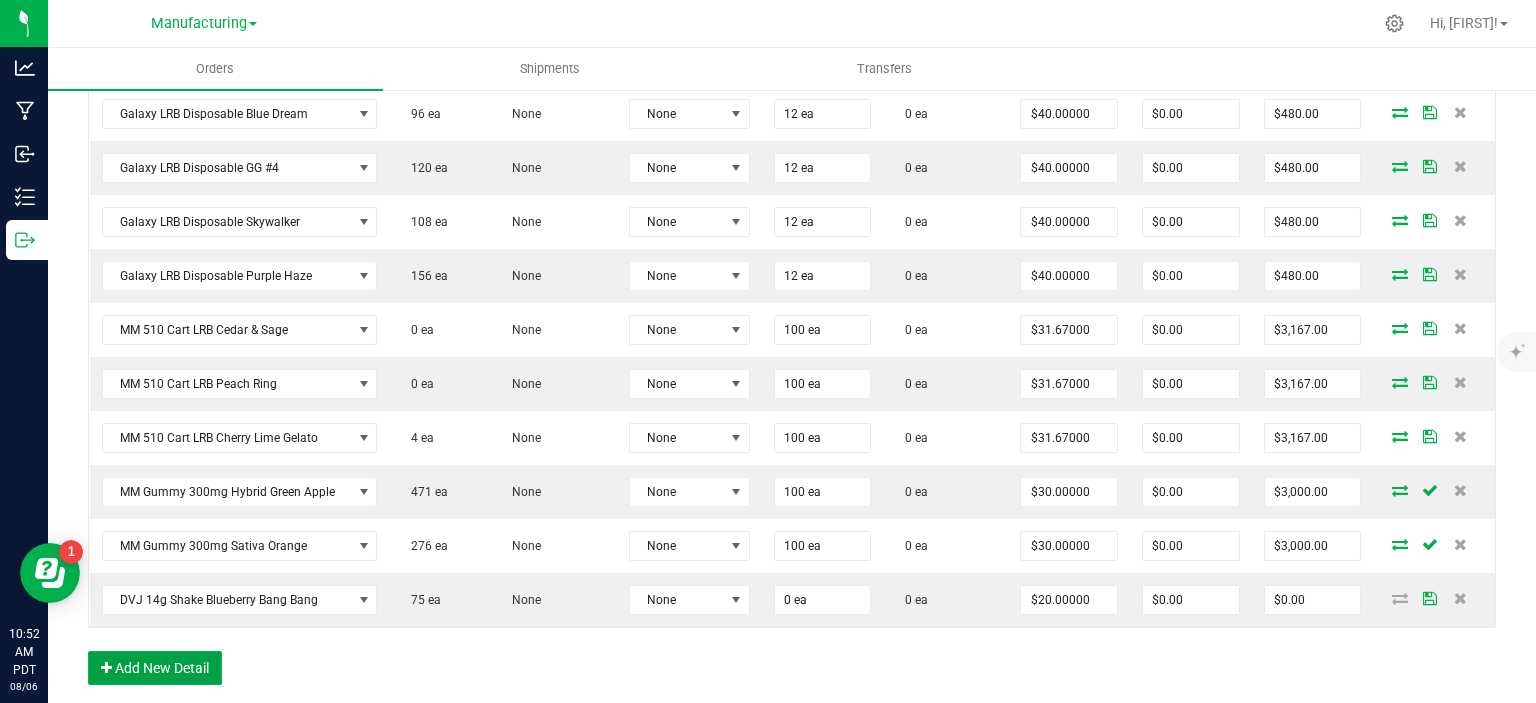 click on "Add New Detail" at bounding box center (155, 668) 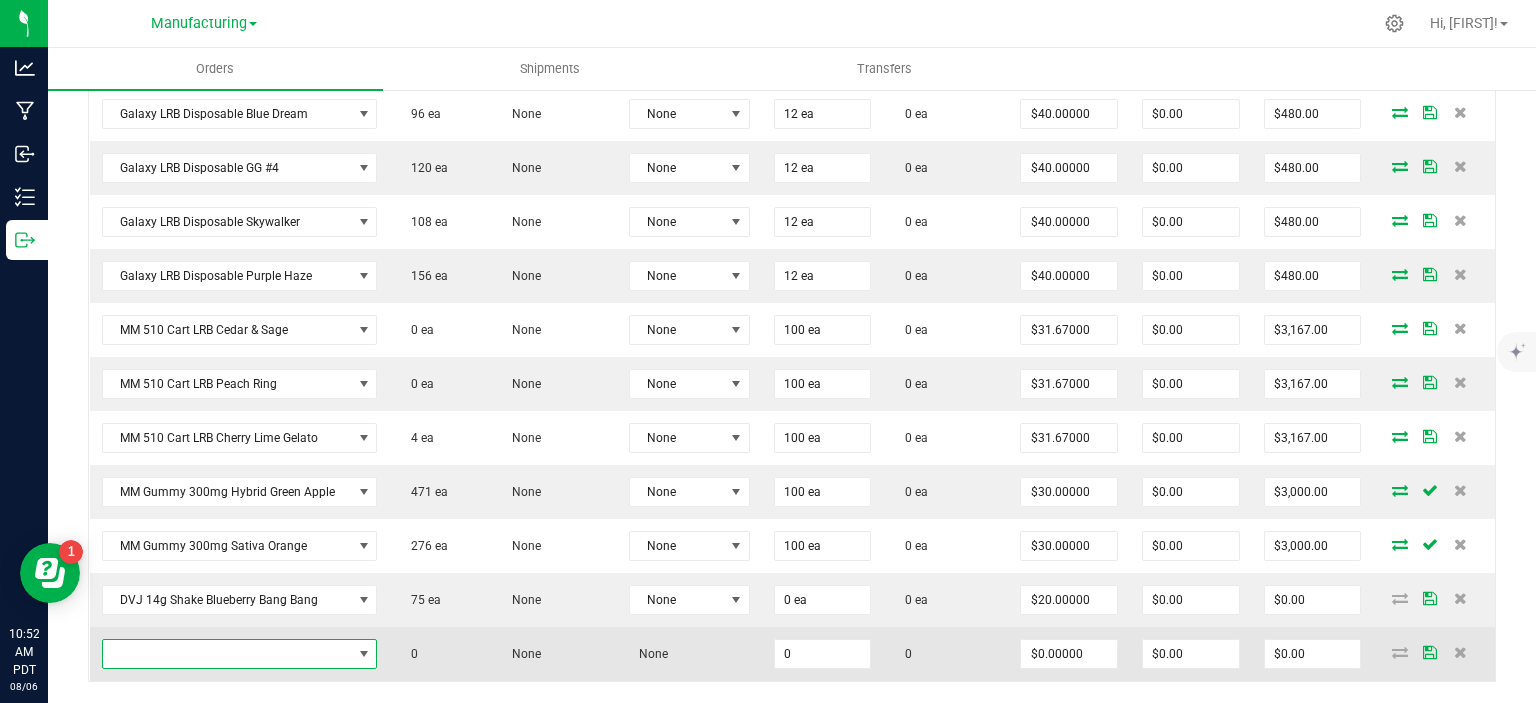 click at bounding box center [227, 654] 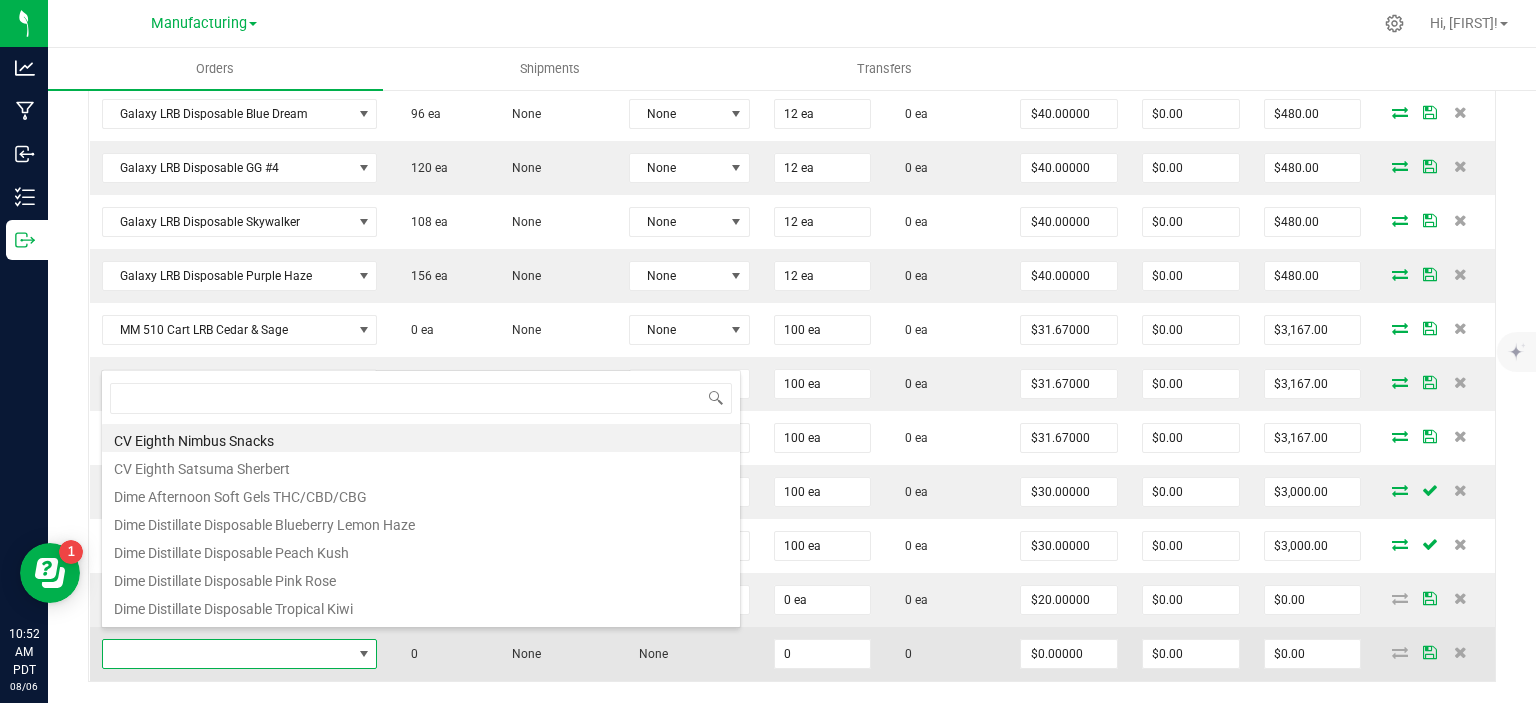 scroll, scrollTop: 99970, scrollLeft: 99724, axis: both 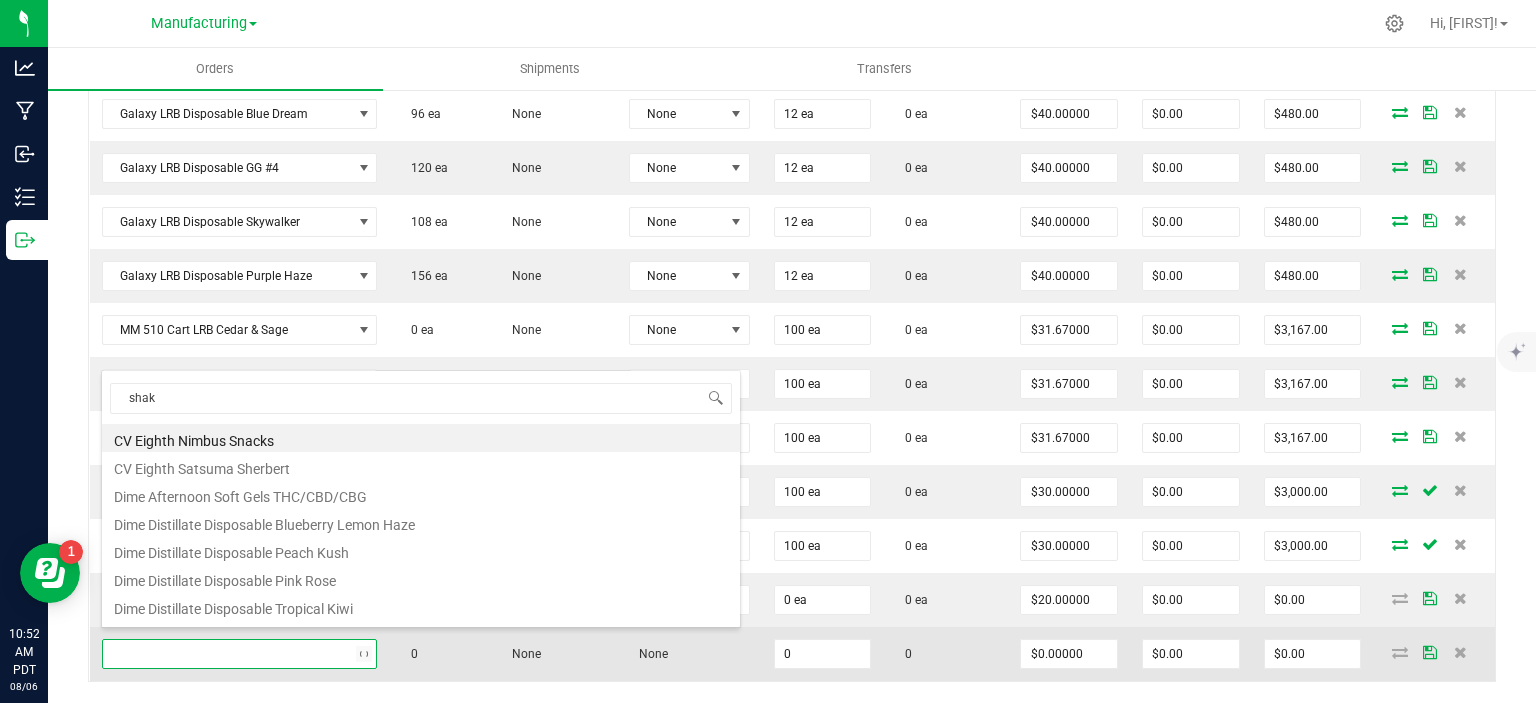 type on "shake" 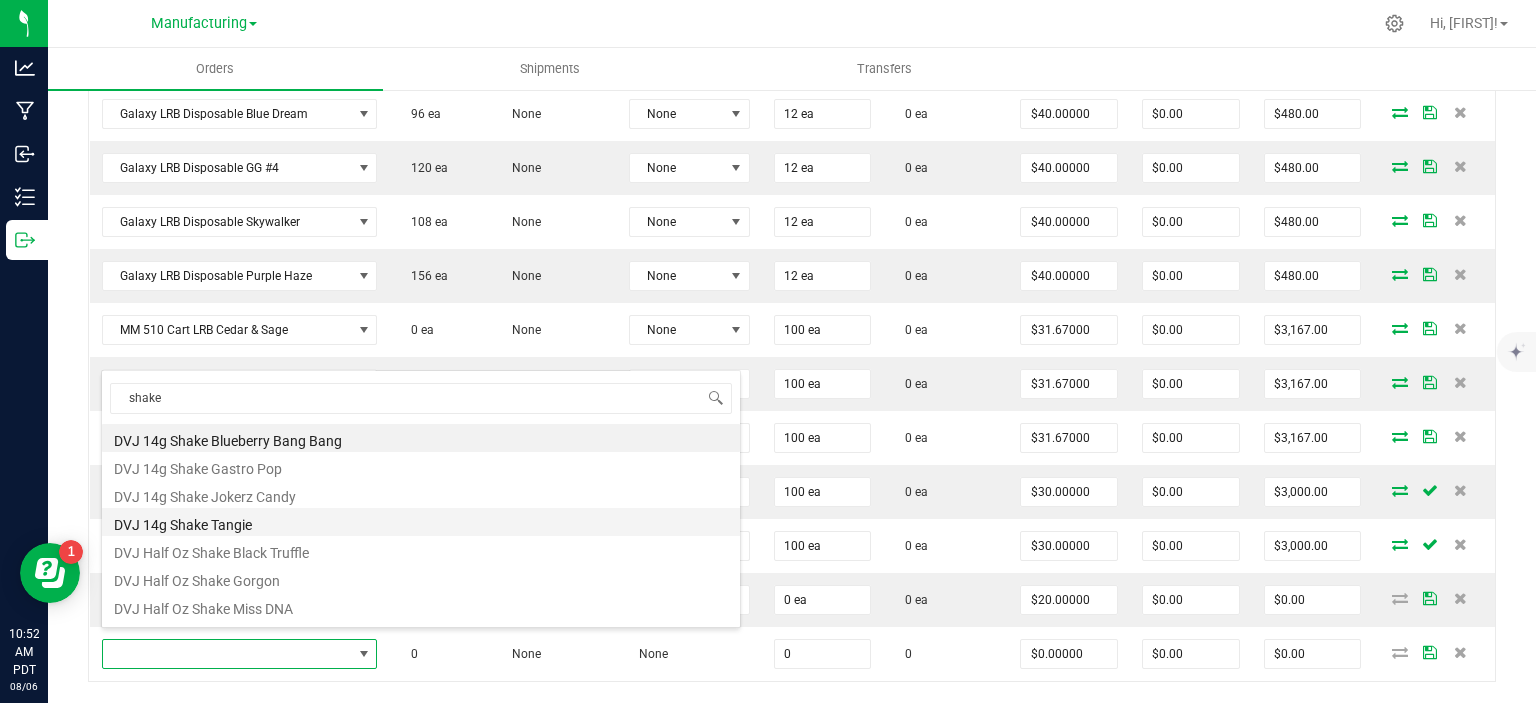 scroll, scrollTop: 80, scrollLeft: 0, axis: vertical 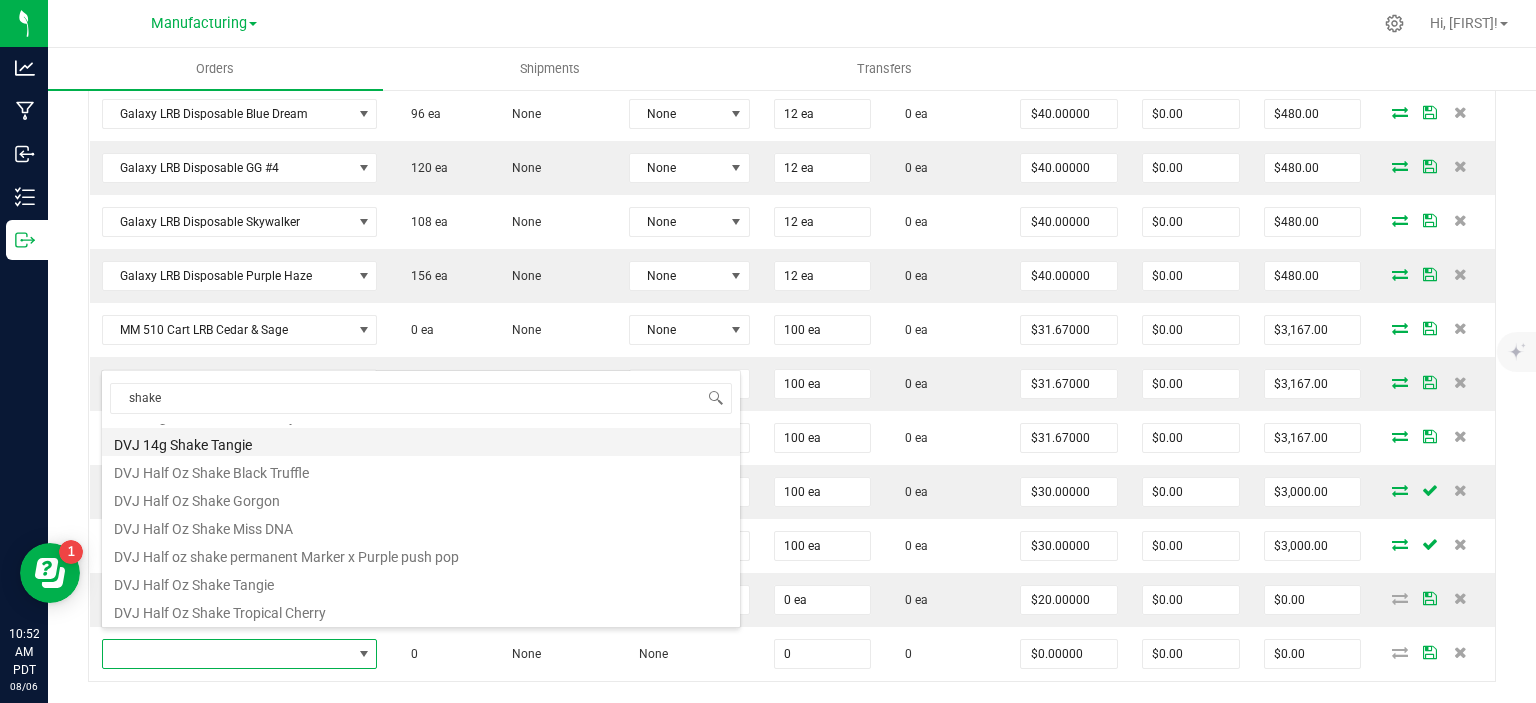 click on "DVJ 14g Shake Tangie" at bounding box center [421, 442] 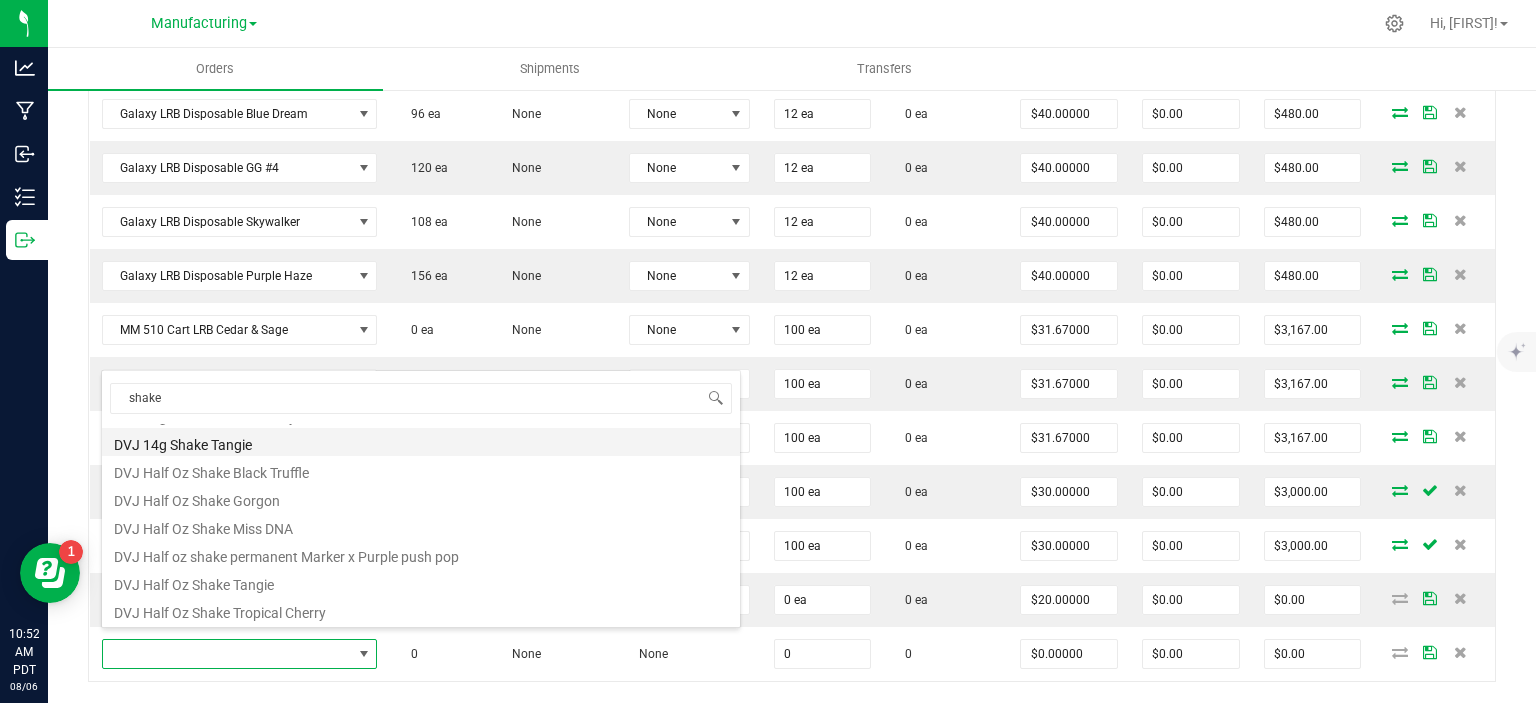 type on "0 ea" 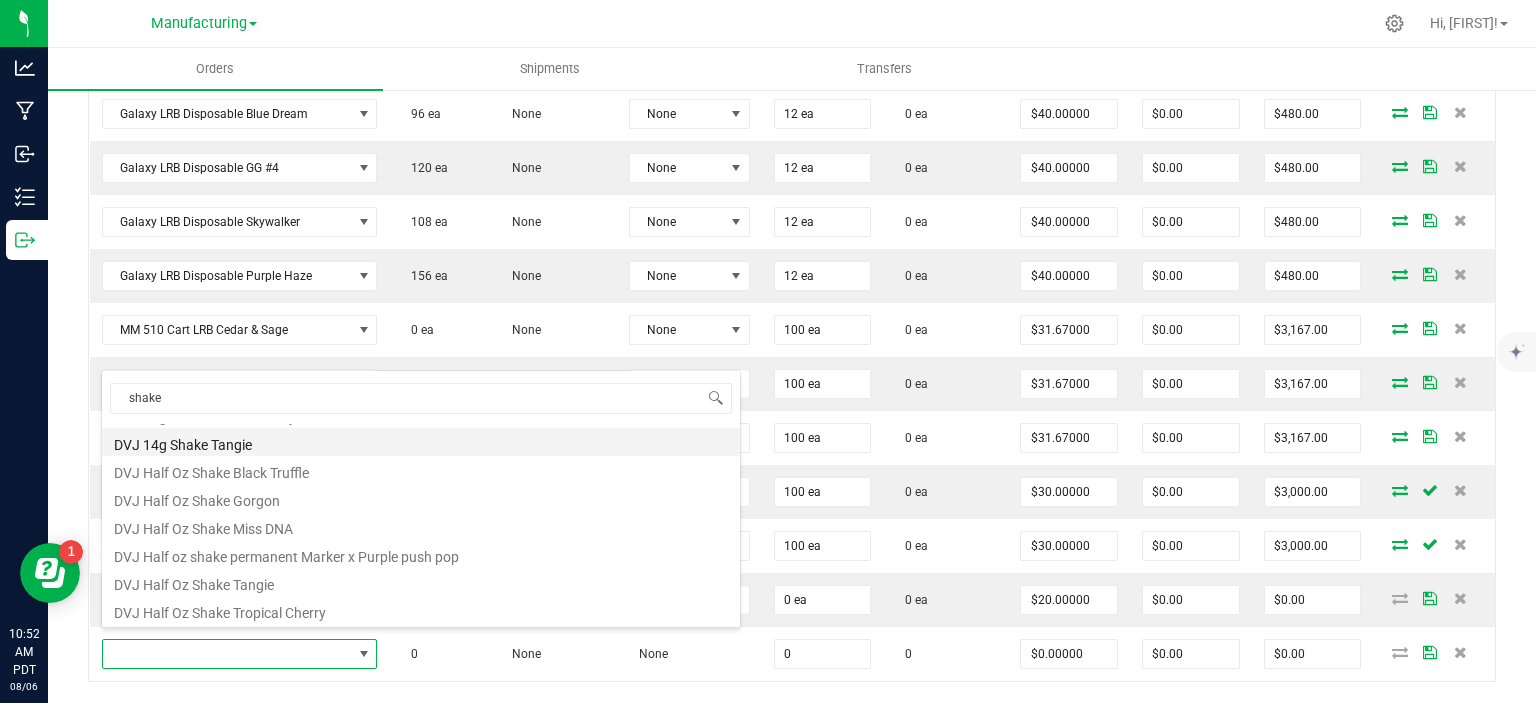 type on "$12.50000" 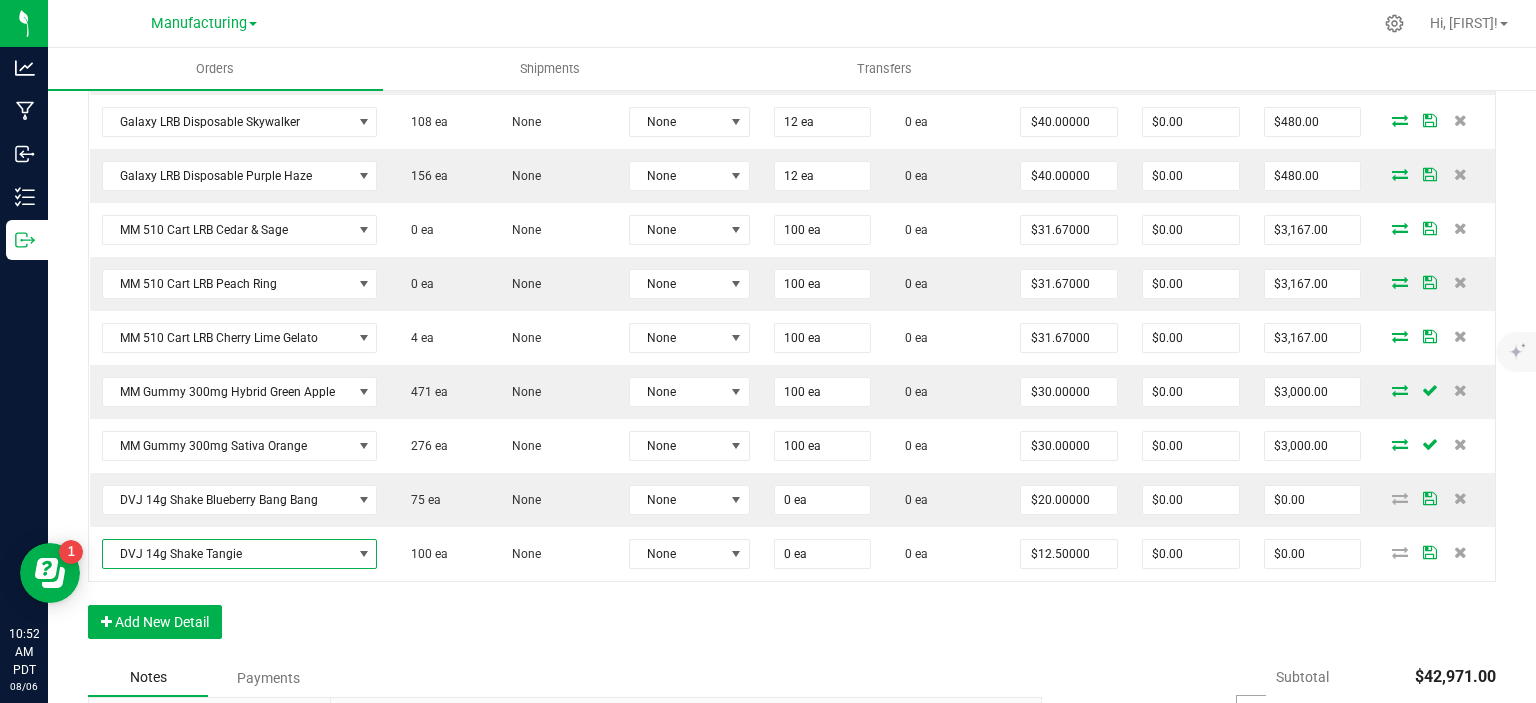 scroll, scrollTop: 1800, scrollLeft: 0, axis: vertical 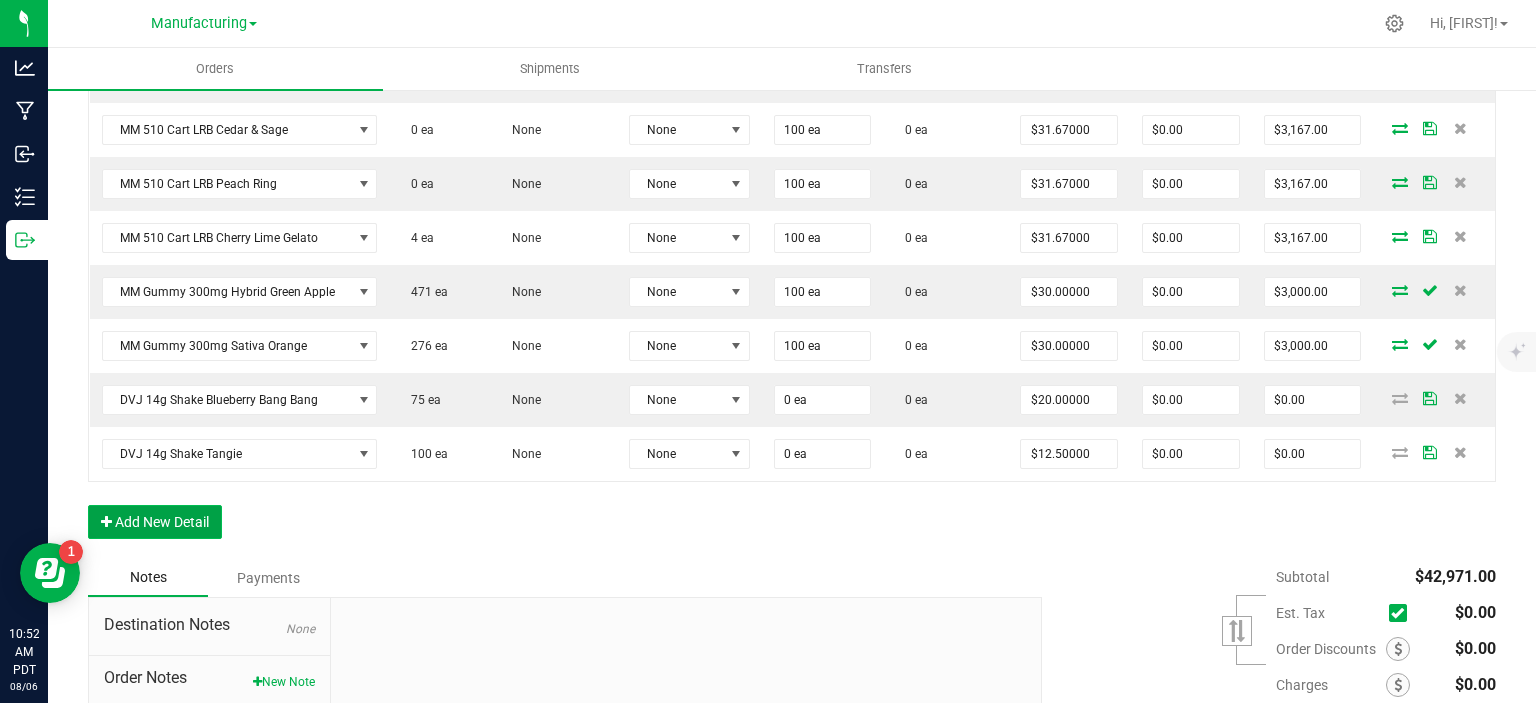 click on "Add New Detail" at bounding box center [155, 522] 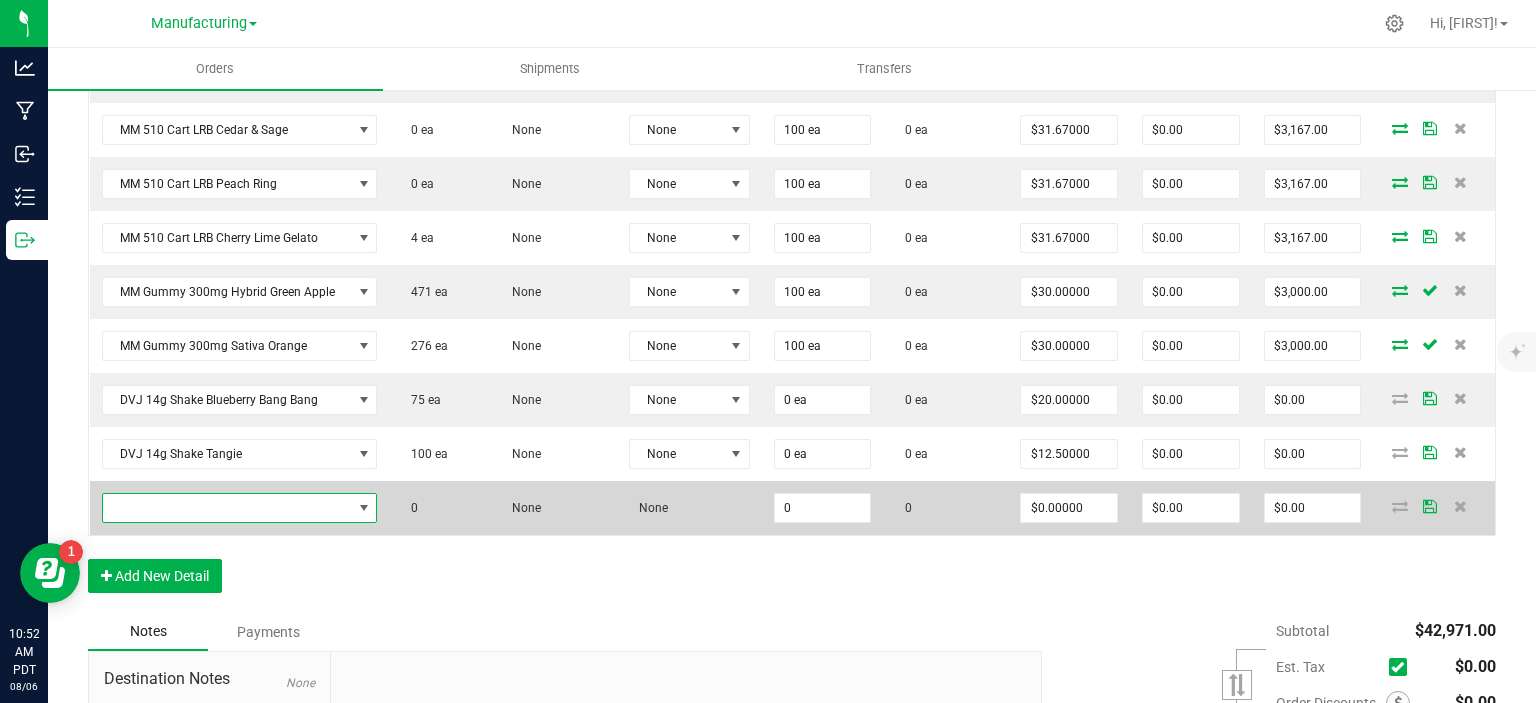 click at bounding box center (227, 508) 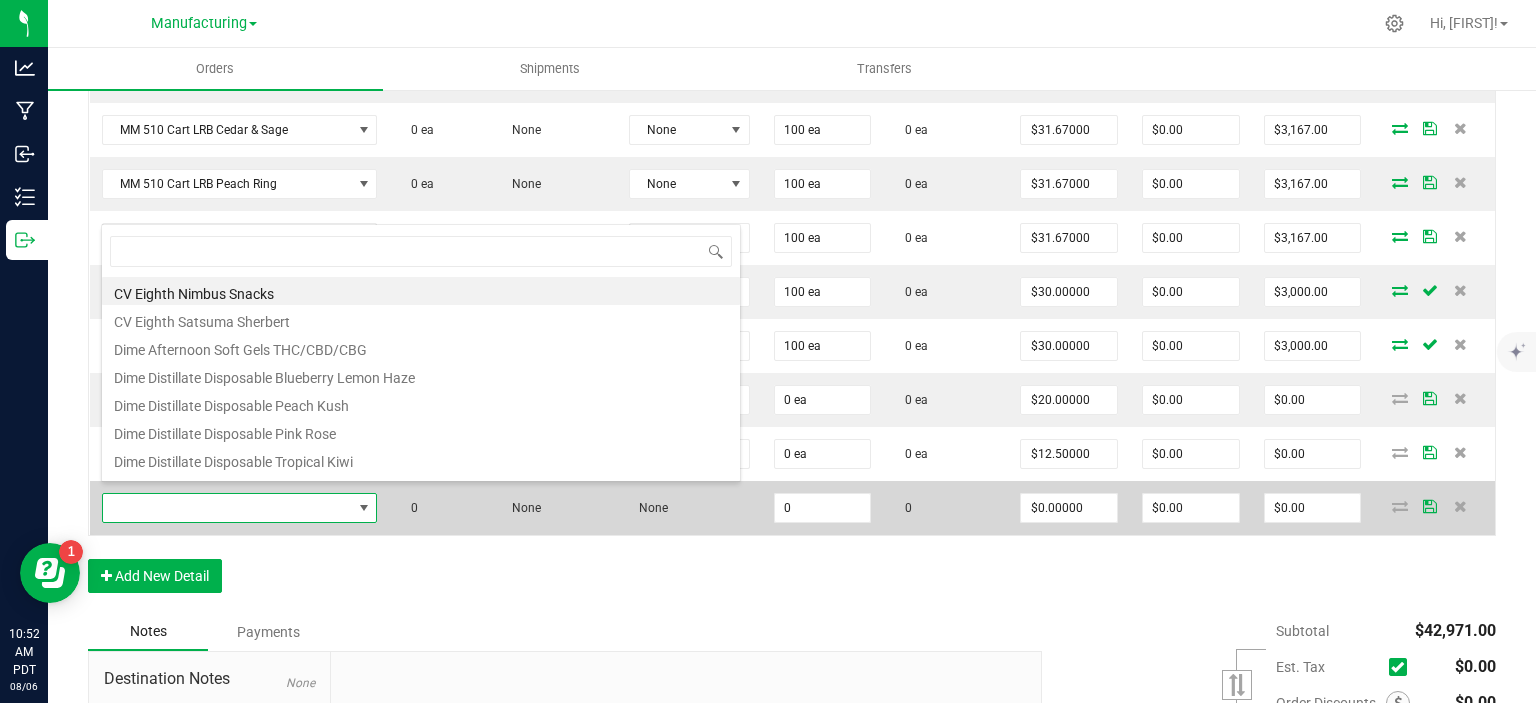 scroll, scrollTop: 99970, scrollLeft: 99724, axis: both 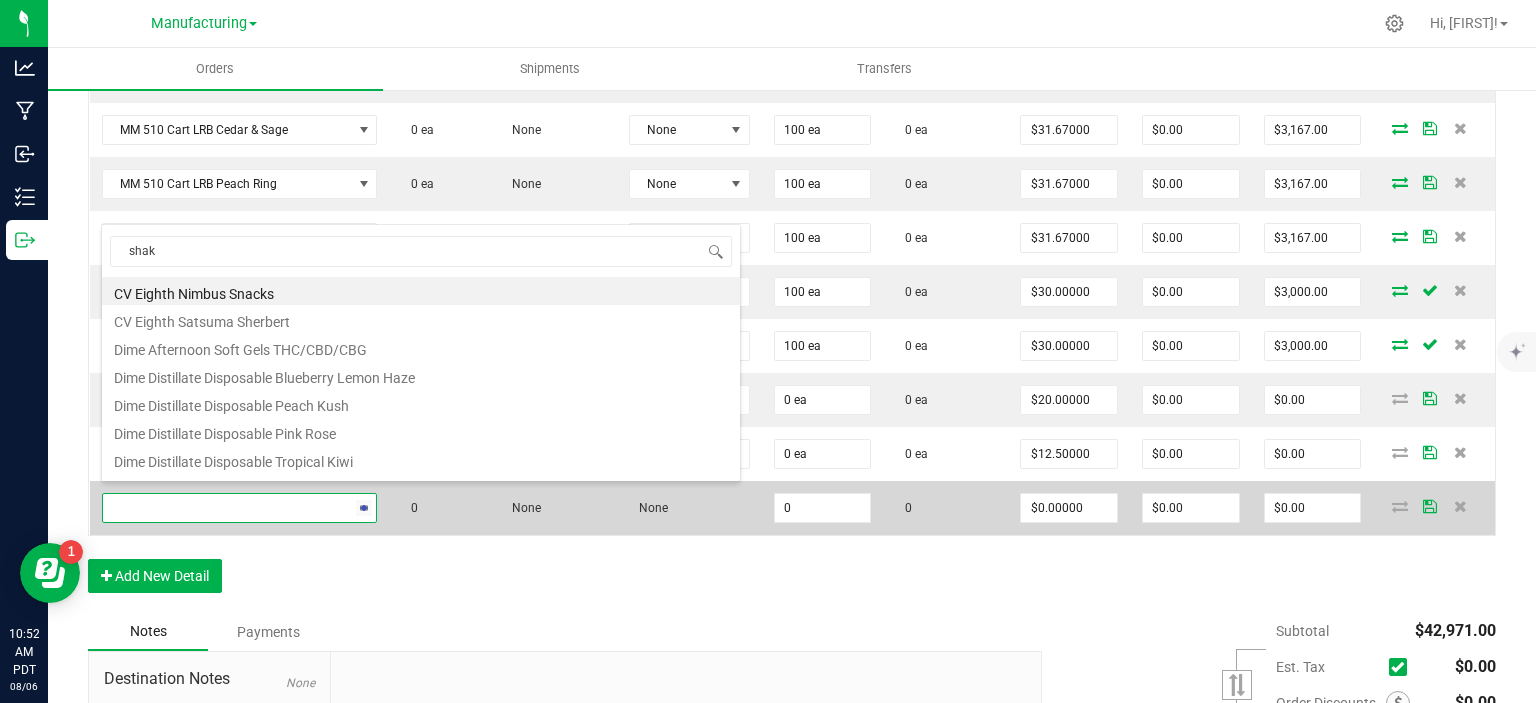 type on "shake" 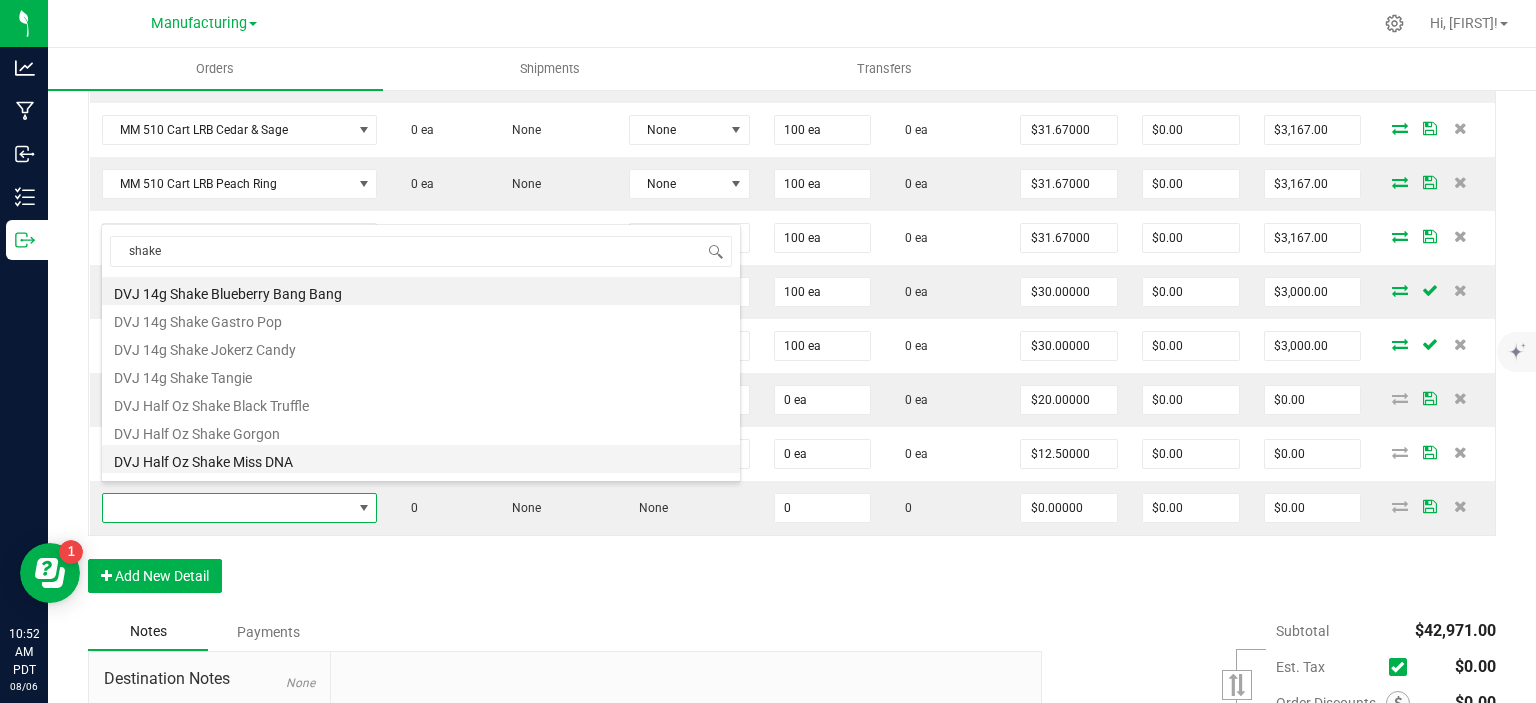 click on "DVJ Half Oz Shake Miss DNA" at bounding box center (421, 459) 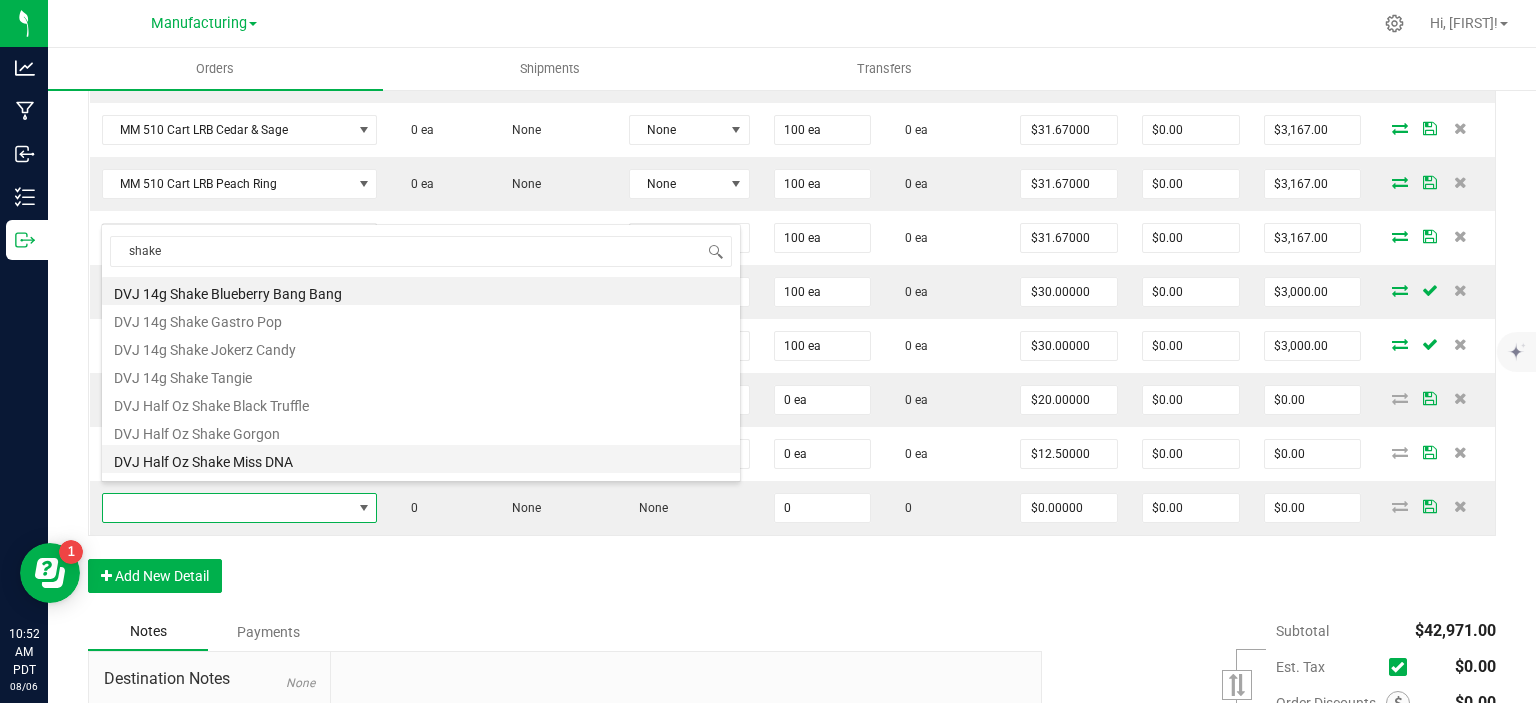 type on "0 ea" 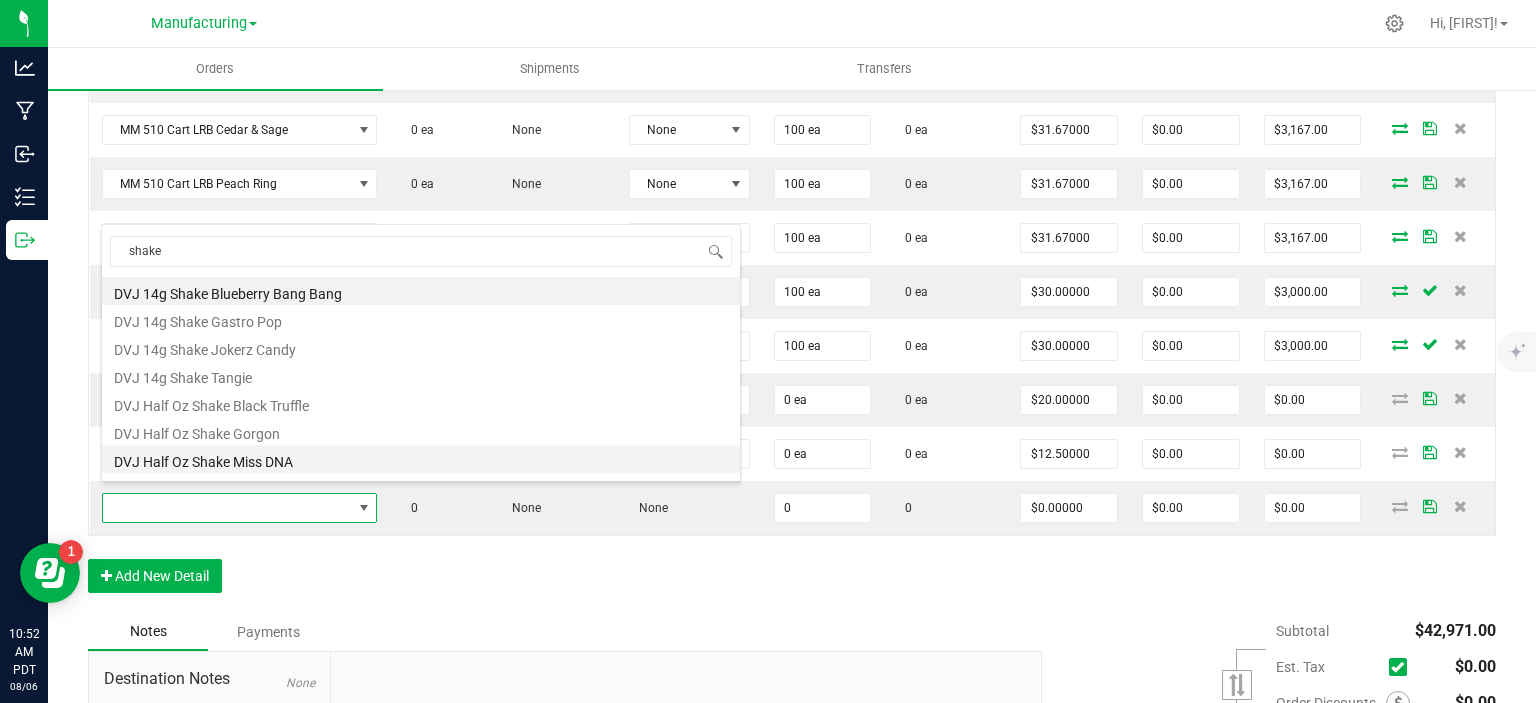 type on "$20.00000" 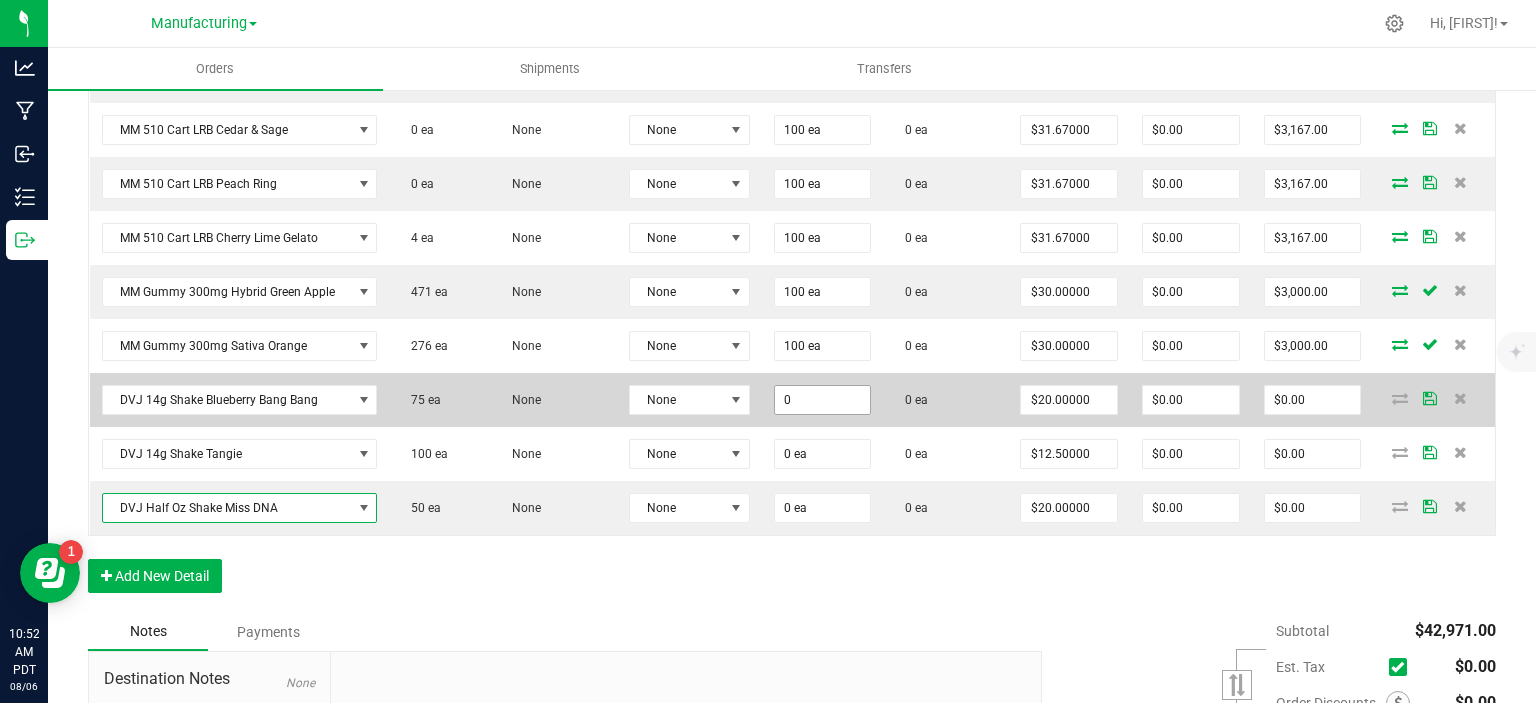 click on "0" at bounding box center (823, 400) 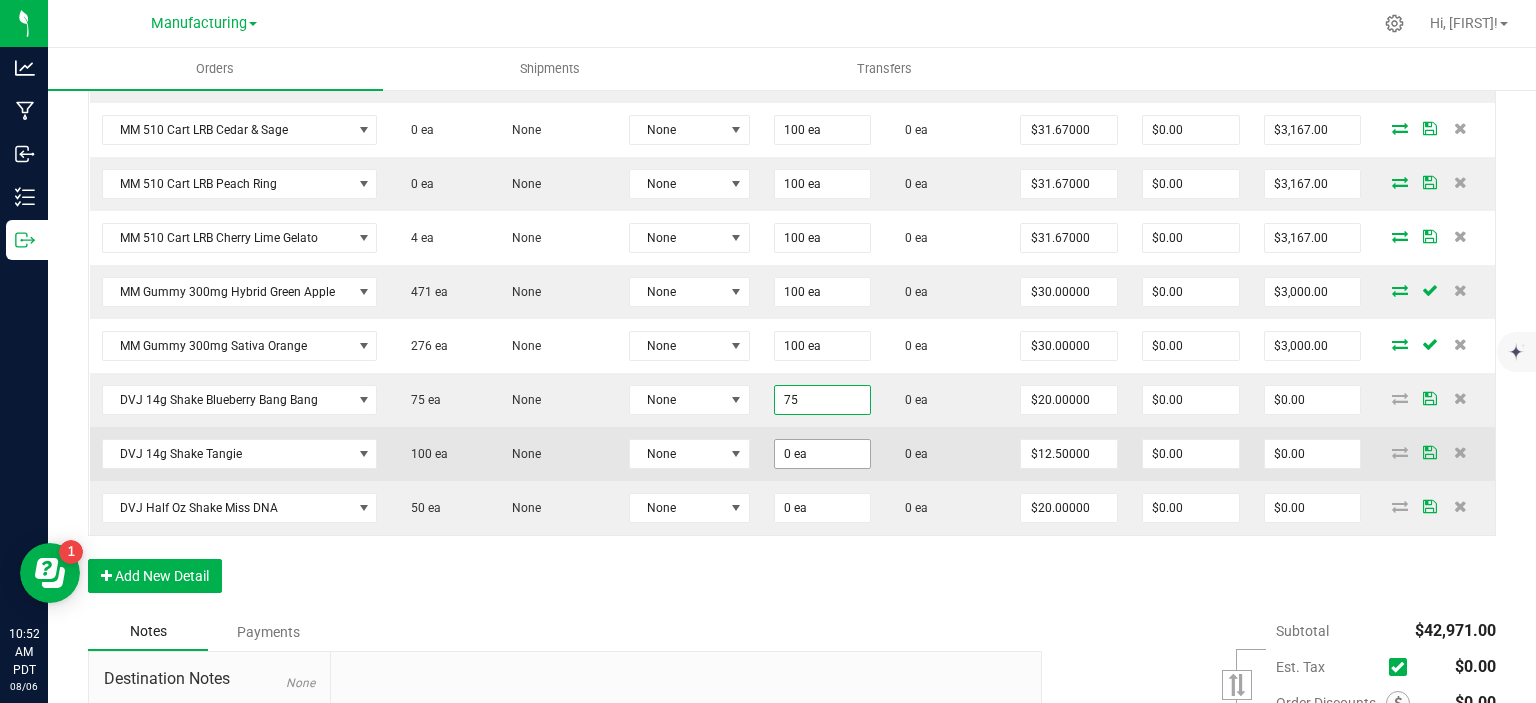 type on "75 ea" 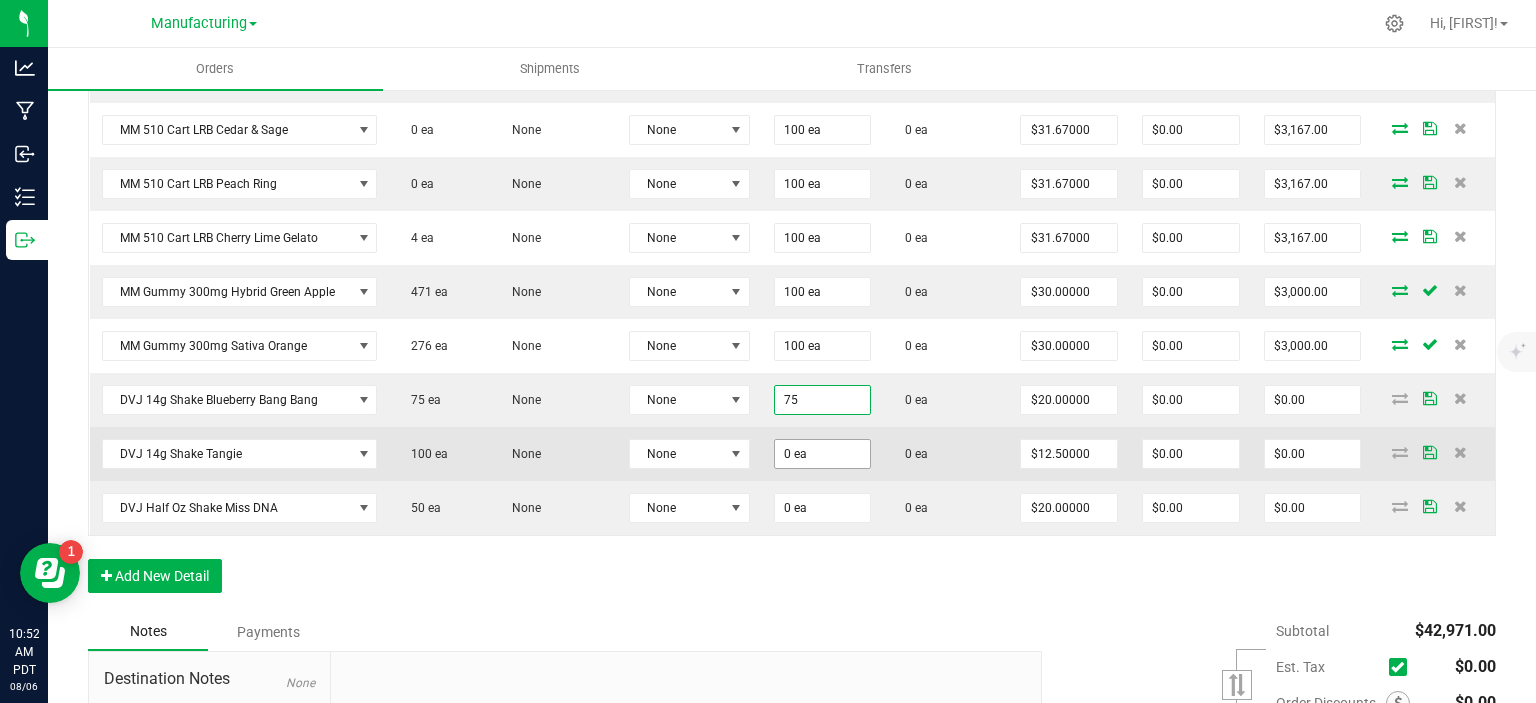 type on "$1,500.00" 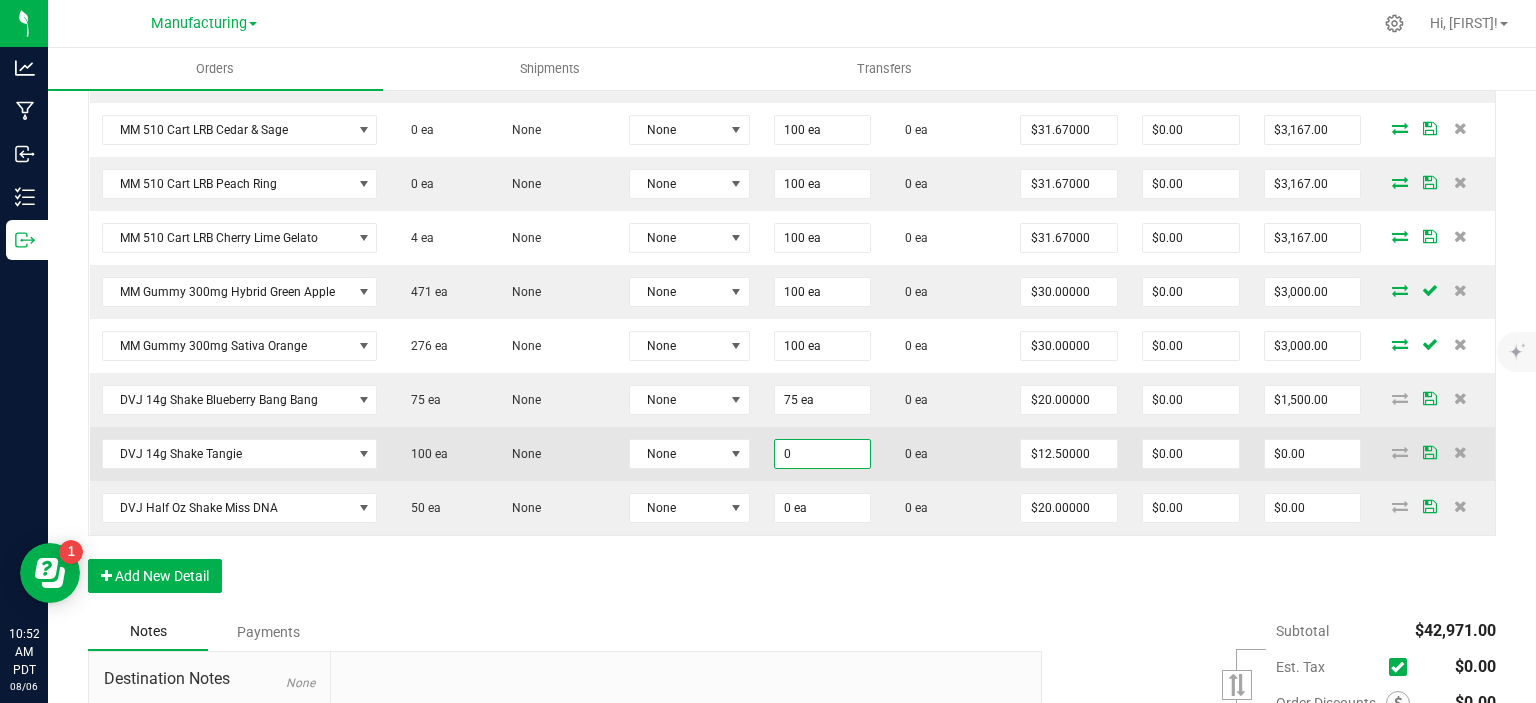click on "0" at bounding box center [823, 454] 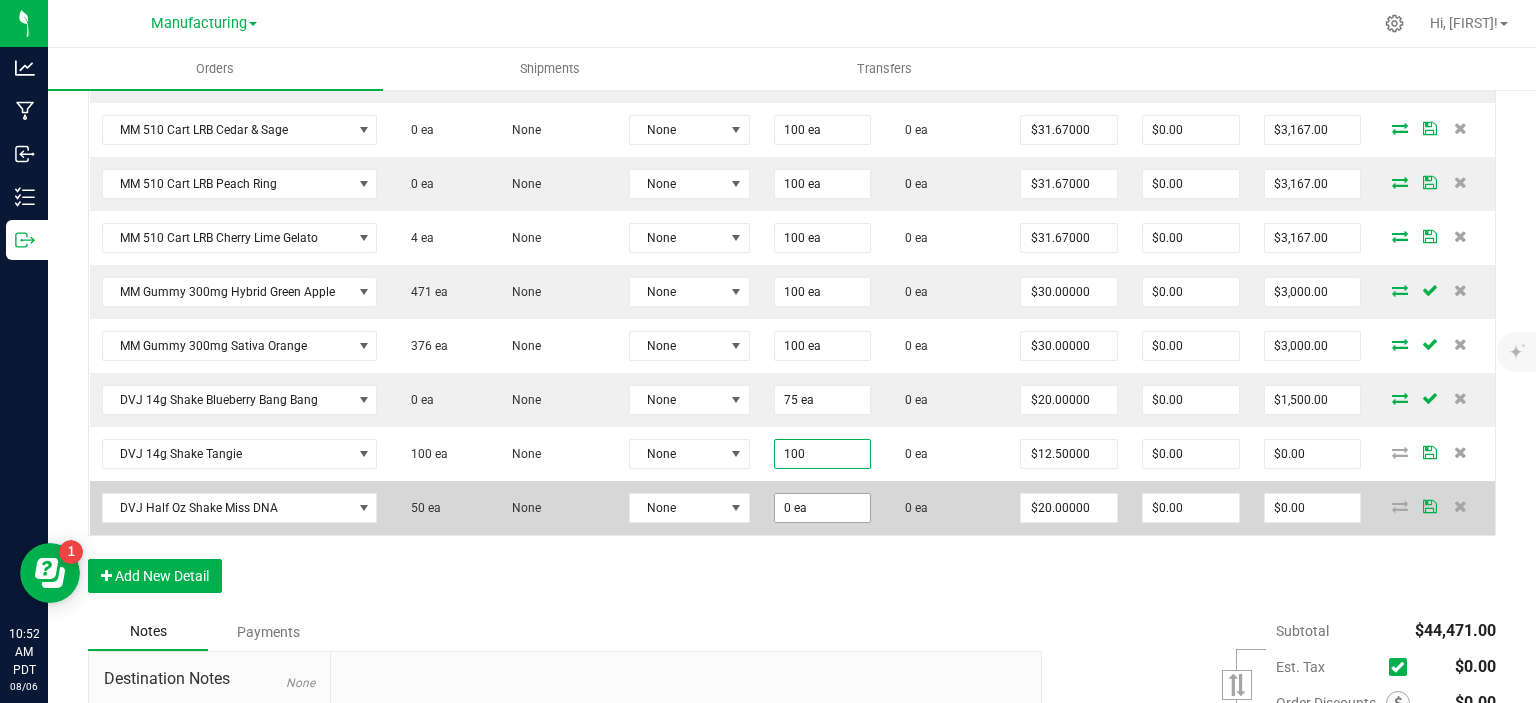 type on "100 ea" 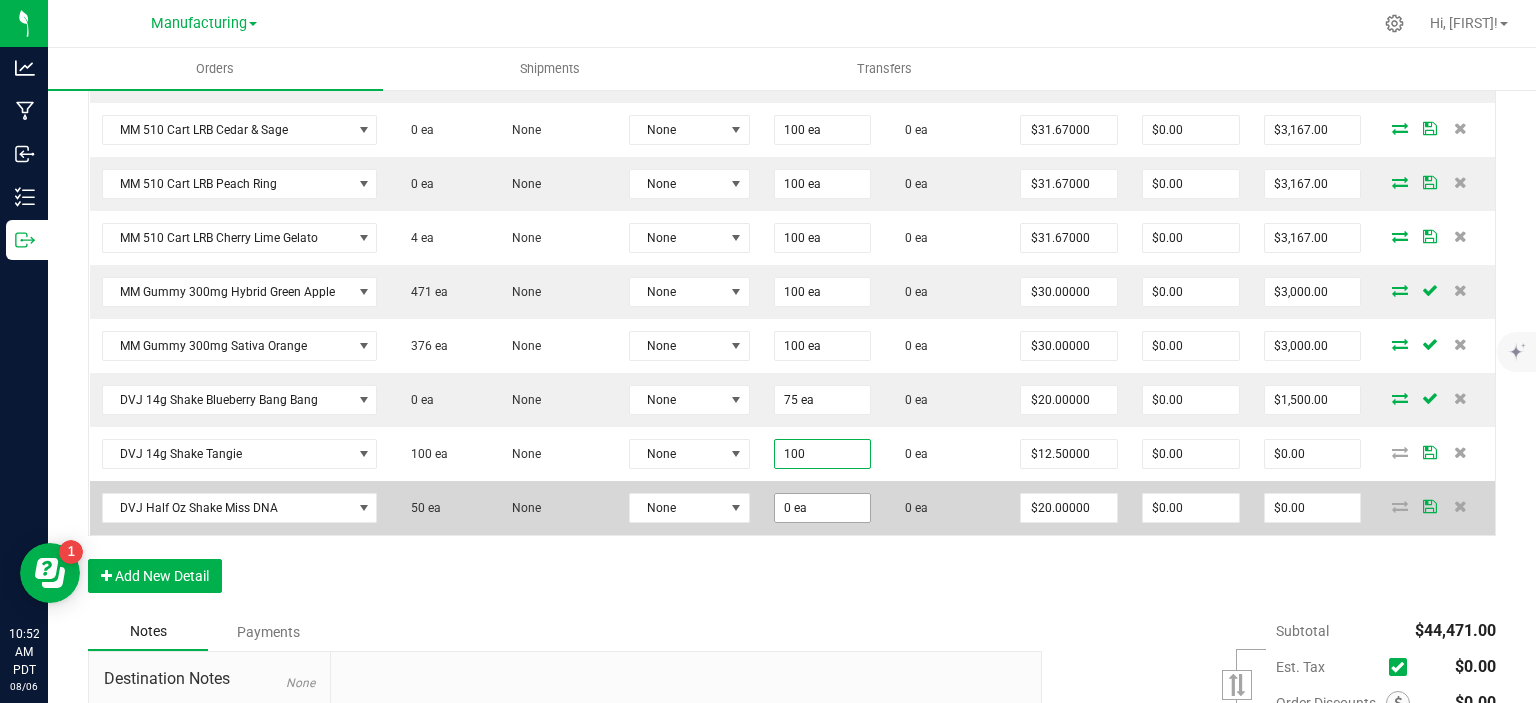 type on "$1,250.00" 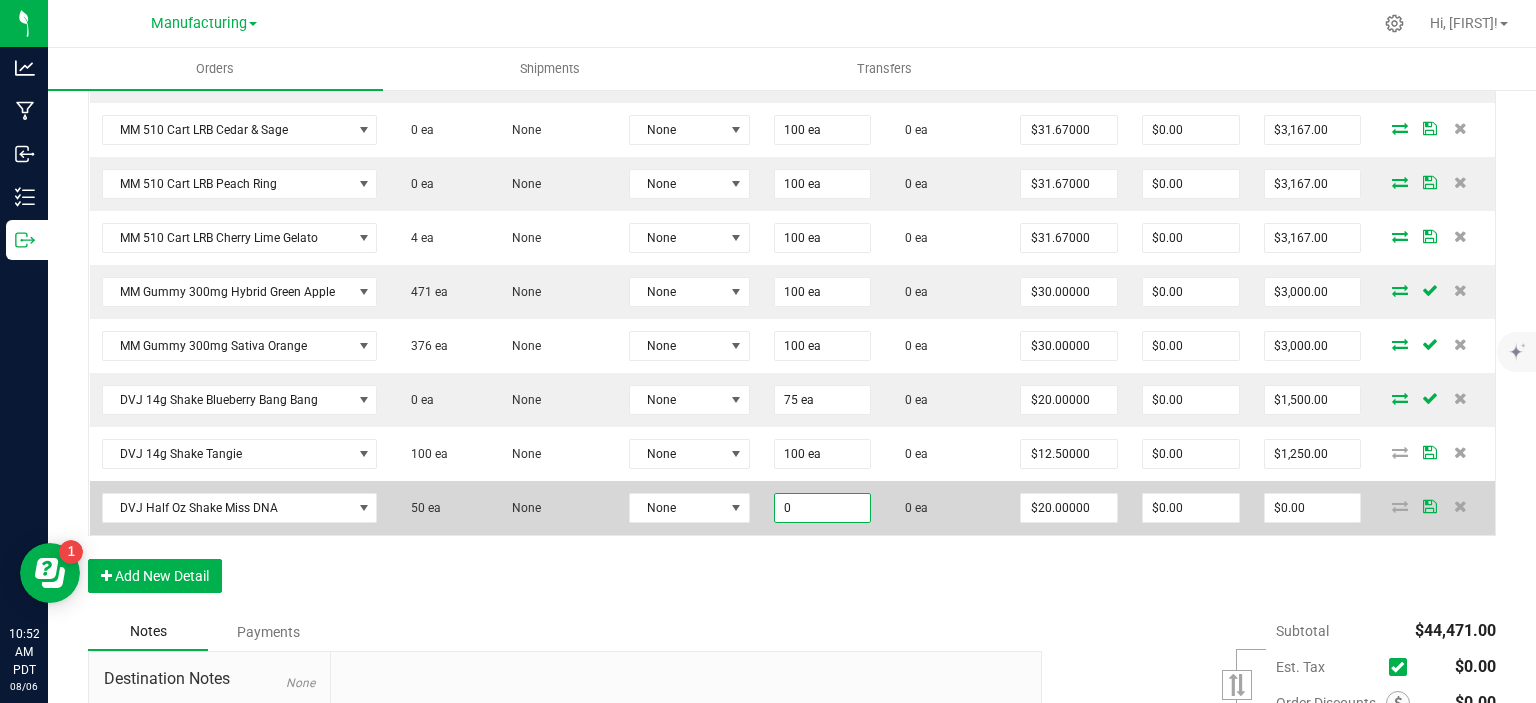 click on "0" at bounding box center [823, 508] 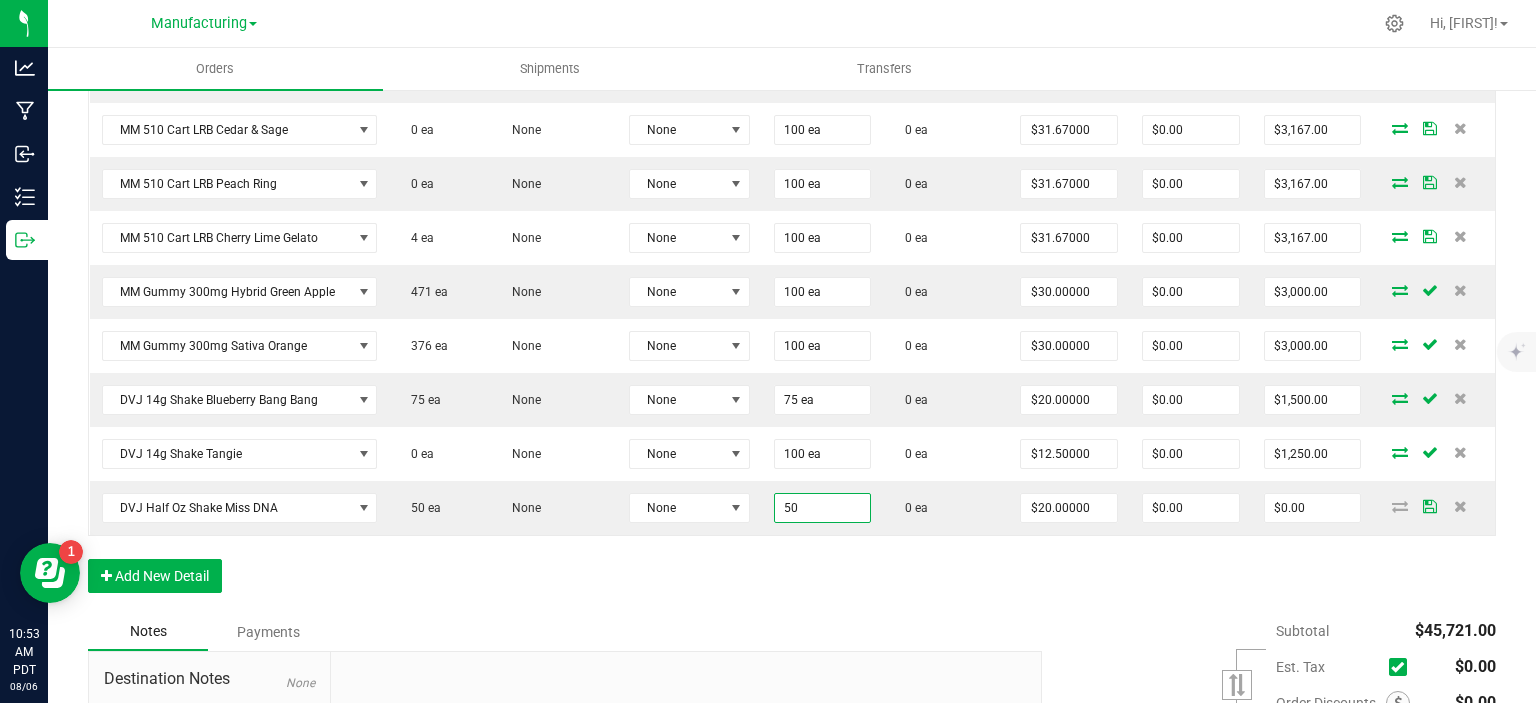 type on "50 ea" 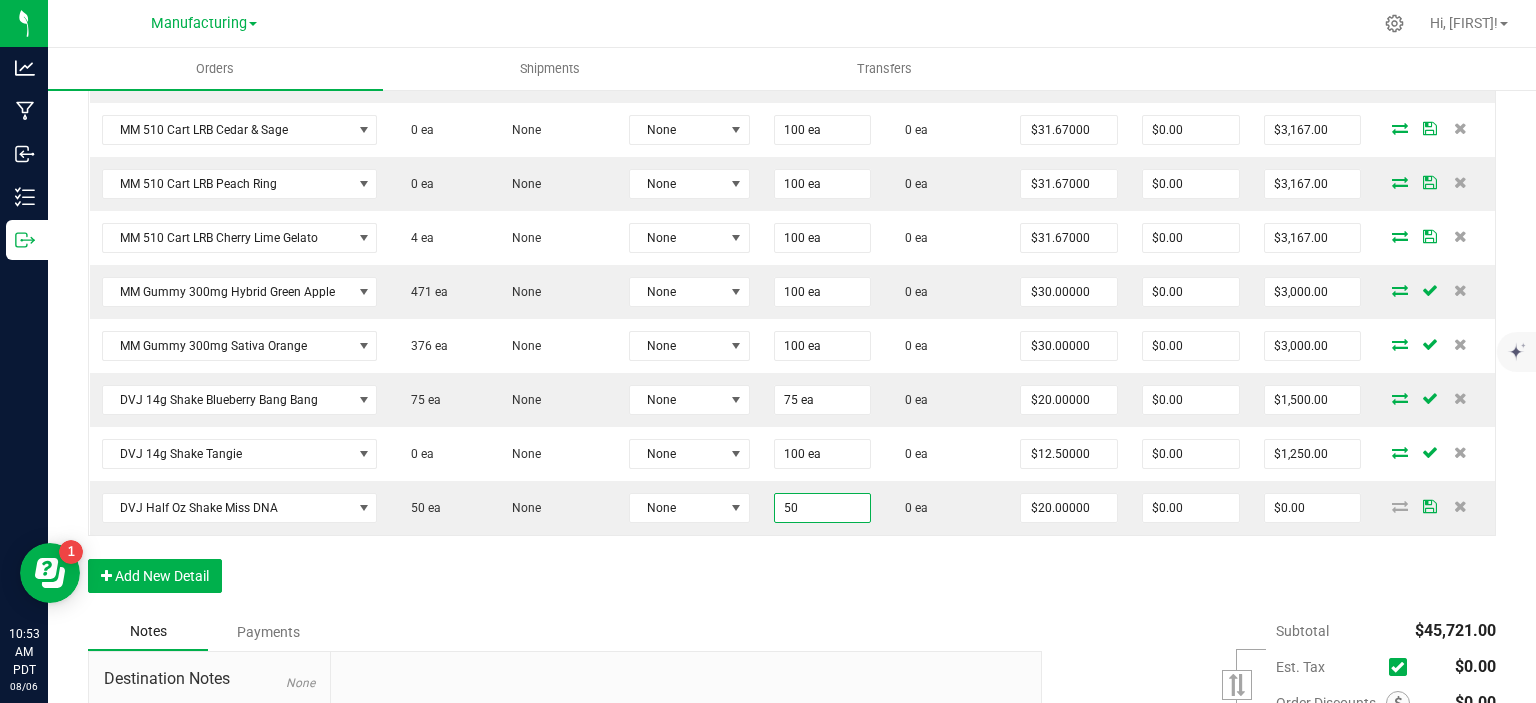 type on "$1,000.00" 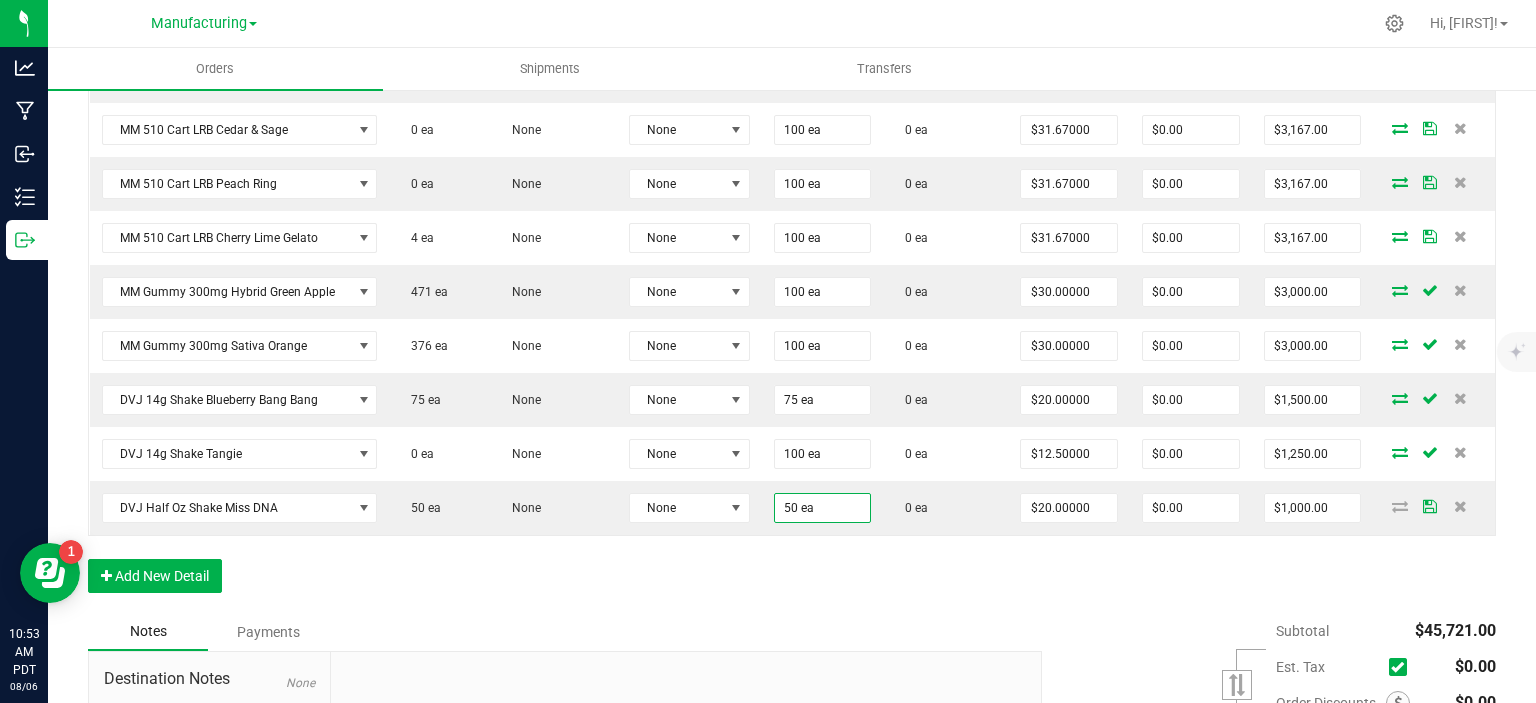 click on "Order Details Print All Labels Item Sellable Strain Lot Number Qty Ordered Qty Allocated Unit Price Line Discount Total Actions Galaxy Moonrocks Indica Blueberry 100 ea None None 50 ea 50 ea $18.33000 $0.00 $916.50 MM Rosin Double Dream 0 ea None None 67 ea 67 ea $37.50000 $0.00 $2,512.50 MM Rosin Gush Mintz 0 ea None None 25 ea 25 ea $37.50000 $0.00 $937.50 MM Rosin Strawberry Bomb 0 ea None None 25 ea 25 ea $37.50000 $0.00 $937.50 MM Gummy 300mg Indica Grape 262 ea None None 83 ea 83 ea $30.00000 $0.00 $2,490.00 MM Gummy Rings Cherry 0 ea None None 68 ea 68 ea $15.00000 $0.00 $1,020.00 MM Gummy Rings Watermelon 0 ea None None 71 ea 71 ea $15.00000 $0.00 $1,065.00 MM Gummy Bears THC/CBN 0 ea None None 96 ea 96 ea $15.00000 $0.00 $1,440.00 MM Gummy Rings Green Apple 32 ea None None 70 ea 70 ea $15.00000 $0.00 $1,050.00 DVJ Eighth Tangie 0 ea None None 100 ea 100 ea $0.00" at bounding box center [792, -287] 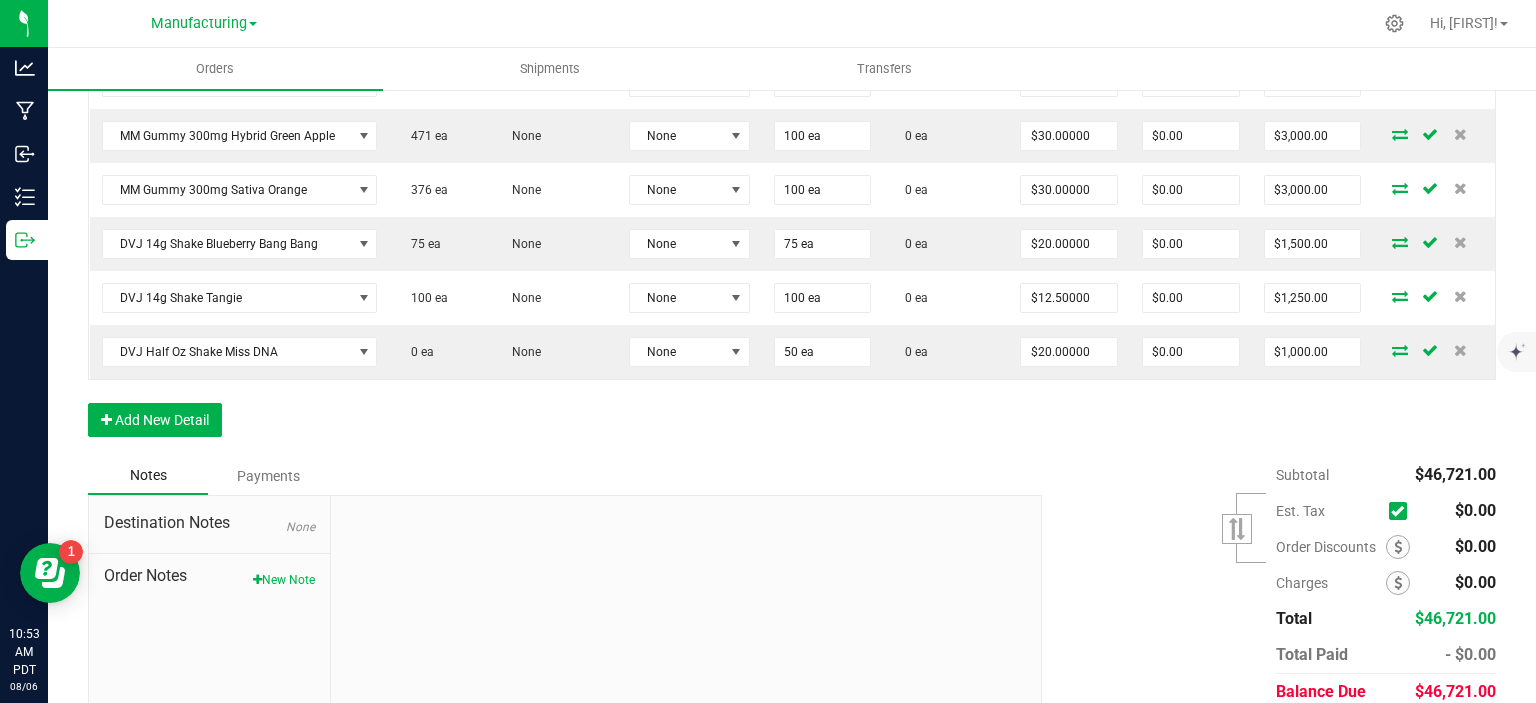 scroll, scrollTop: 2000, scrollLeft: 0, axis: vertical 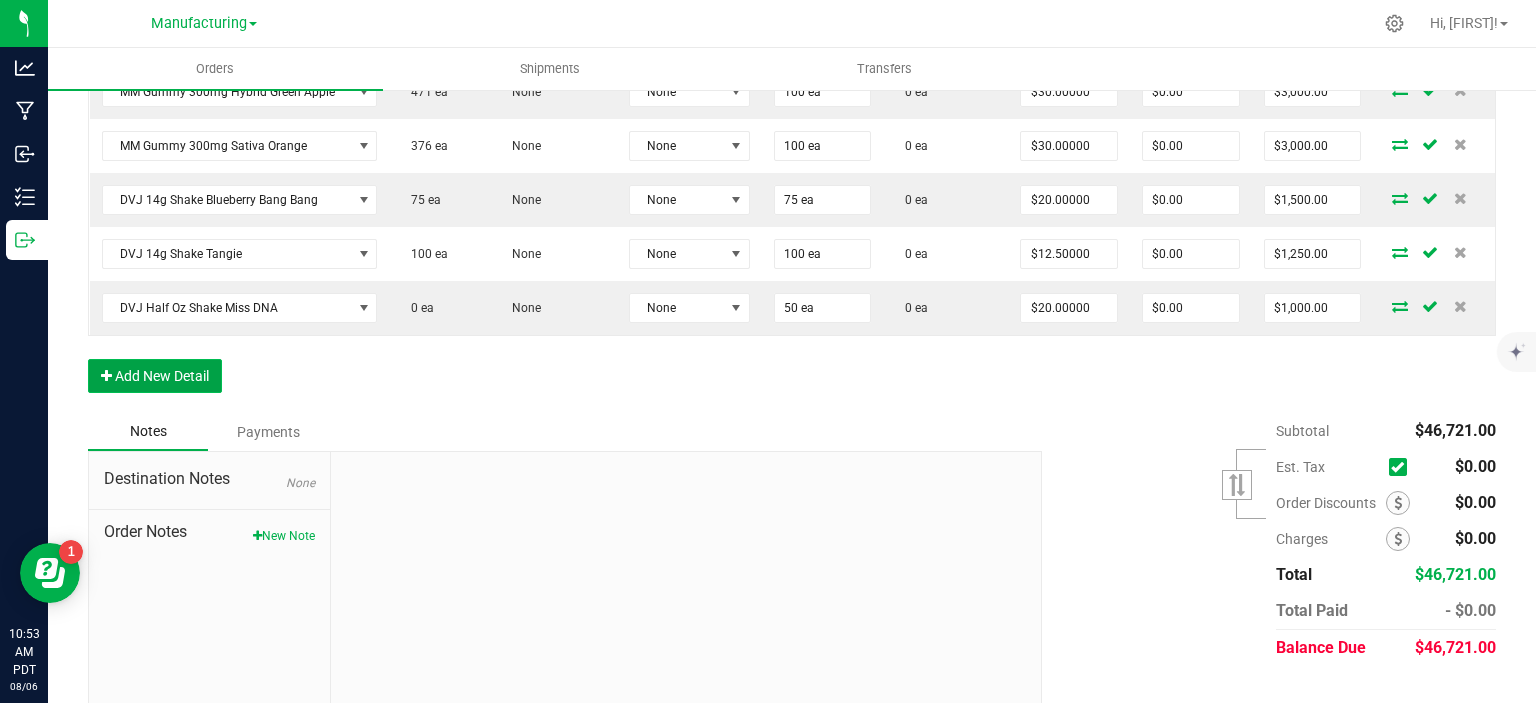 click on "Add New Detail" at bounding box center [155, 376] 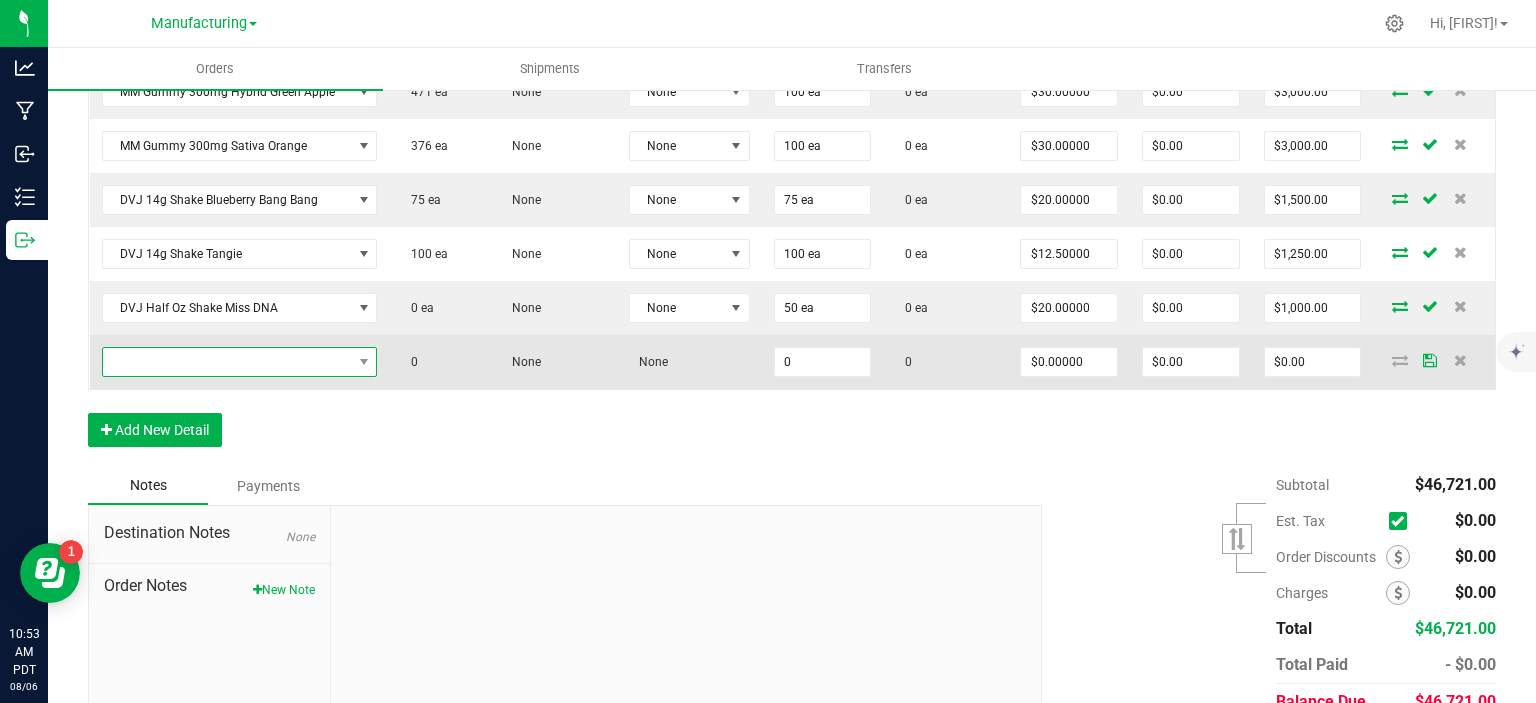 click at bounding box center [227, 362] 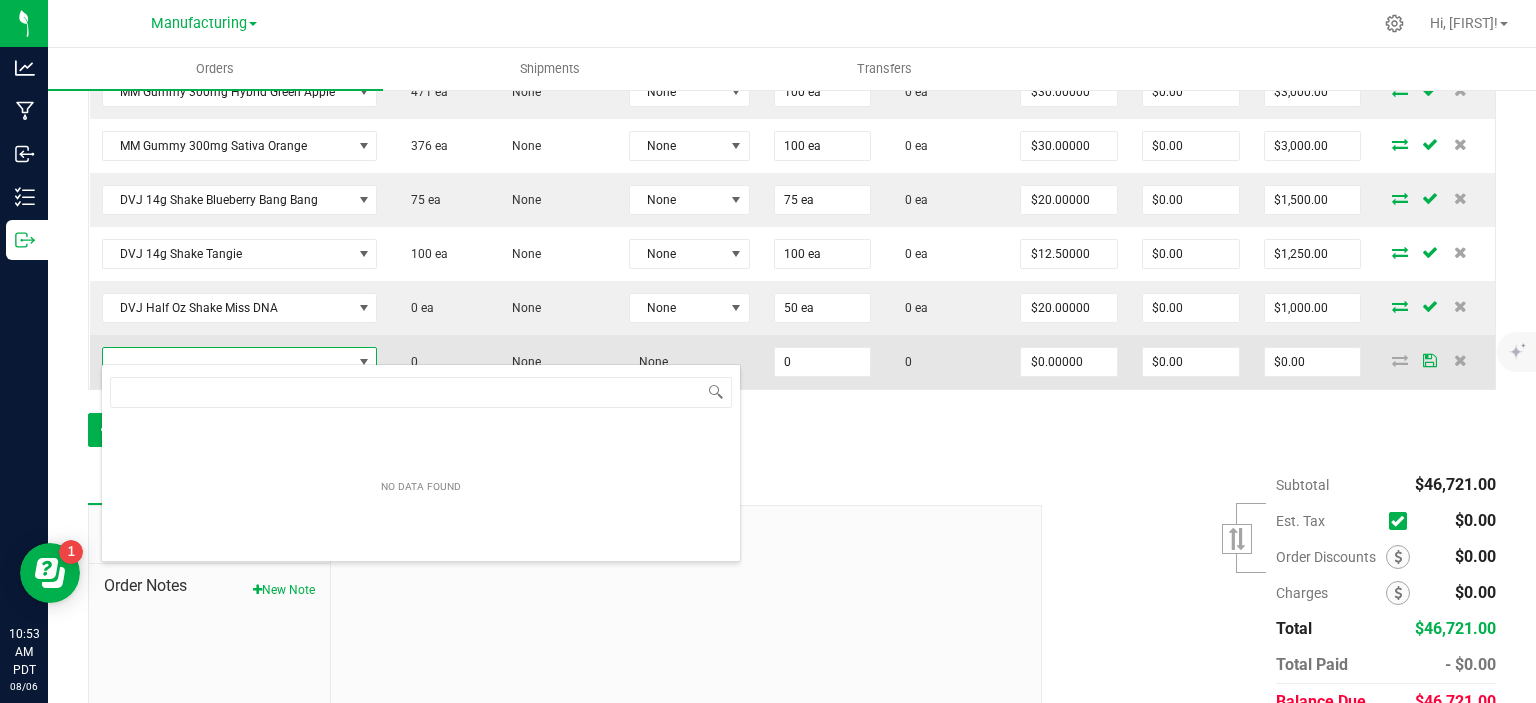 scroll, scrollTop: 99970, scrollLeft: 99724, axis: both 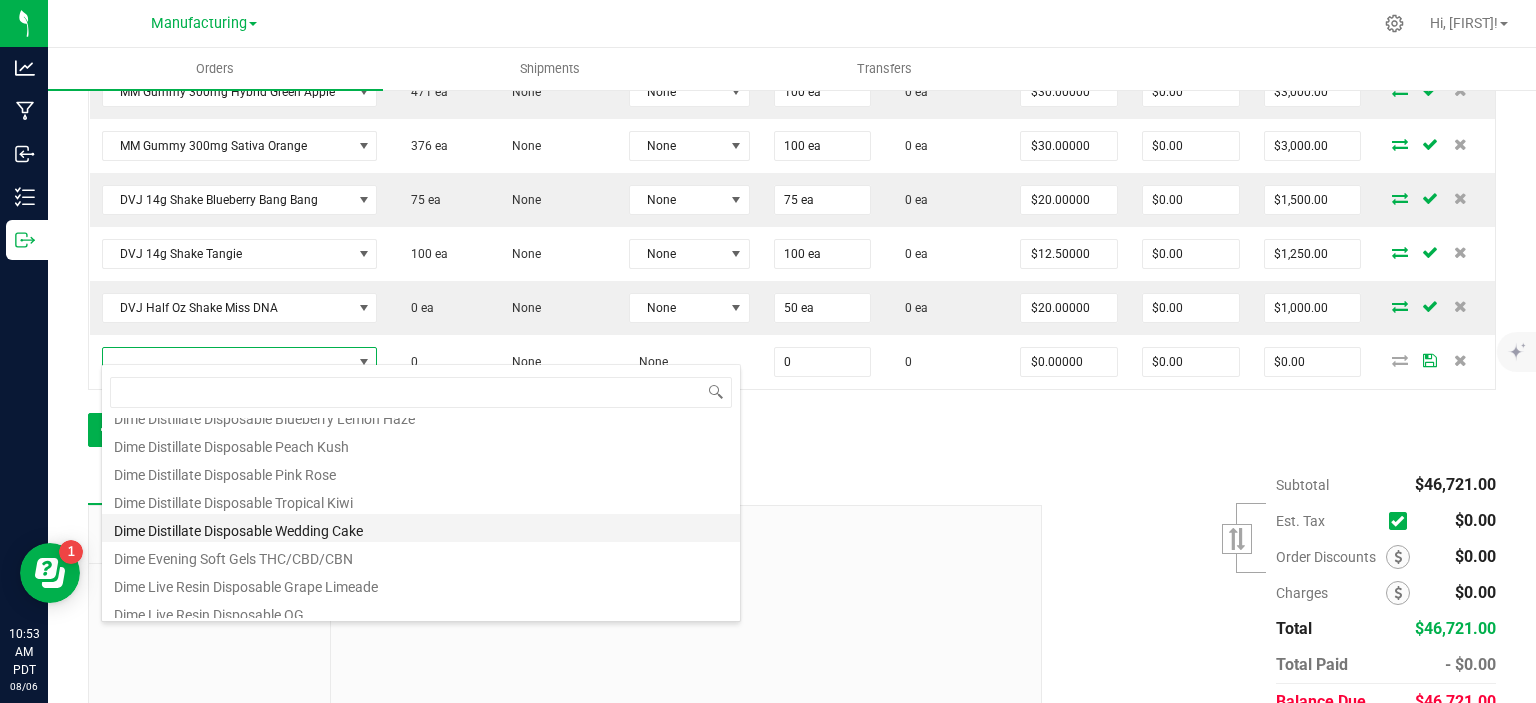 click on "Dime Distillate Disposable Wedding Cake" at bounding box center (421, 528) 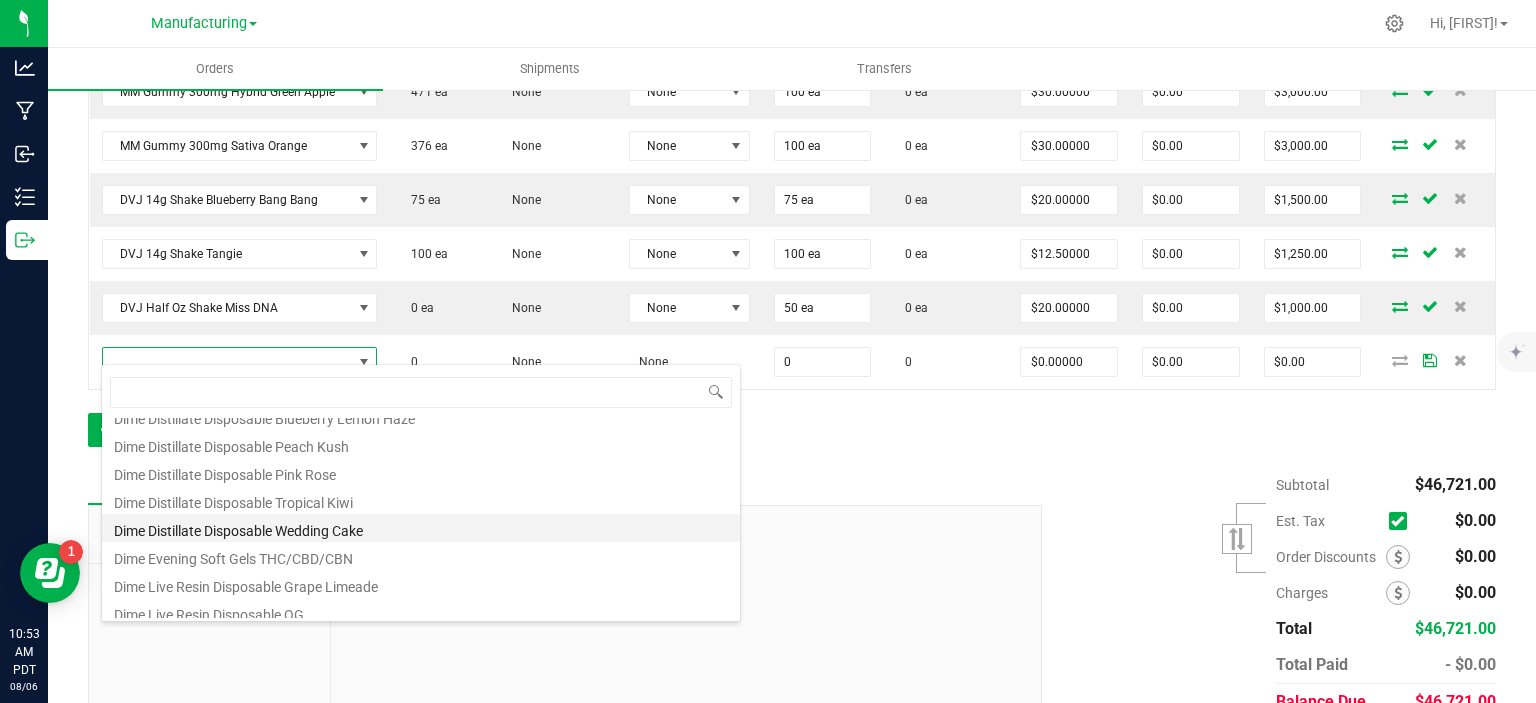 type on "0 ea" 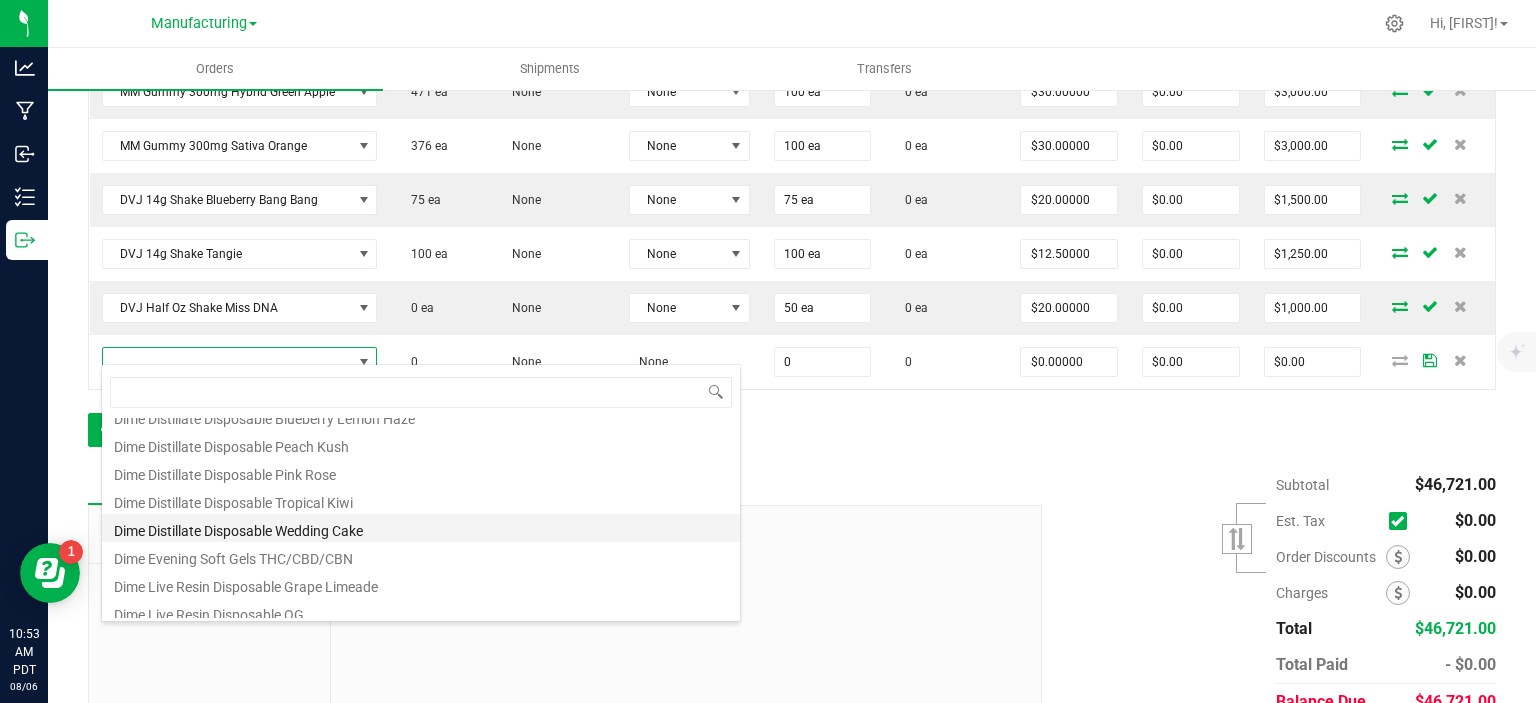type on "$45.00000" 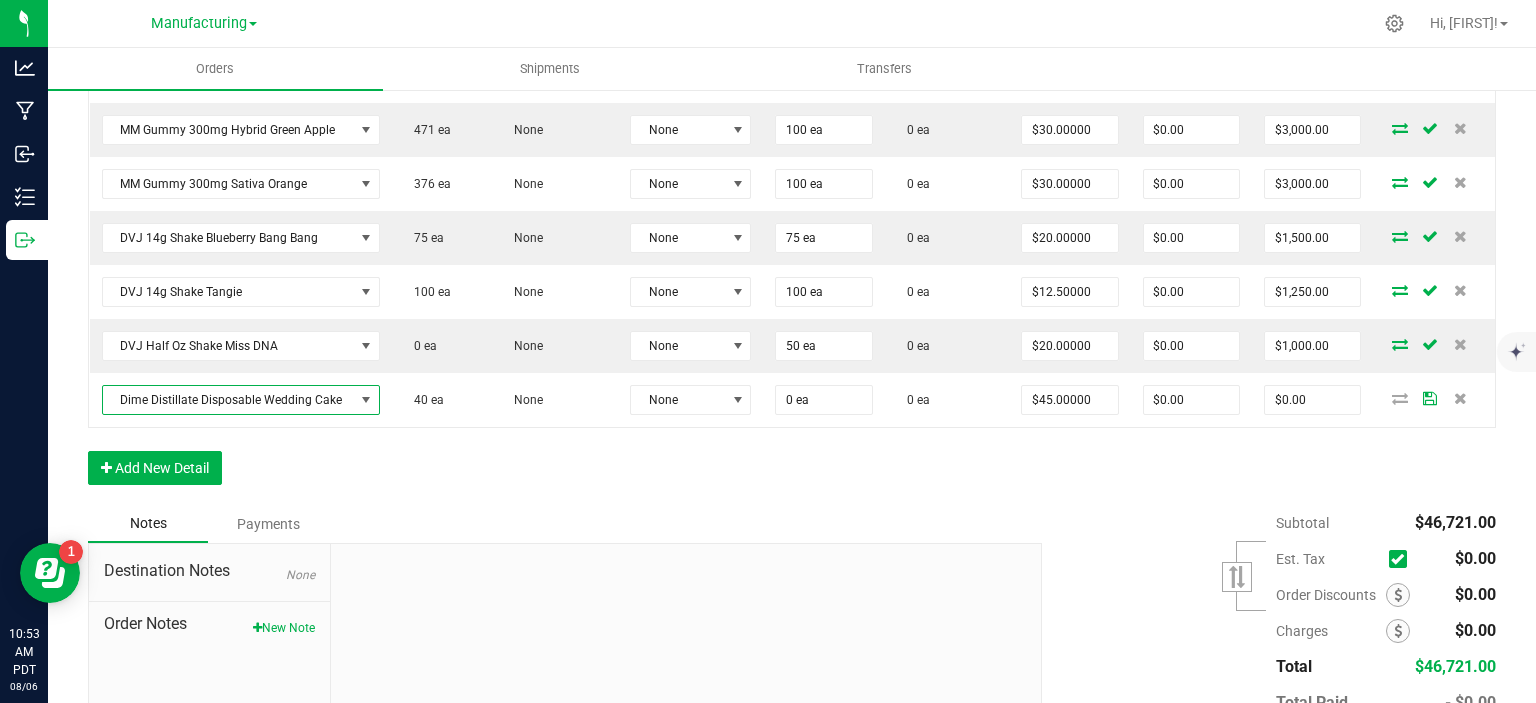 scroll, scrollTop: 2077, scrollLeft: 0, axis: vertical 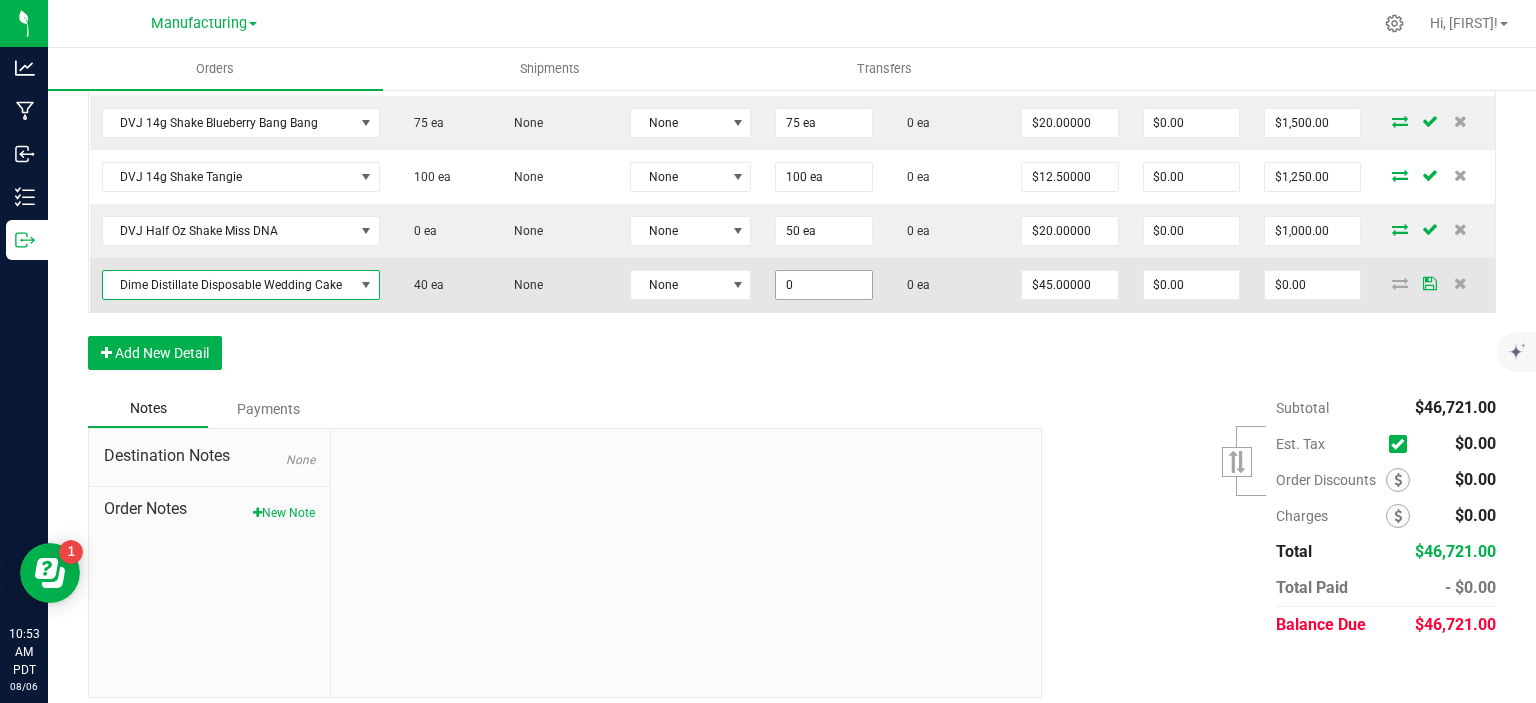 click on "0" at bounding box center (823, 285) 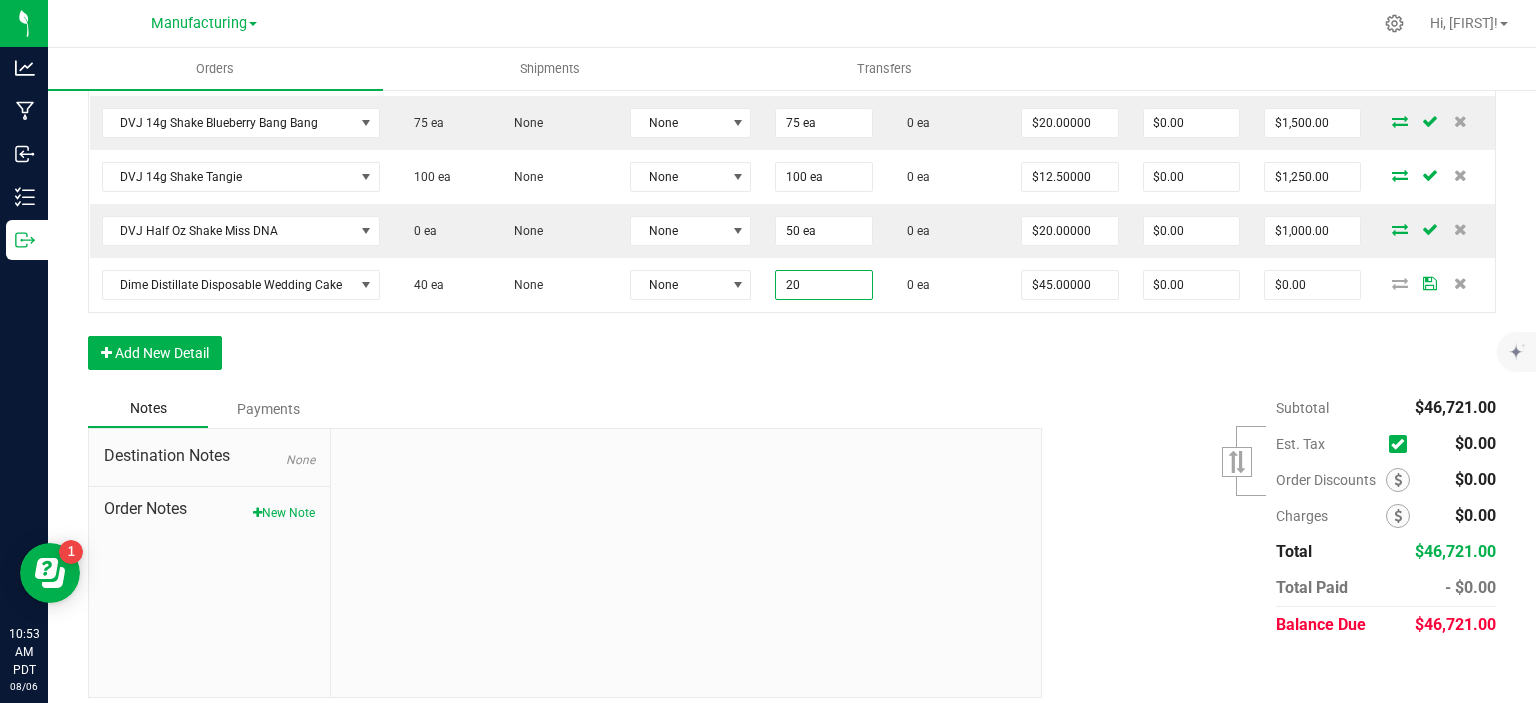 type on "20 ea" 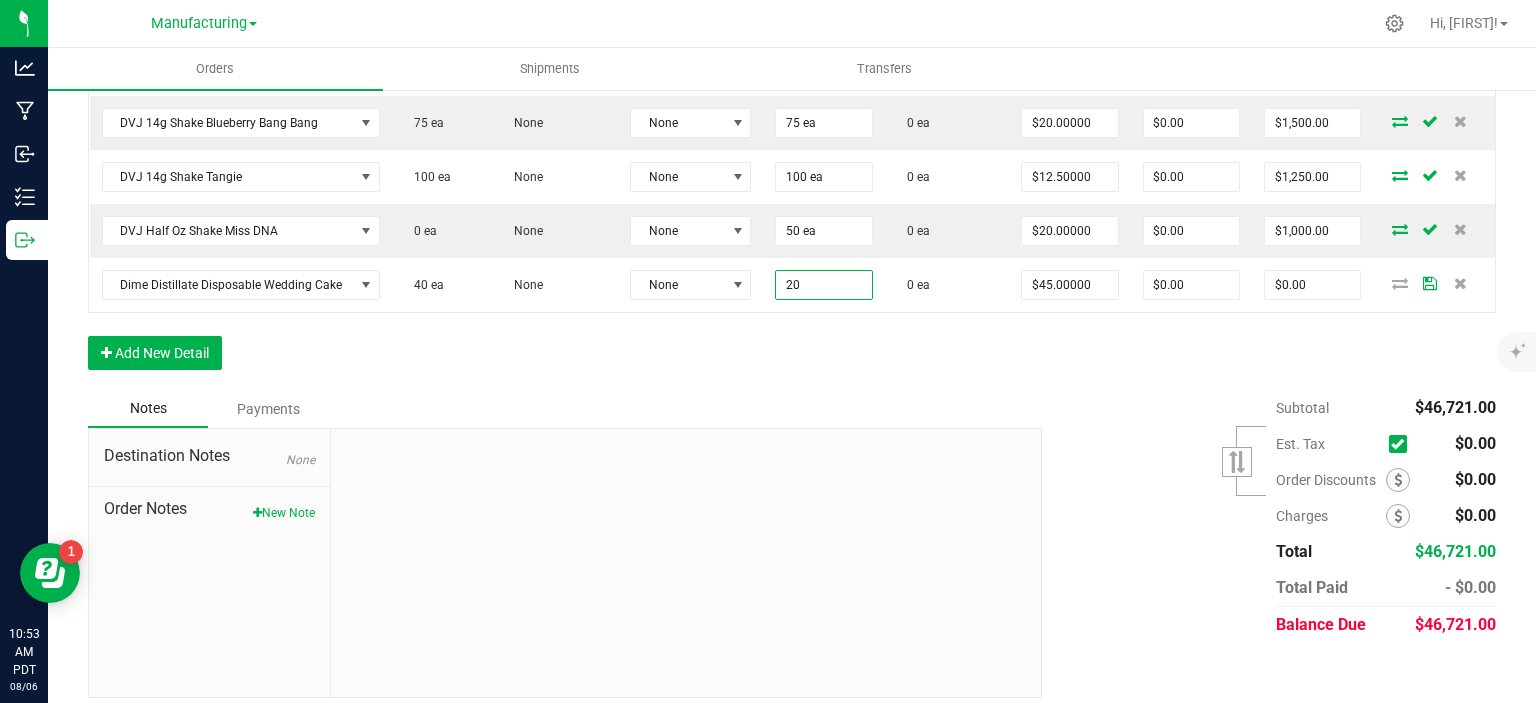 type on "$900.00" 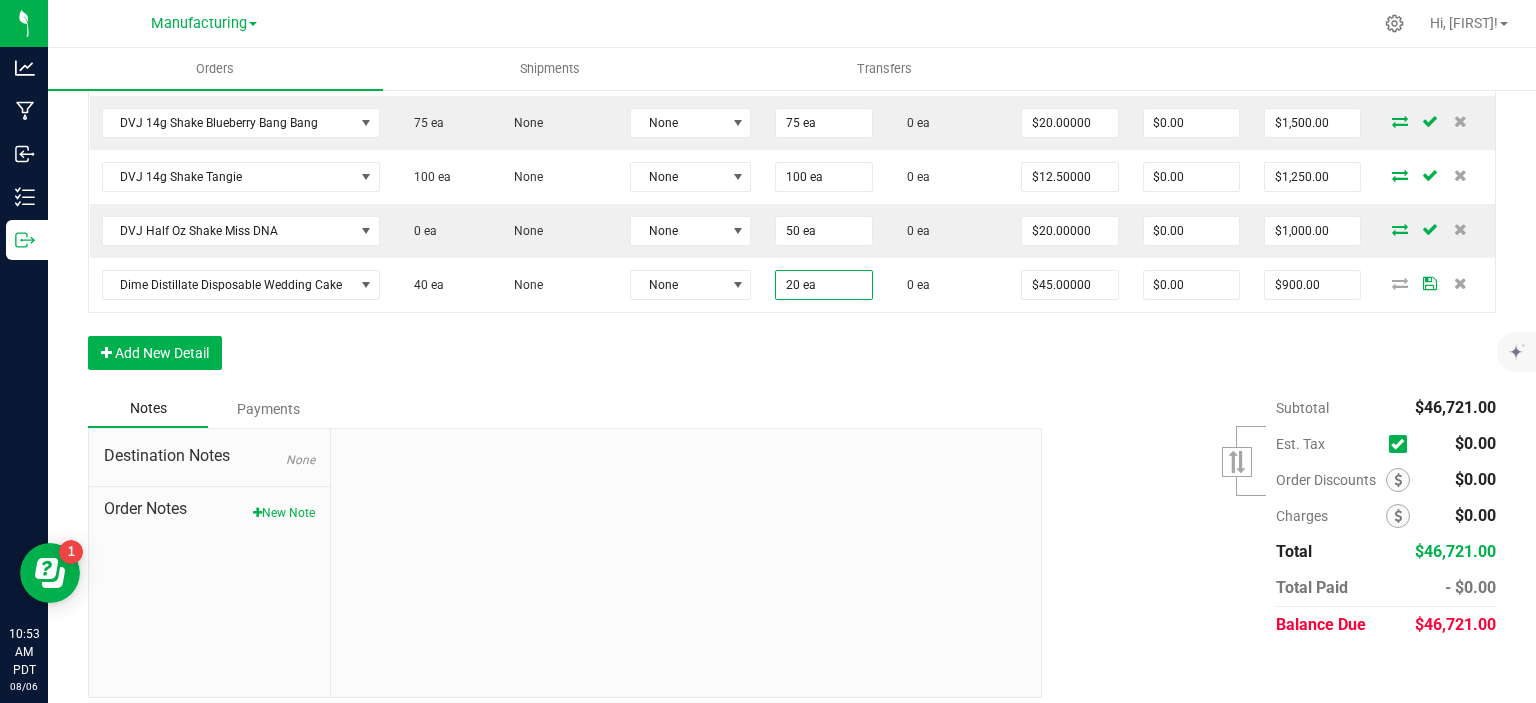 click on "Order Details Print All Labels Item Sellable Strain Lot Number Qty Ordered Qty Allocated Unit Price Line Discount Total Actions Galaxy Moonrocks Indica Blueberry 100 ea None None 50 ea 50 ea $18.33000 $0.00 $916.50 MM Rosin Double Dream 0 ea None None 67 ea 67 ea $37.50000 $0.00 $2,512.50 MM Rosin Gush Mintz 0 ea None None 25 ea 25 ea $37.50000 $0.00 $937.50 MM Rosin Strawberry Bomb 0 ea None None 25 ea 25 ea $37.50000 $0.00 $937.50 MM Gummy 300mg Indica Grape 262 ea None None 83 ea 83 ea $30.00000 $0.00 $2,490.00 MM Gummy Rings Cherry 0 ea None None 68 ea 68 ea $15.00000 $0.00 $1,020.00 MM Gummy Rings Watermelon 0 ea None None 71 ea 71 ea $15.00000 $0.00 $1,065.00 MM Gummy Bears THC/CBN 0 ea None None 96 ea 96 ea $15.00000 $0.00 $1,440.00 MM Gummy Rings Green Apple 32 ea None None 70 ea 70 ea $15.00000 $0.00 $1,050.00 DVJ Eighth Tangie 0 ea None None 100 ea 100 ea $0.00" at bounding box center (792, -537) 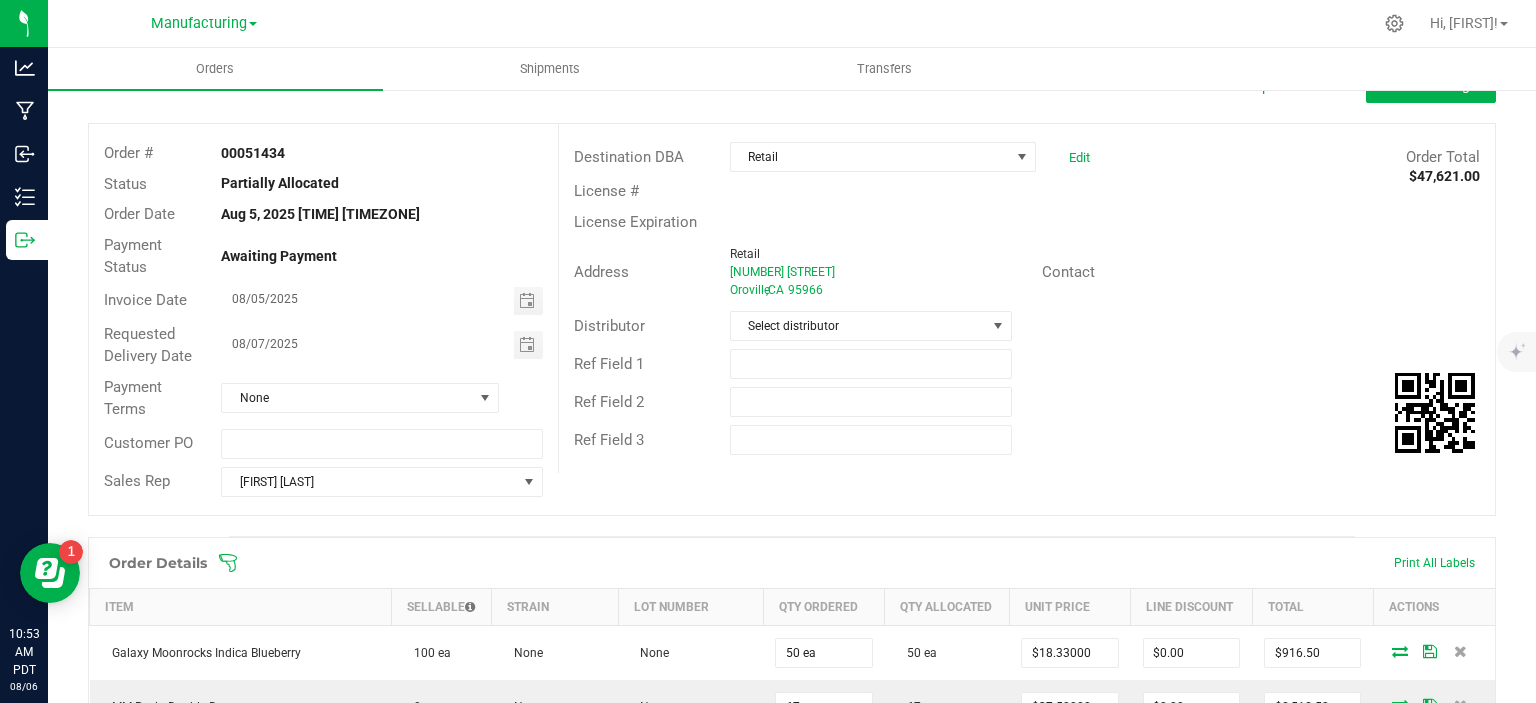 scroll, scrollTop: 0, scrollLeft: 0, axis: both 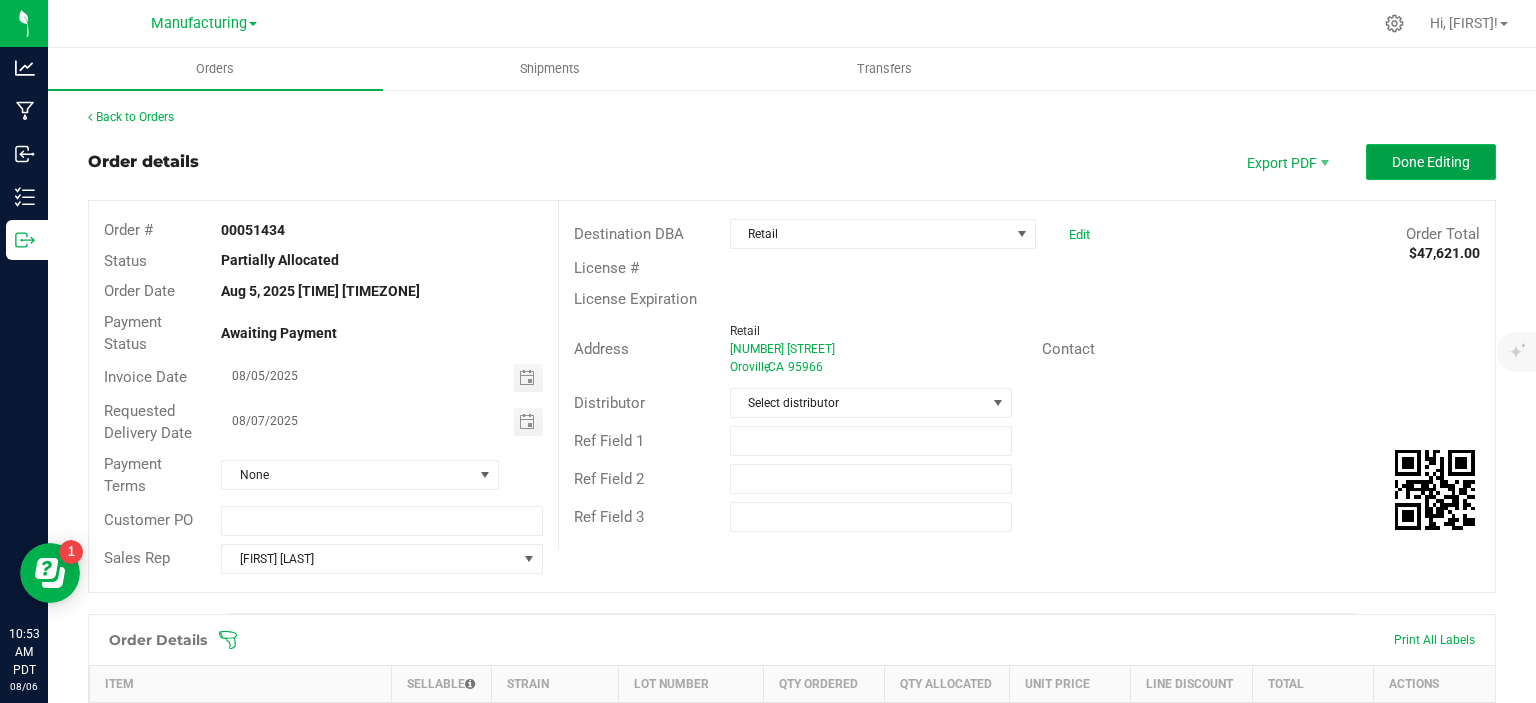 click on "Done Editing" at bounding box center [1431, 162] 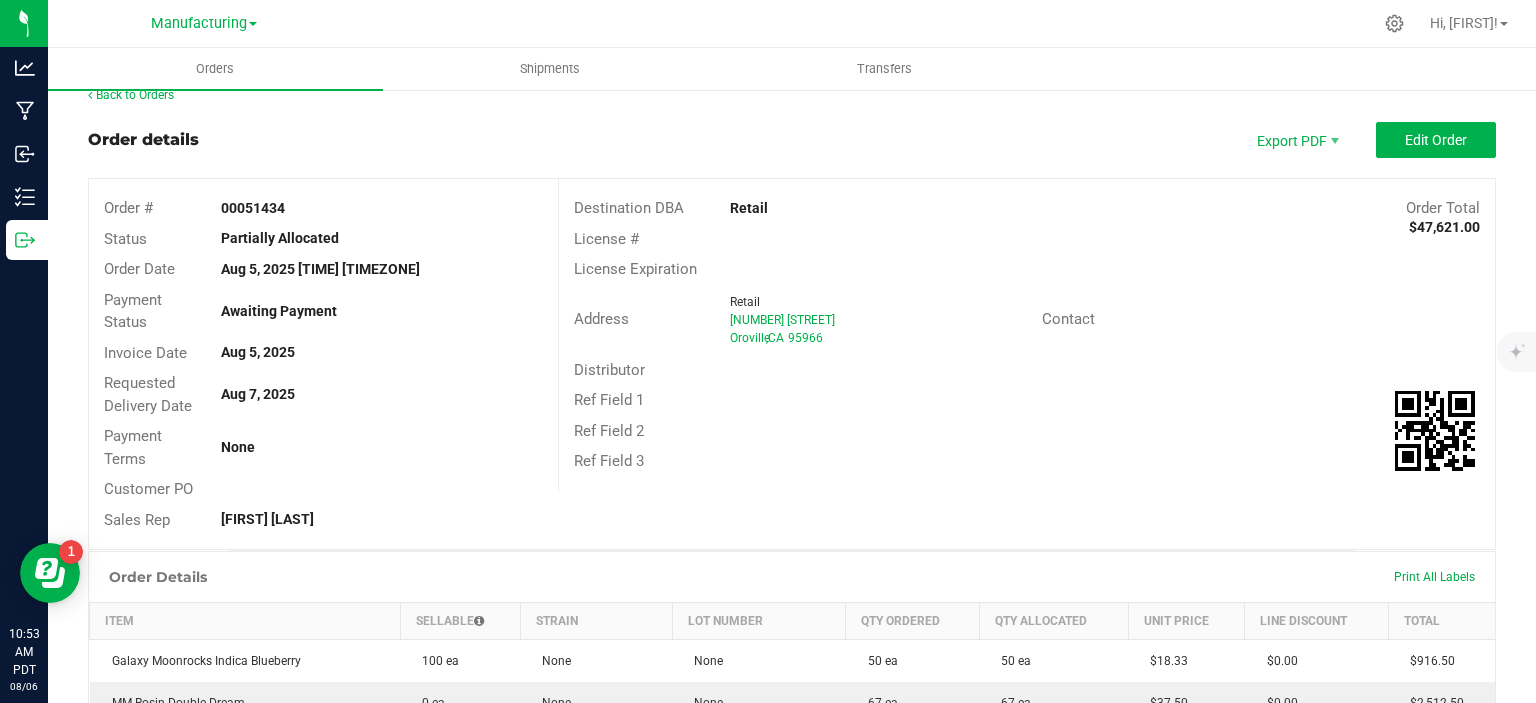 scroll, scrollTop: 0, scrollLeft: 0, axis: both 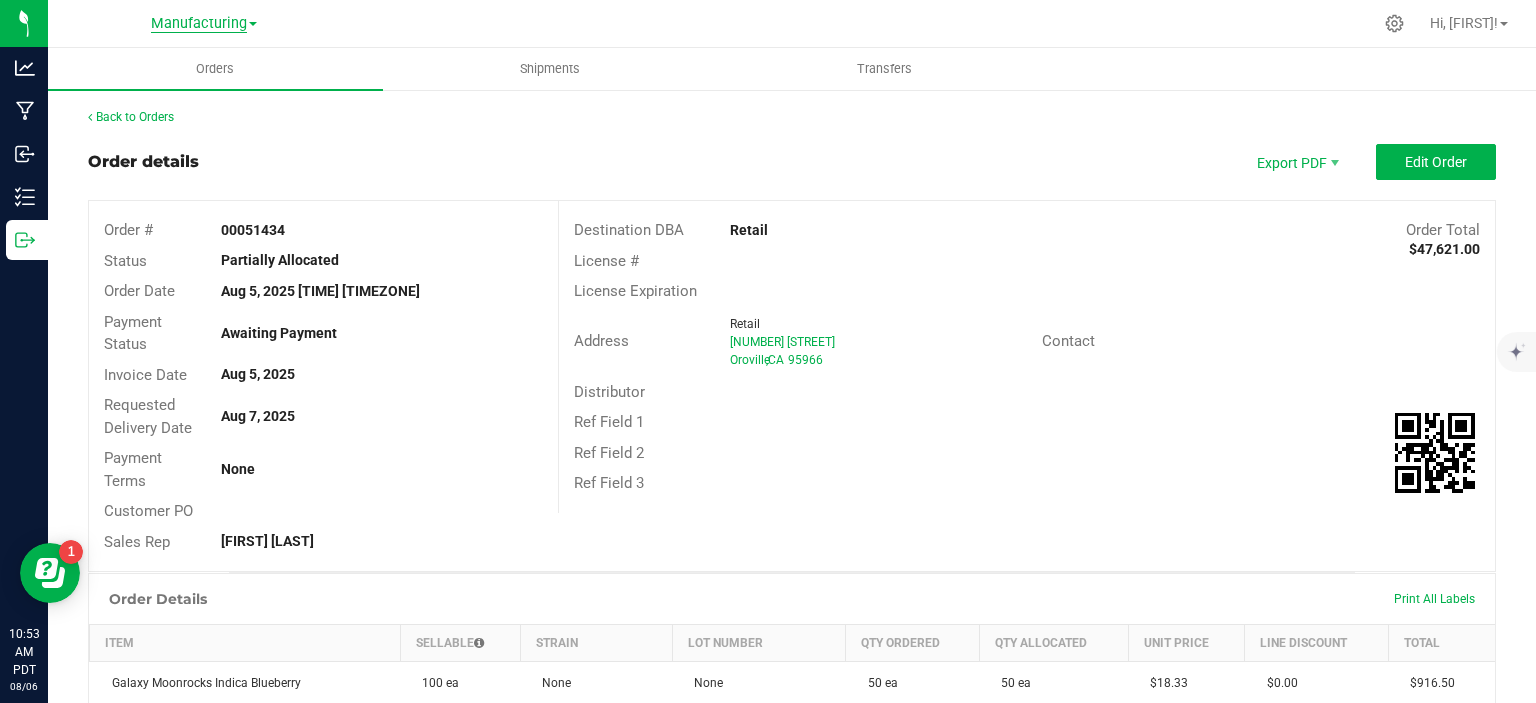 click on "Manufacturing" at bounding box center [199, 24] 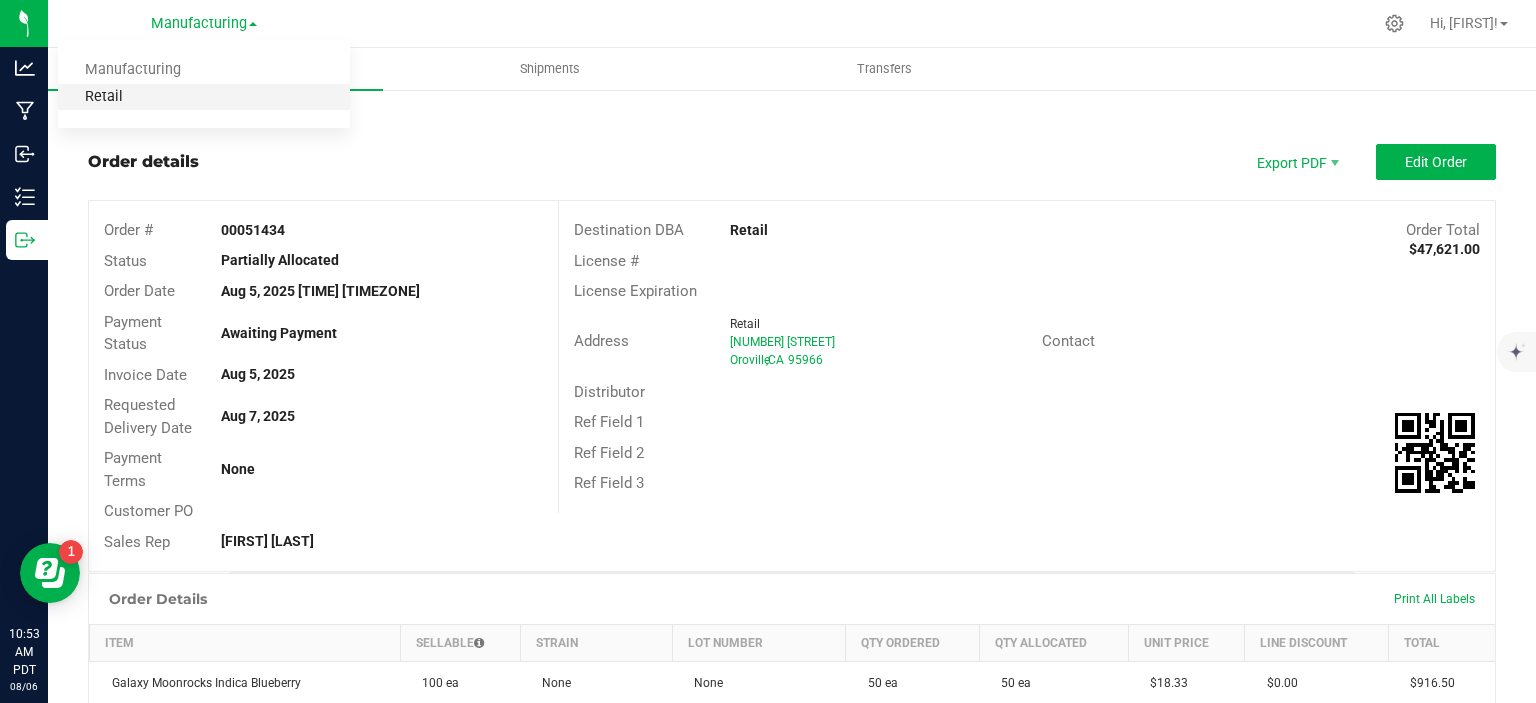 click on "Retail" at bounding box center (204, 97) 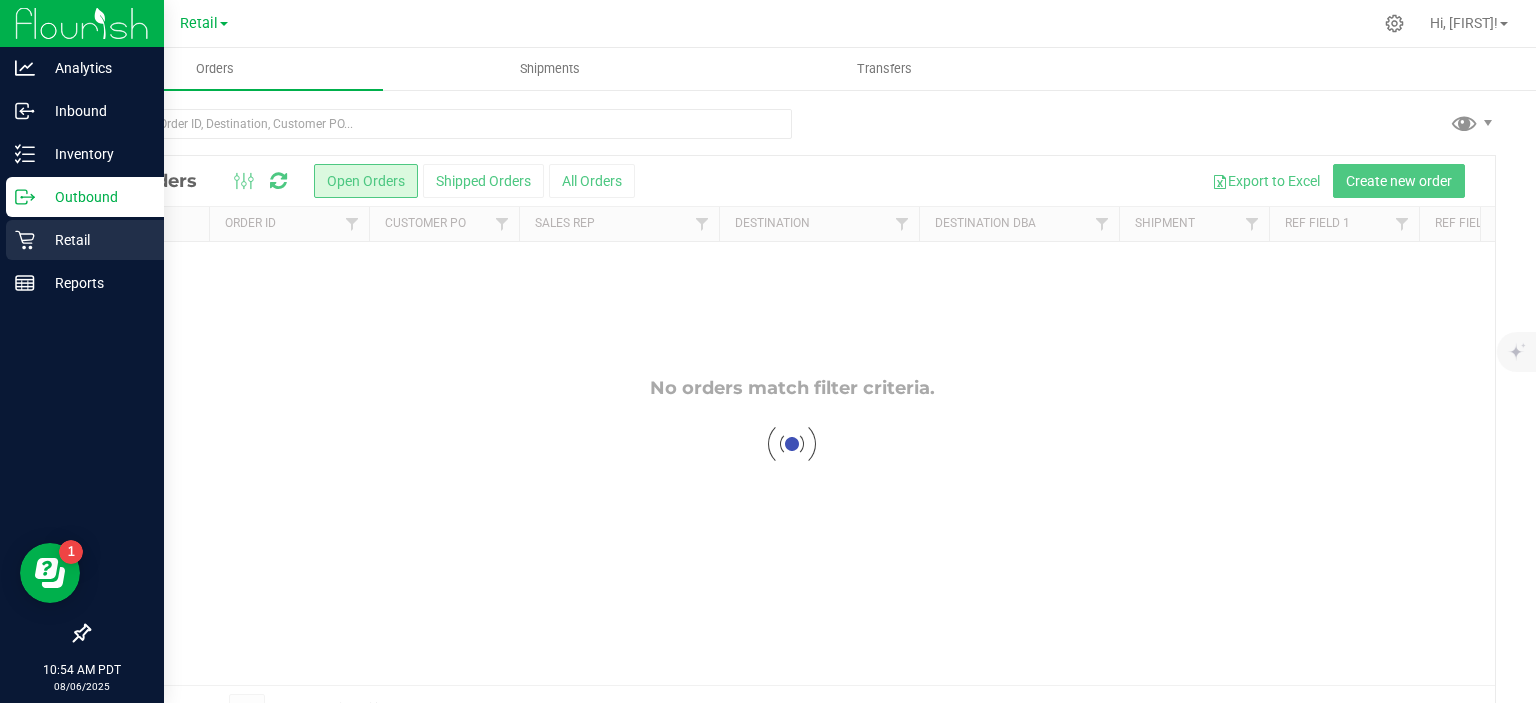 click on "Retail" at bounding box center (95, 240) 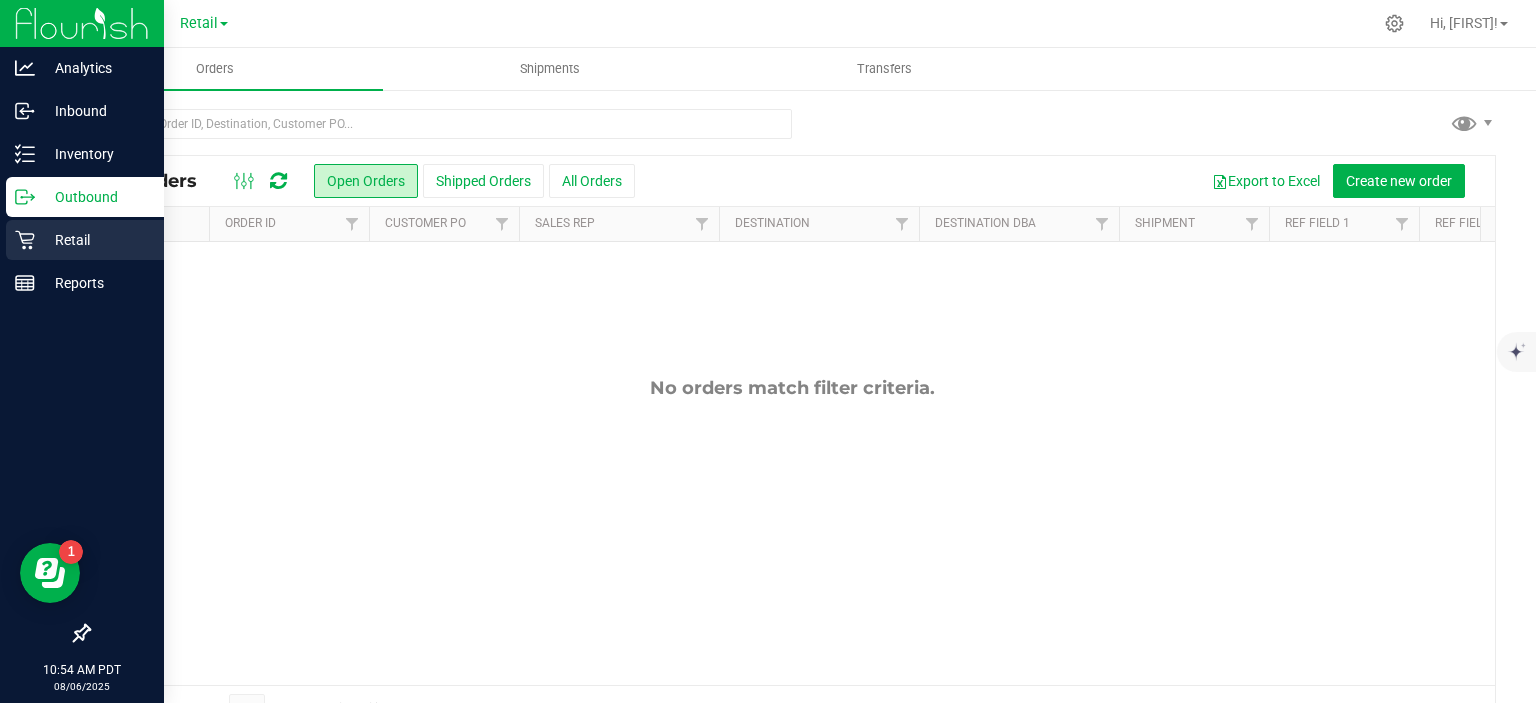 click on "Retail" at bounding box center [95, 240] 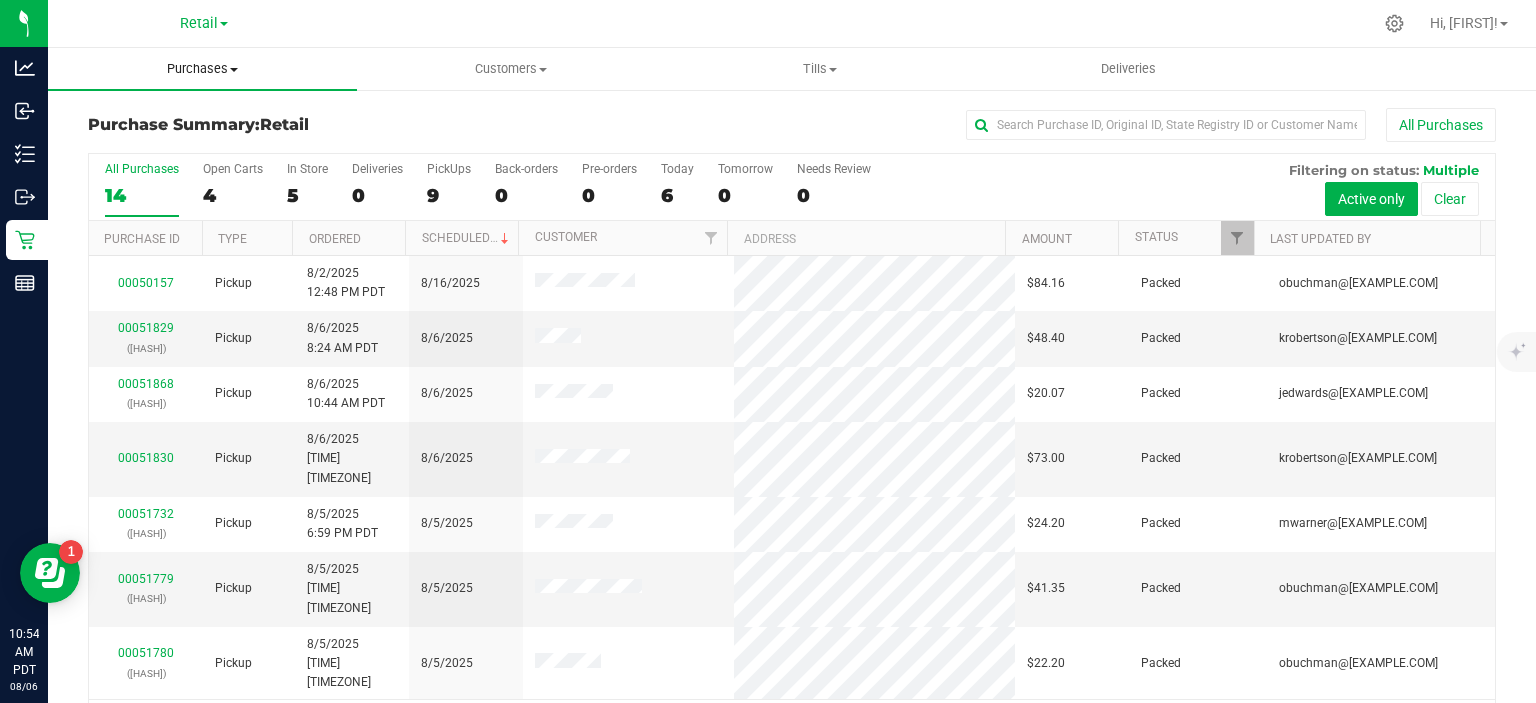 click on "Purchases" at bounding box center [202, 69] 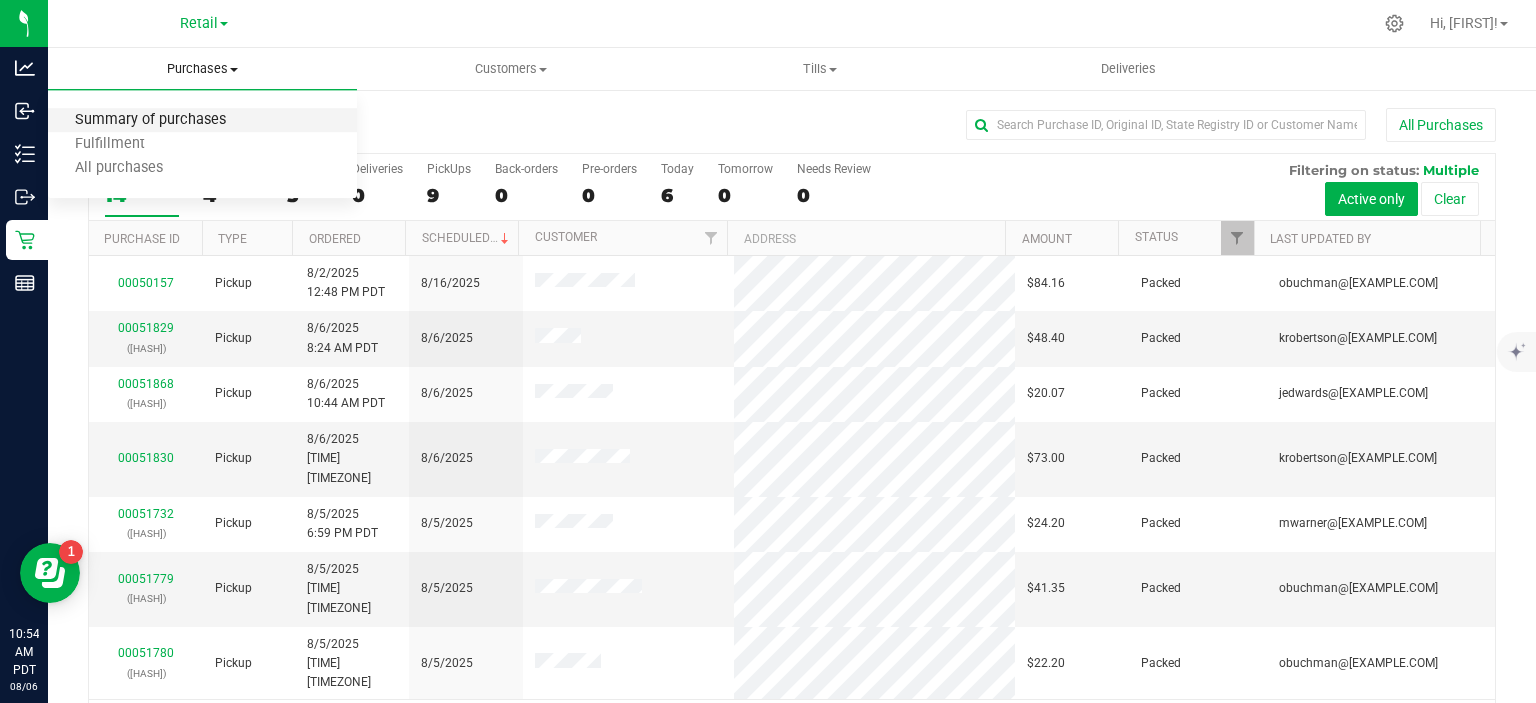 click on "Summary of purchases" at bounding box center [150, 120] 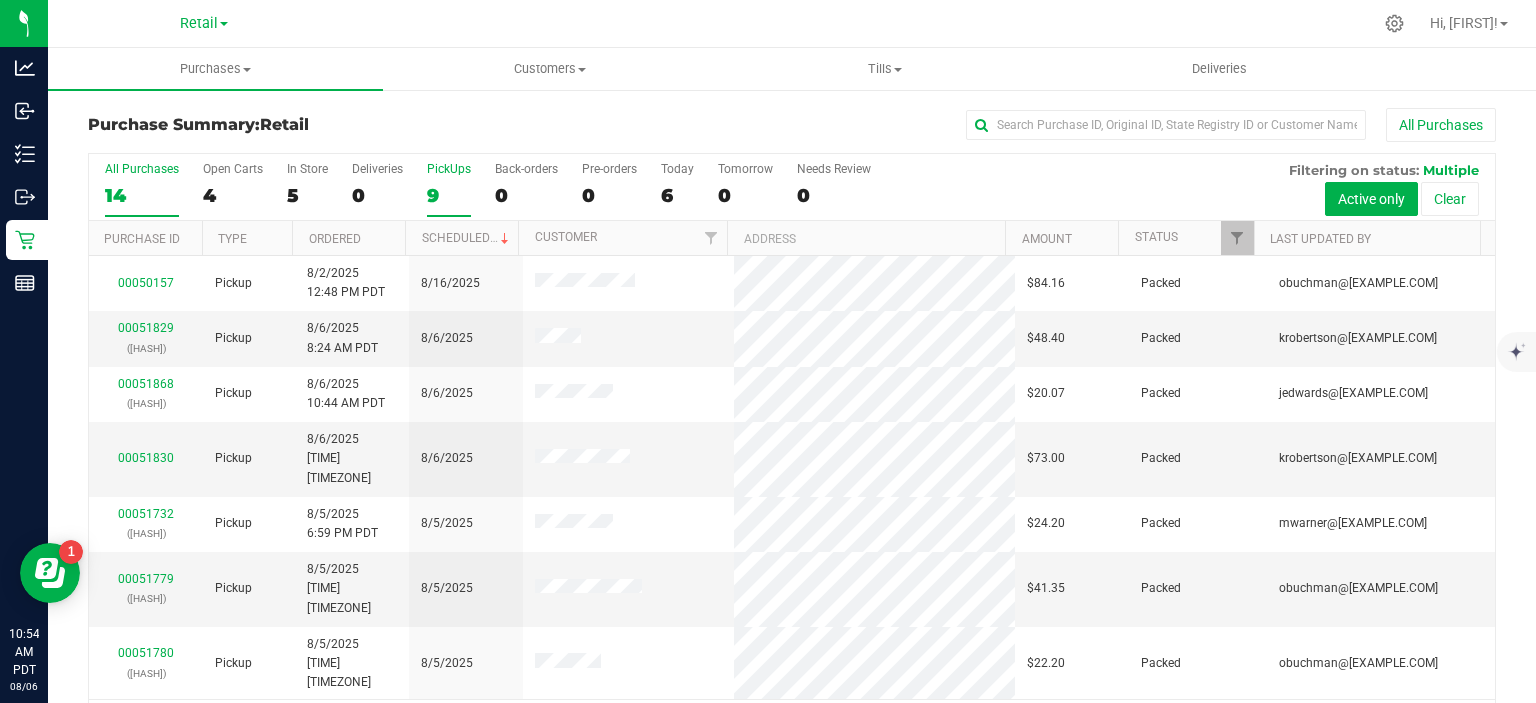 click on "9" at bounding box center (449, 195) 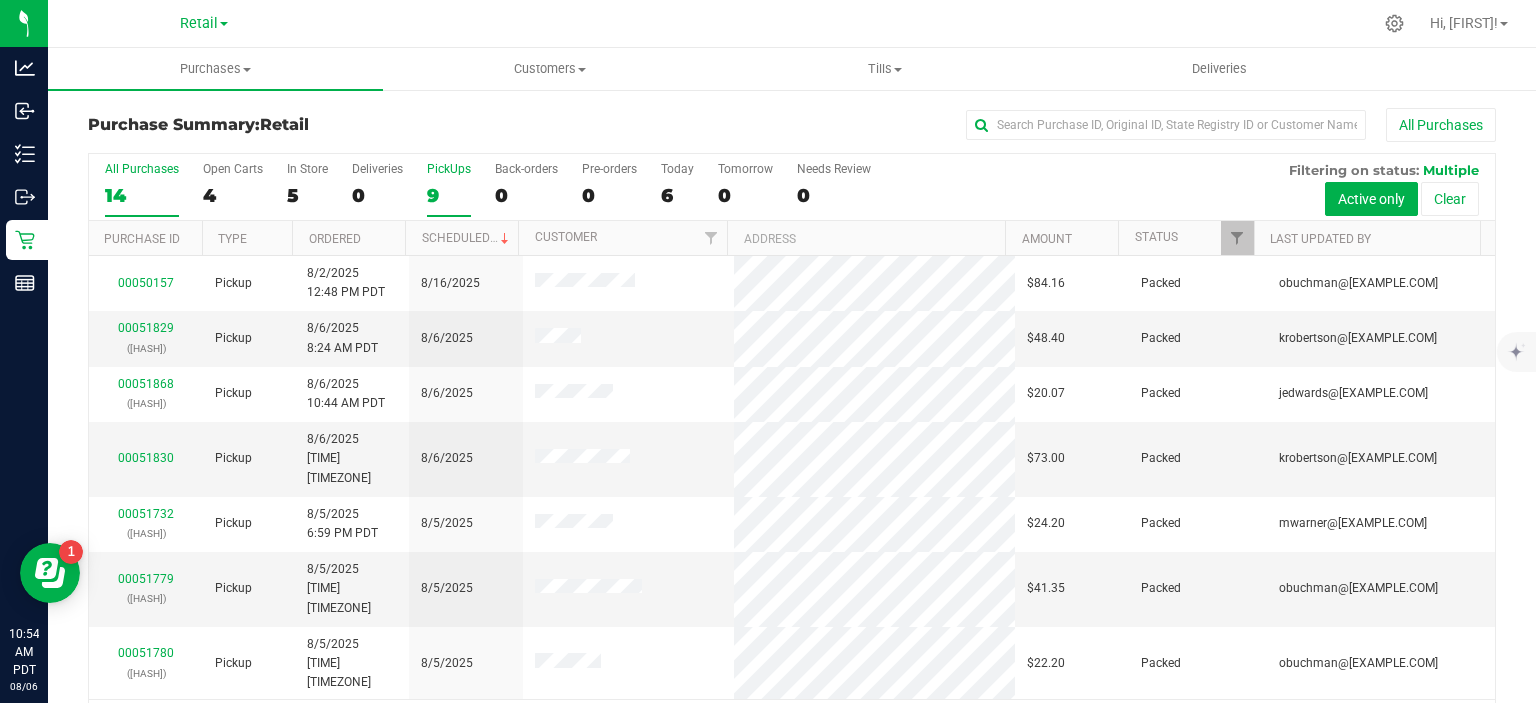 click on "PickUps
9" at bounding box center [0, 0] 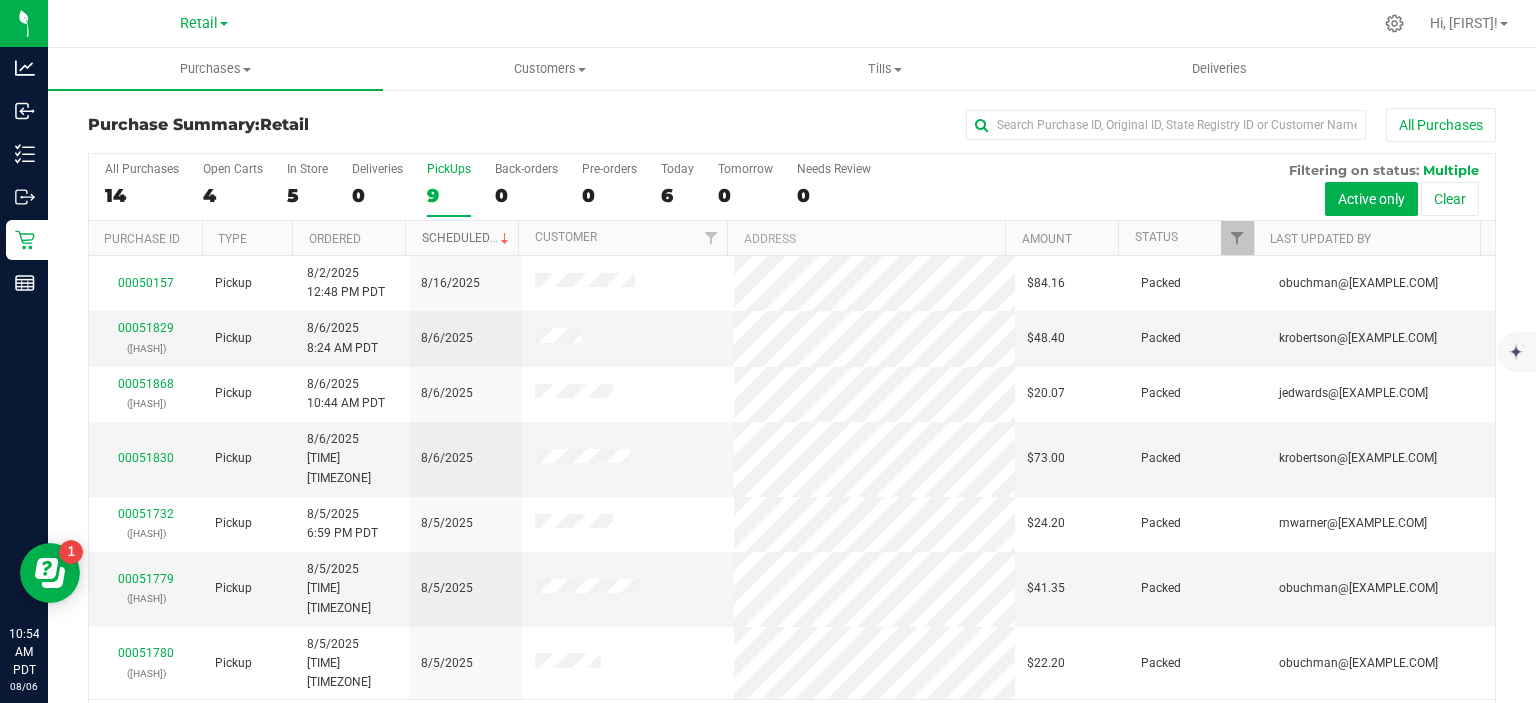 click on "Scheduled" at bounding box center [467, 238] 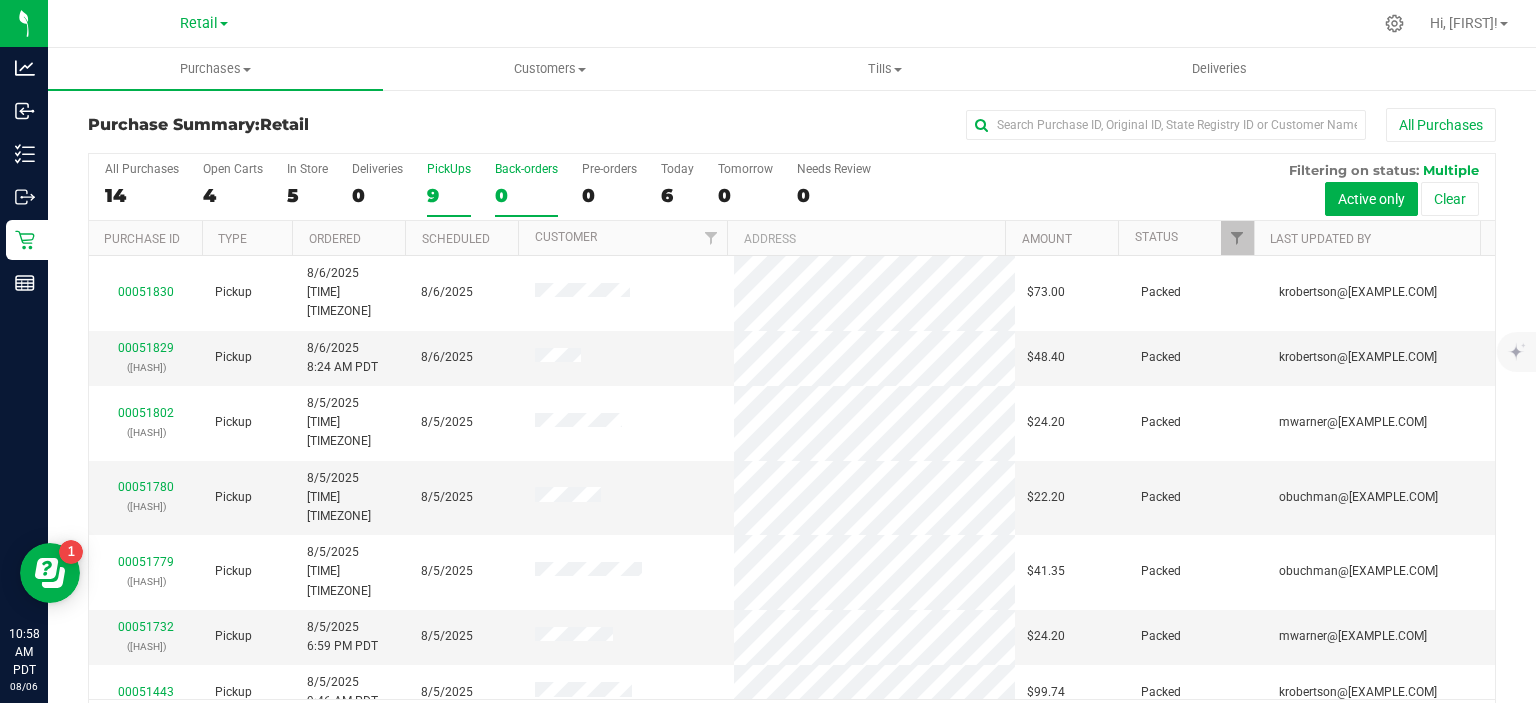 click on "0" at bounding box center [526, 195] 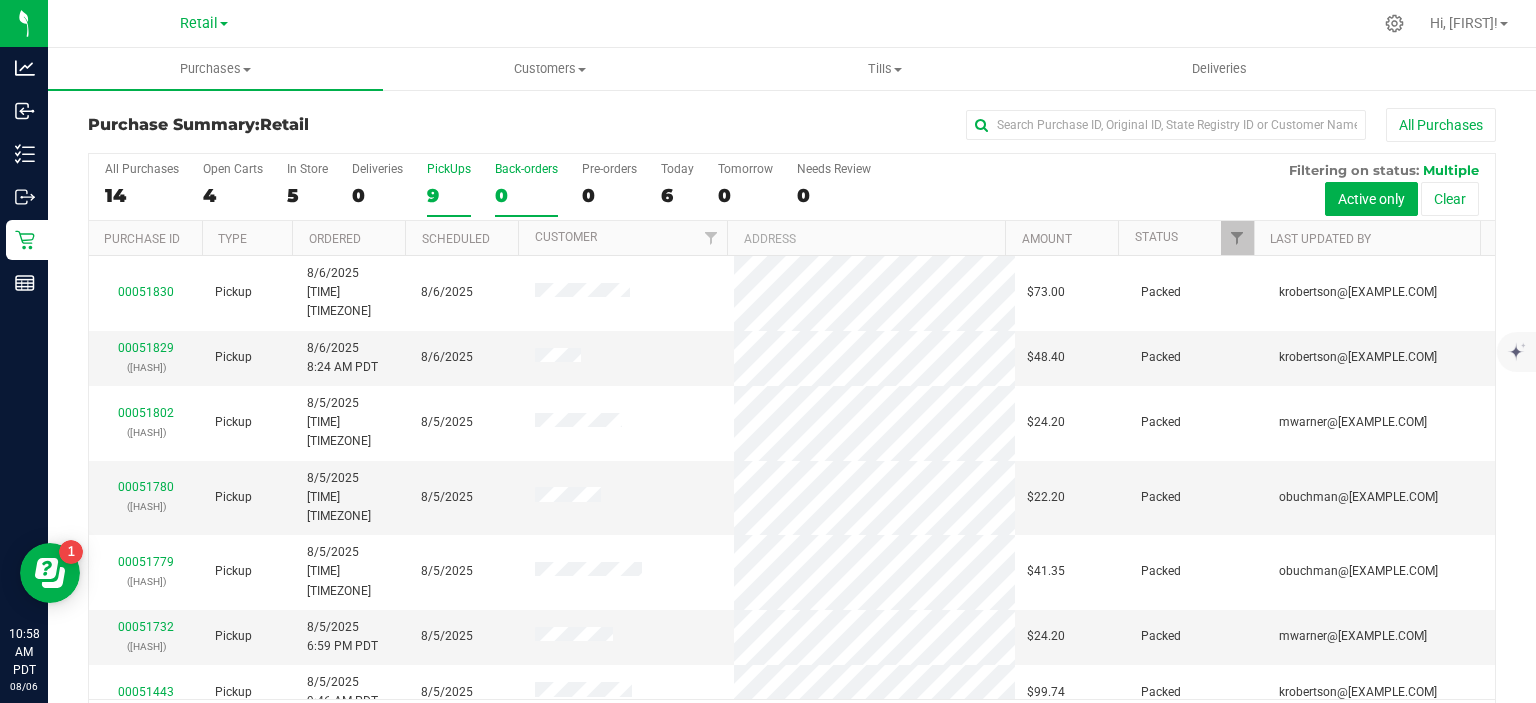 click on "Back-orders
0" at bounding box center (0, 0) 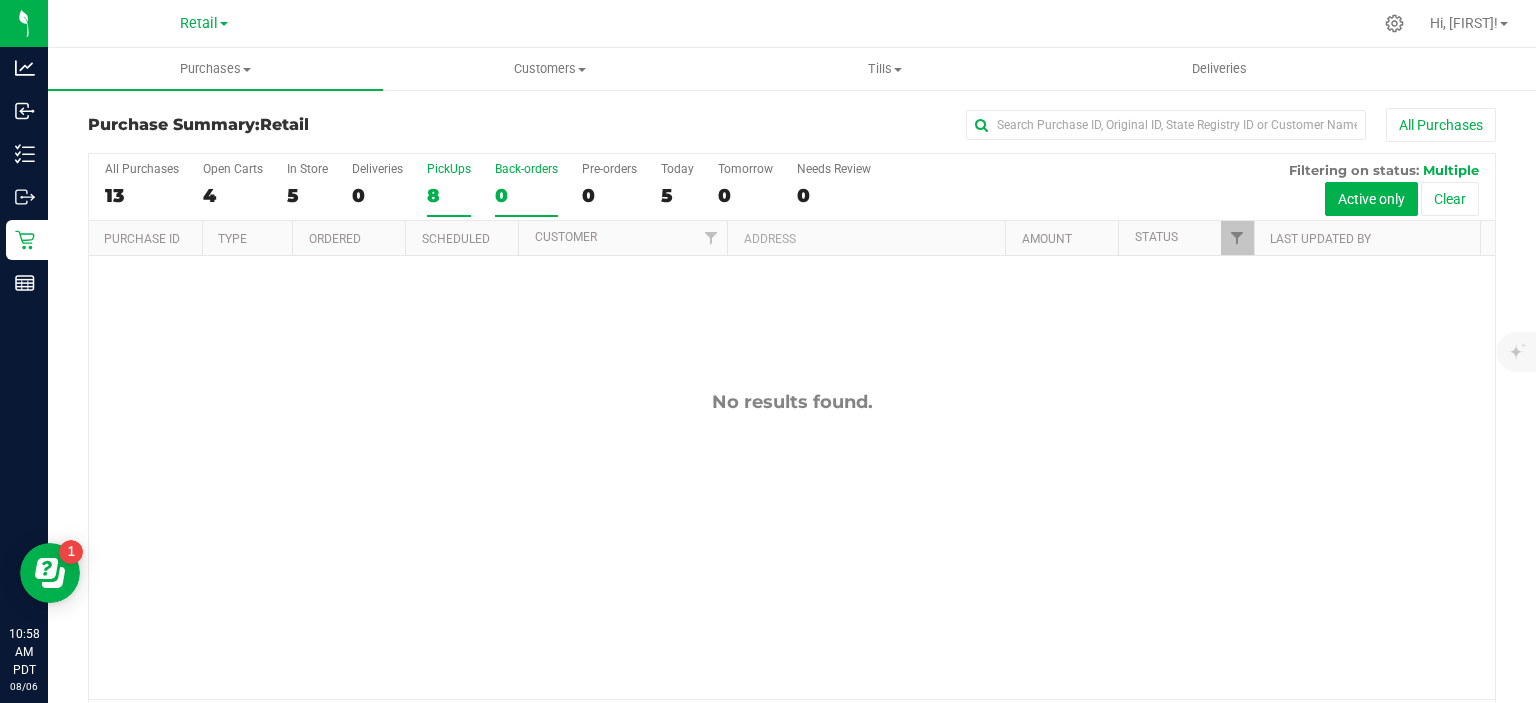 click on "8" at bounding box center (449, 195) 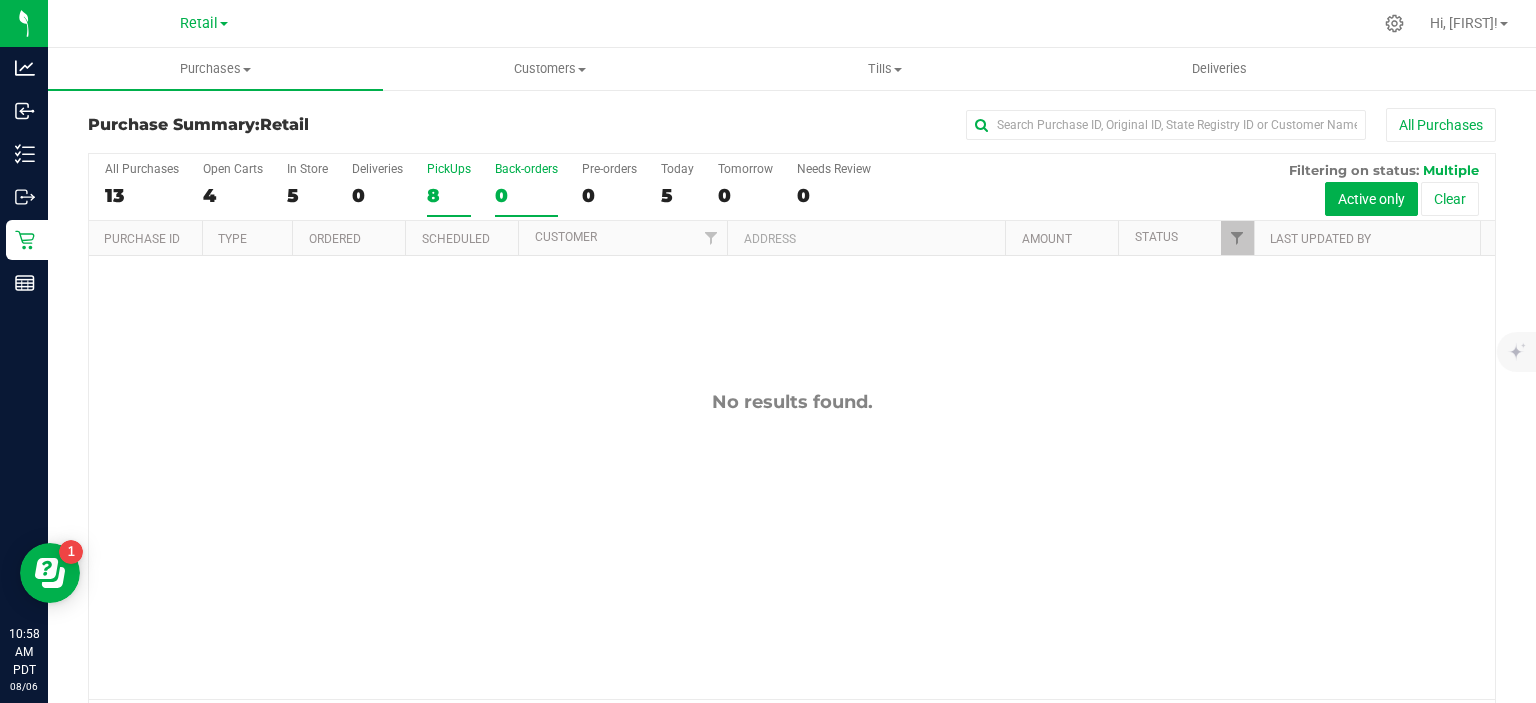 click on "PickUps
8" at bounding box center (0, 0) 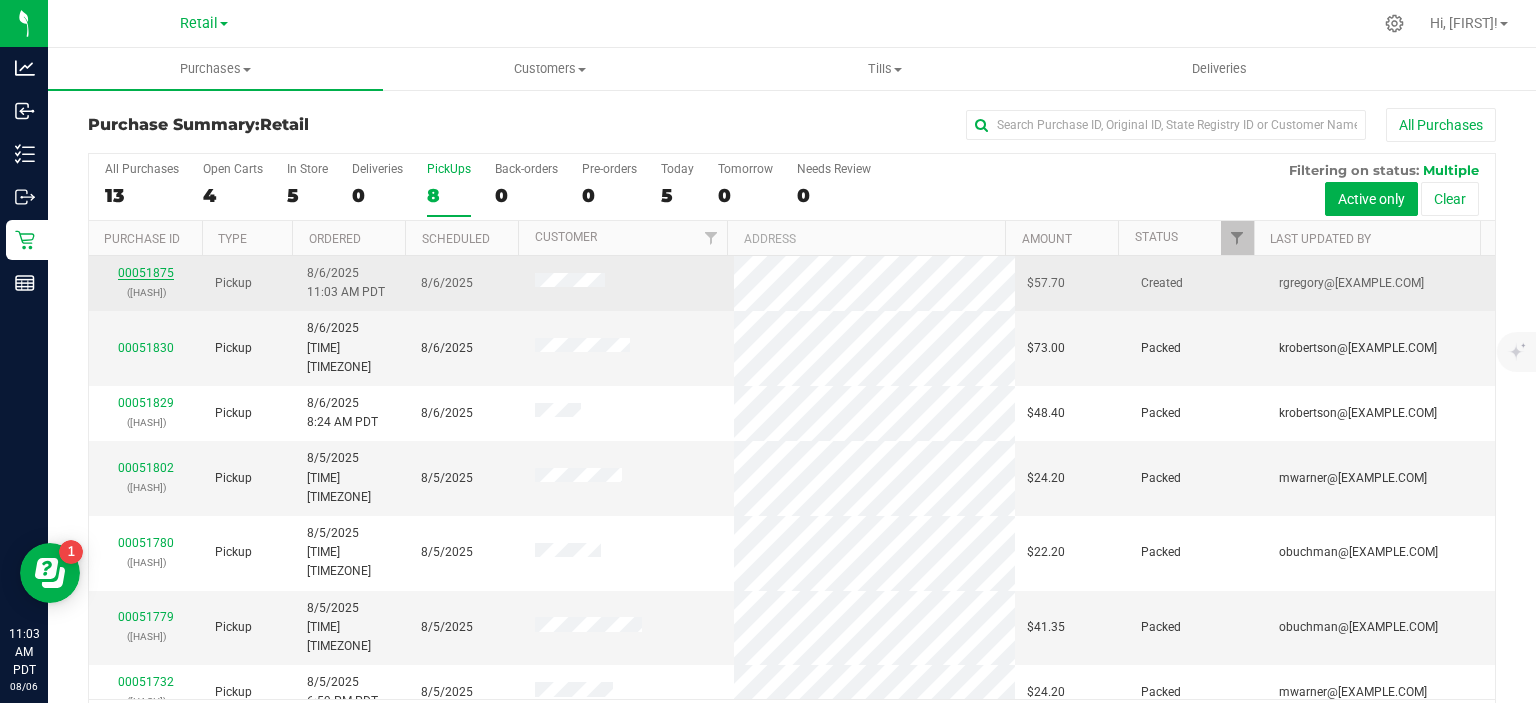 click on "00051875" at bounding box center (146, 273) 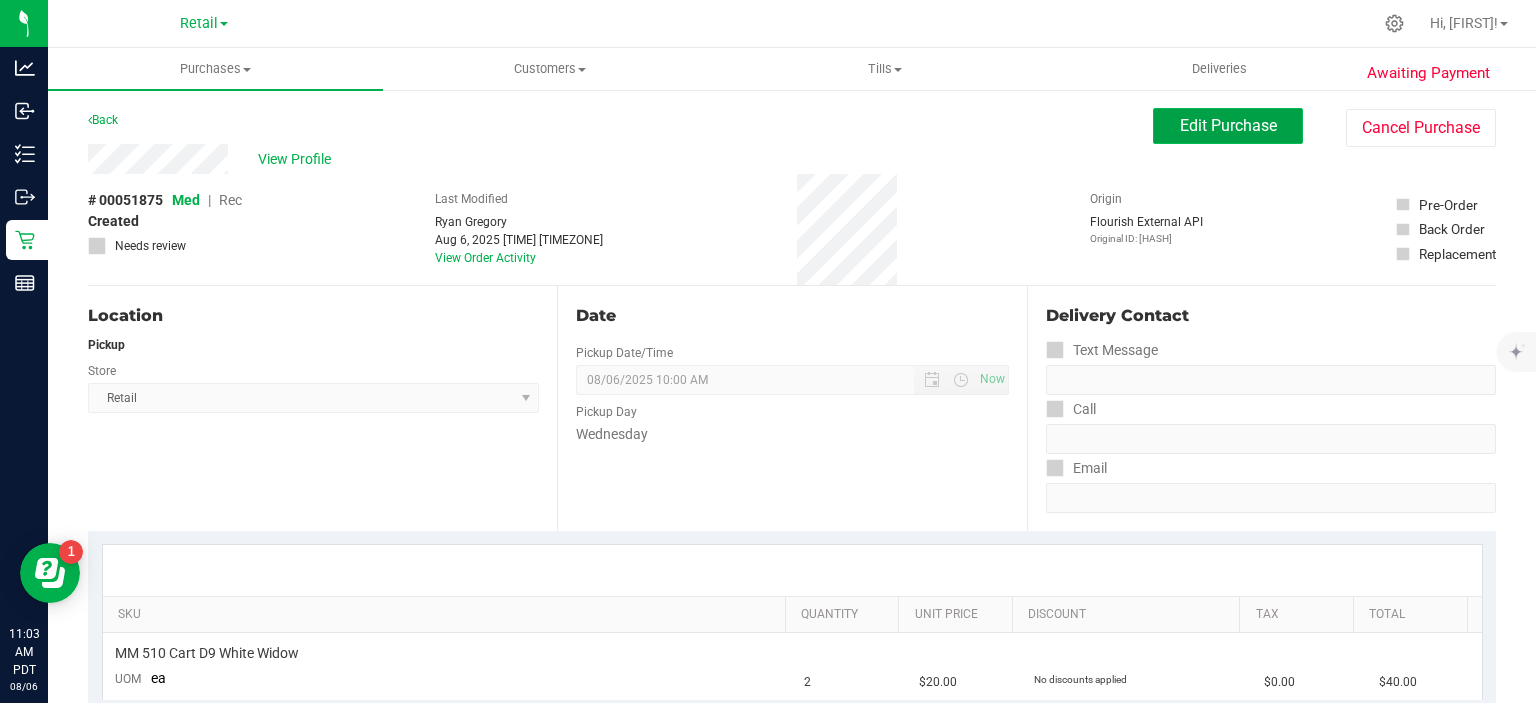 click on "Edit Purchase" at bounding box center (1228, 125) 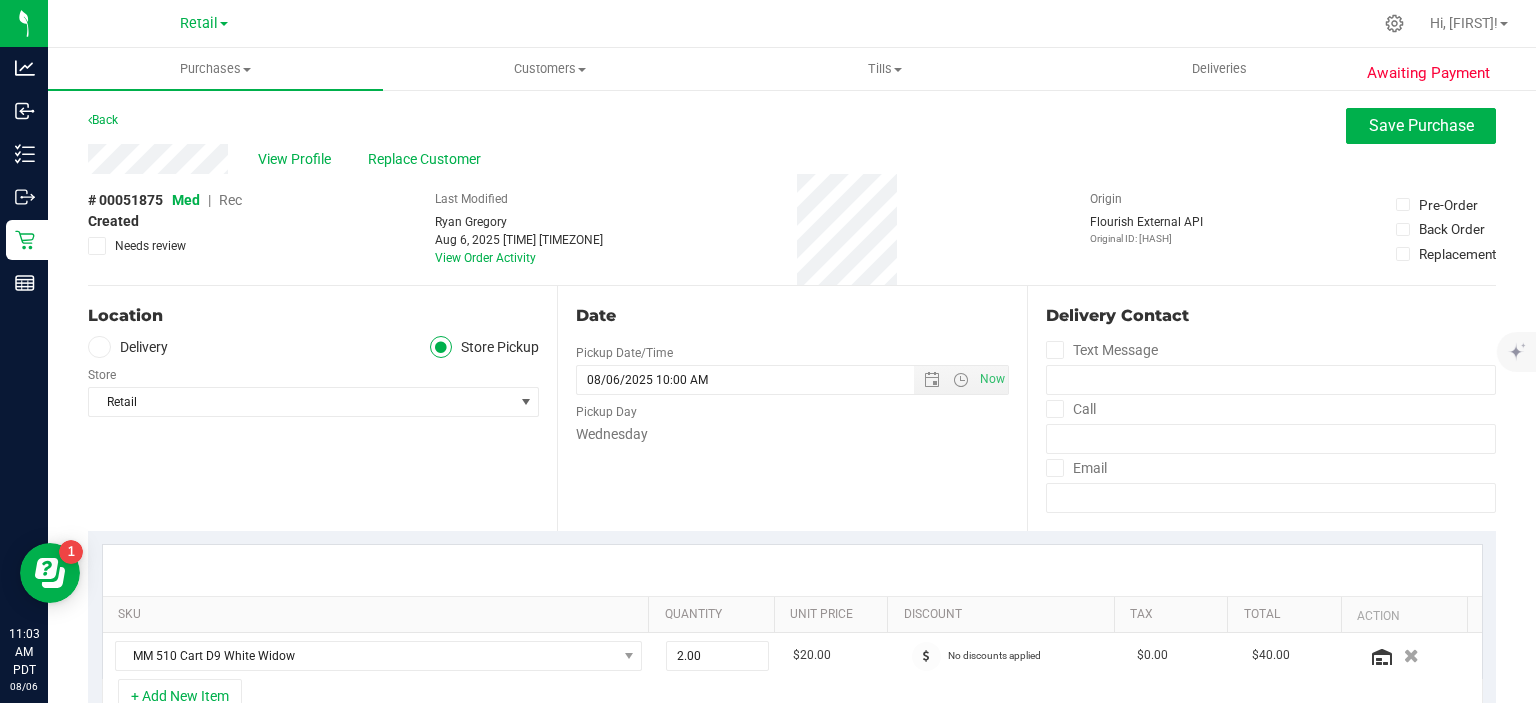 click on "Rec" at bounding box center (230, 200) 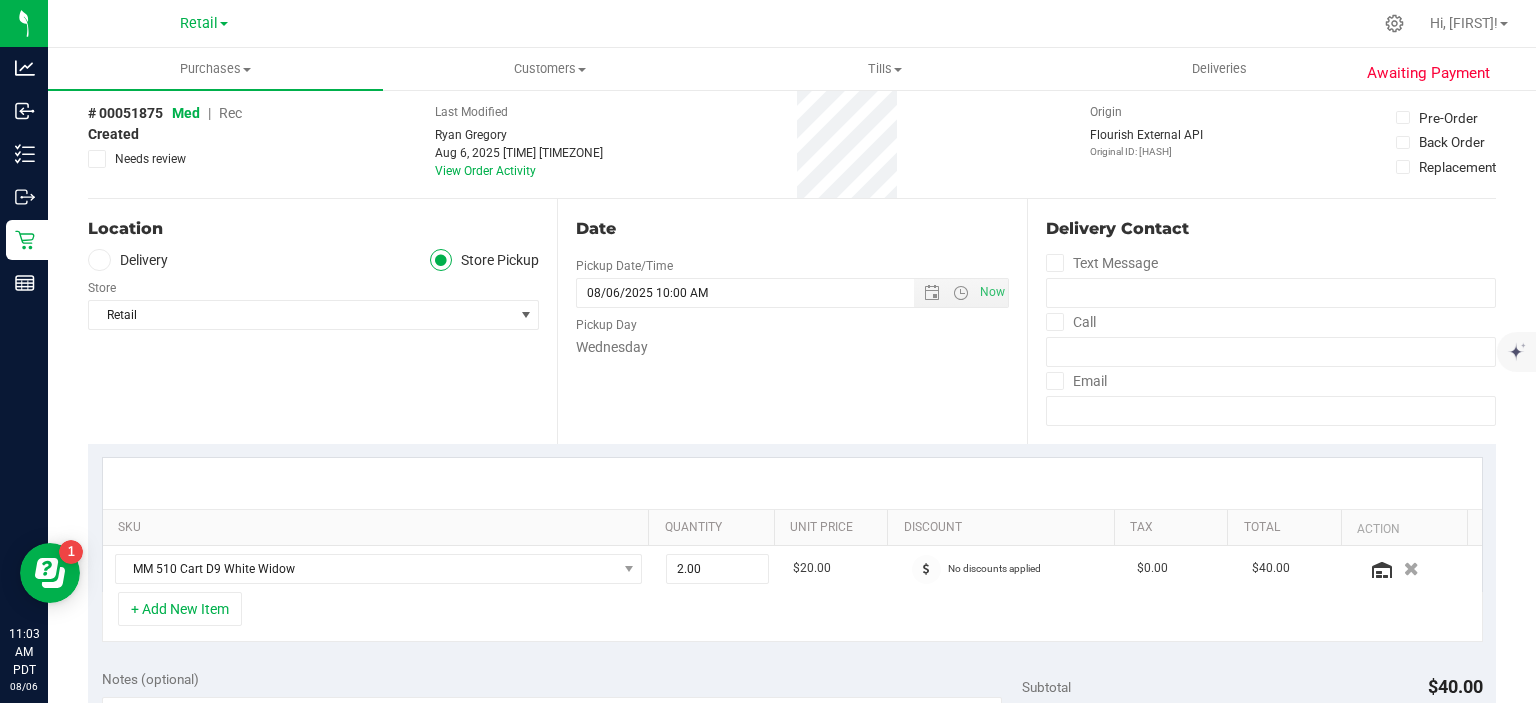 scroll, scrollTop: 86, scrollLeft: 0, axis: vertical 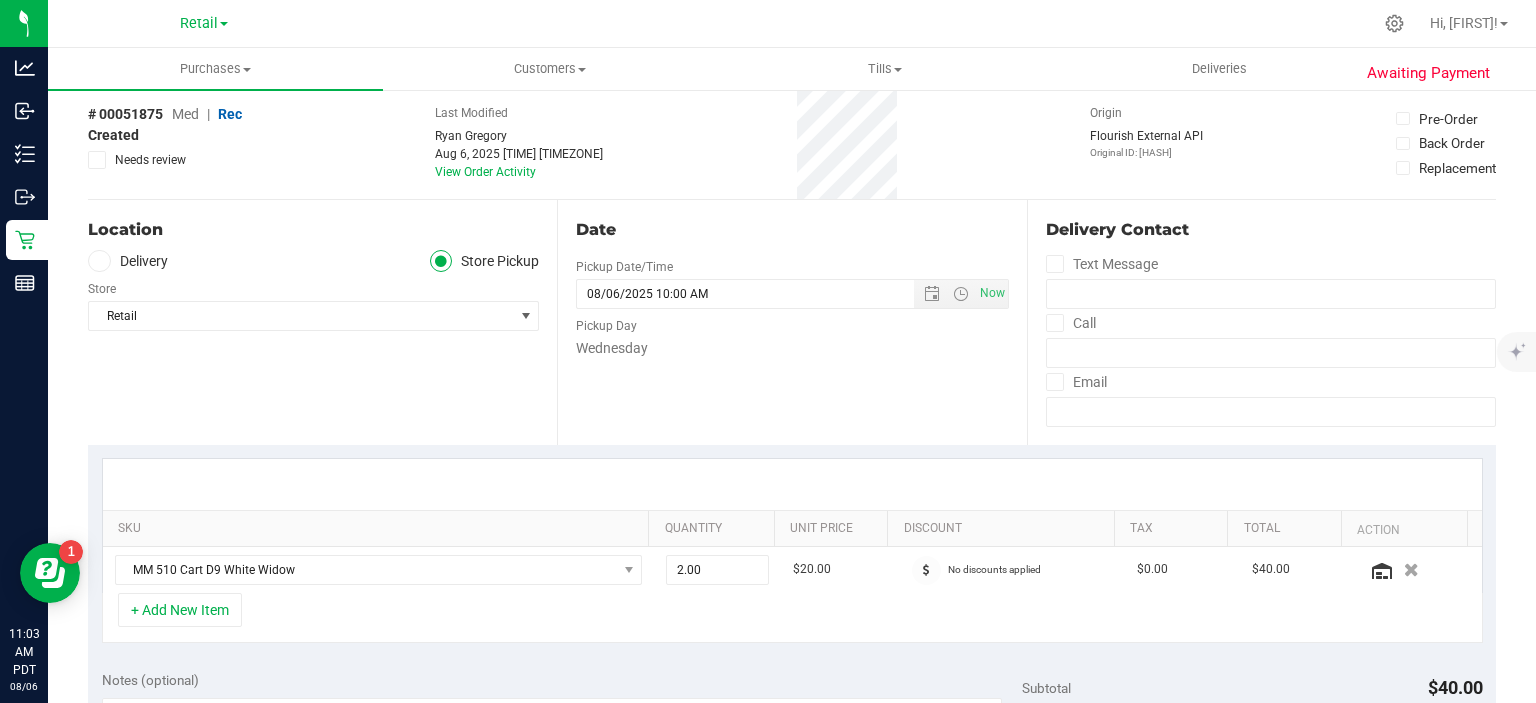 click on "Rec" at bounding box center (230, 114) 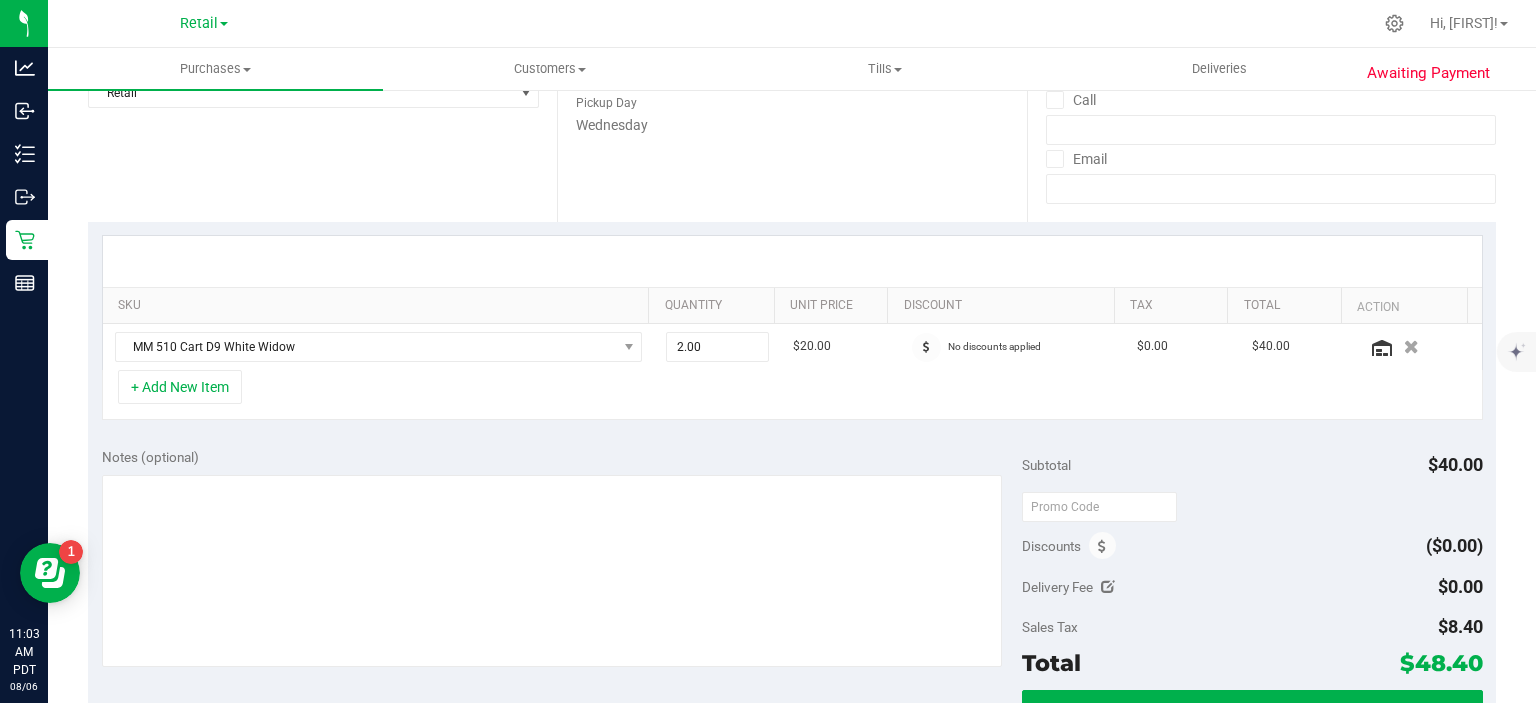 scroll, scrollTop: 507, scrollLeft: 0, axis: vertical 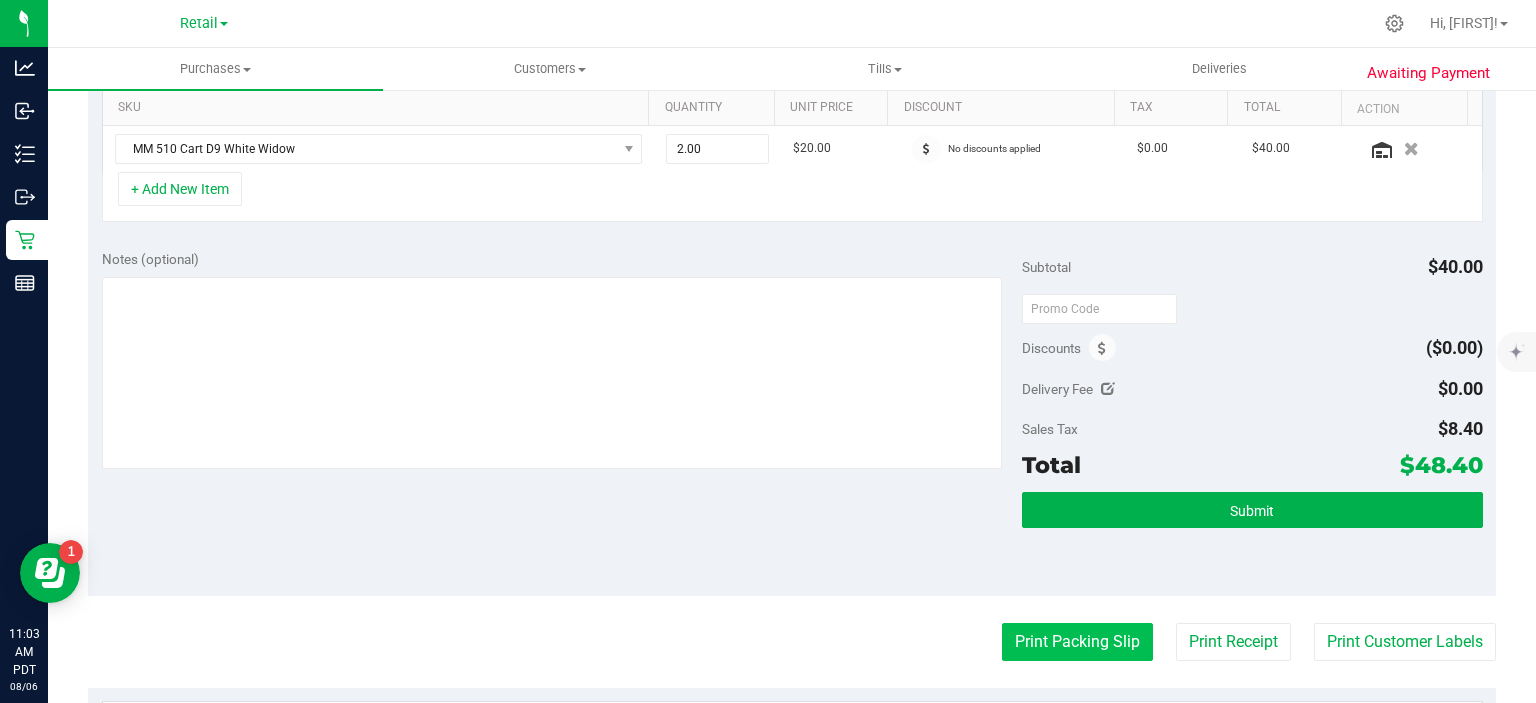 click on "Print Packing Slip" at bounding box center (1077, 642) 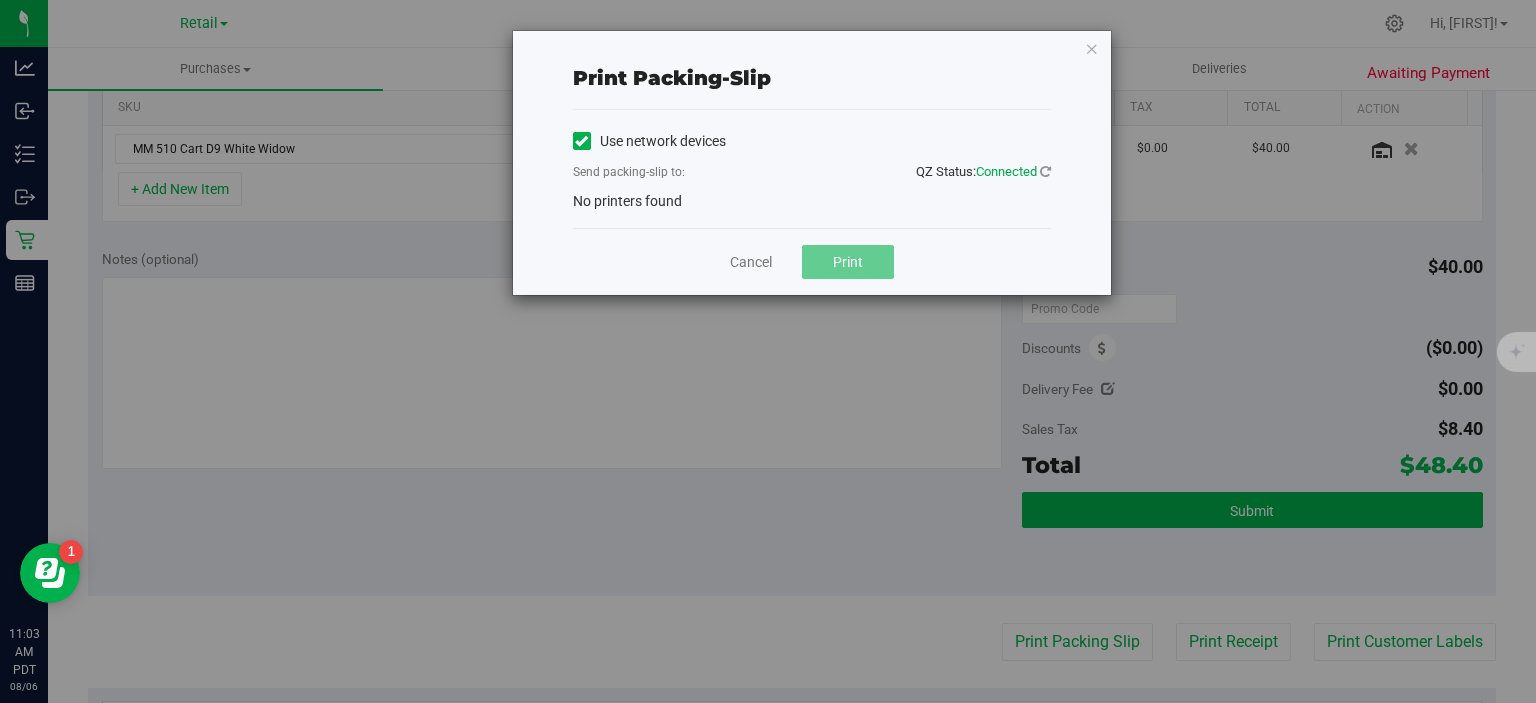 click on "Use network devices" at bounding box center [649, 141] 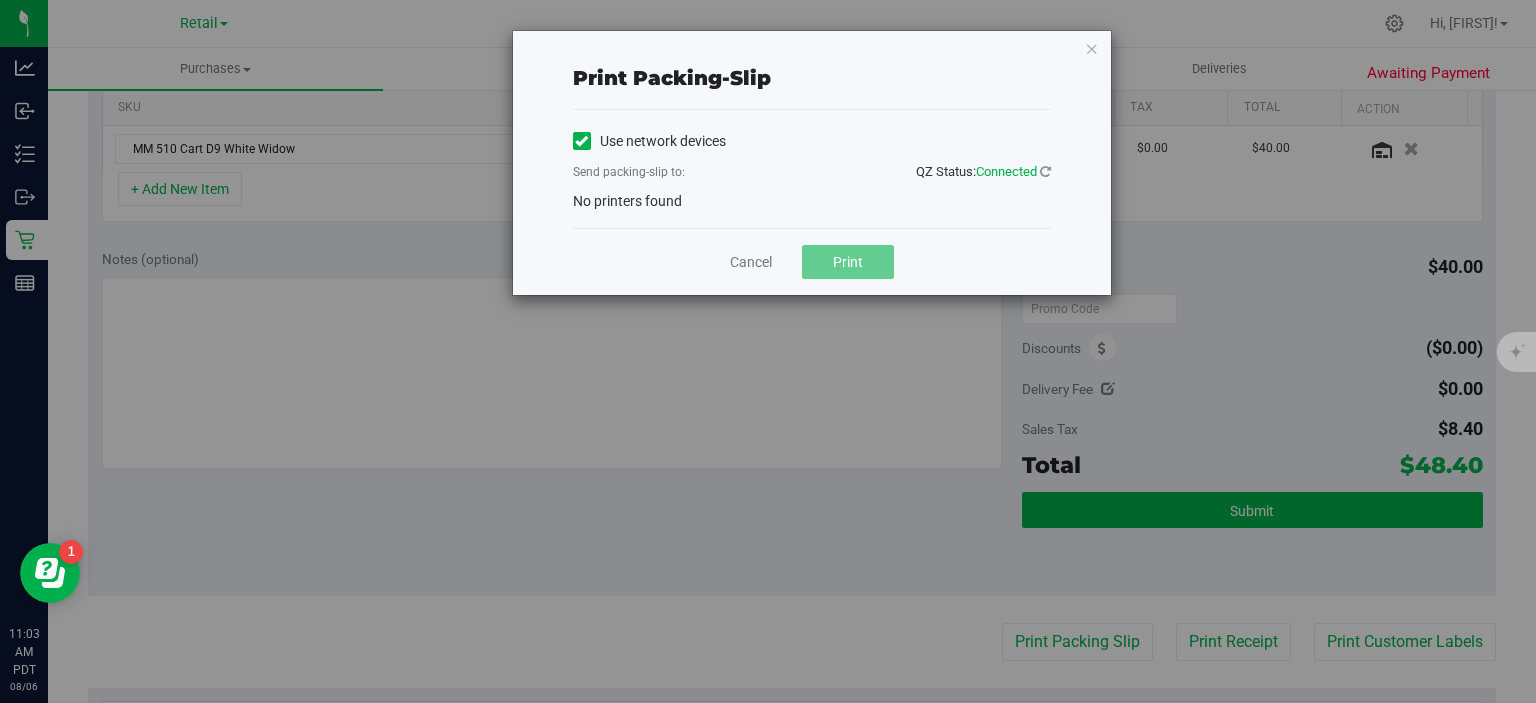 click on "Use network devices" at bounding box center [0, 0] 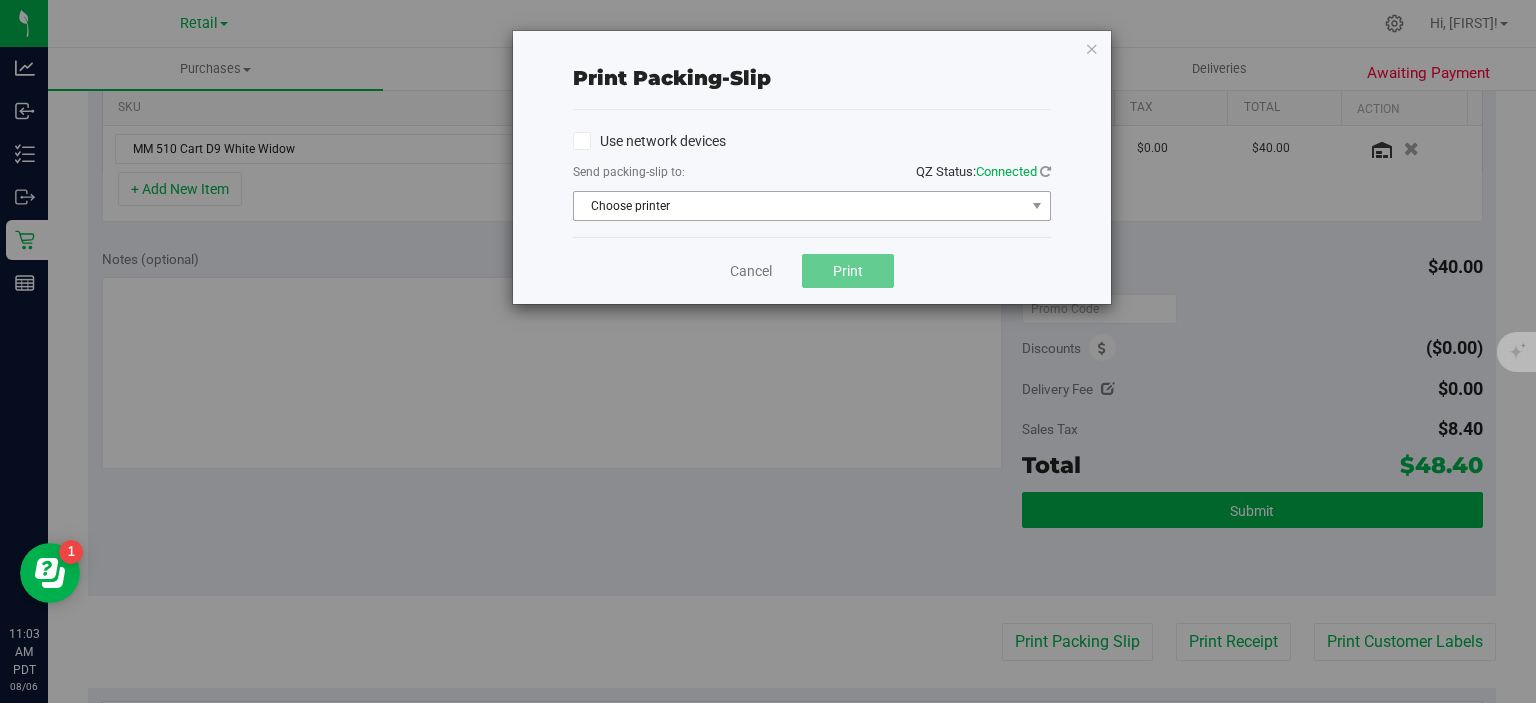 click on "Choose printer" at bounding box center (799, 206) 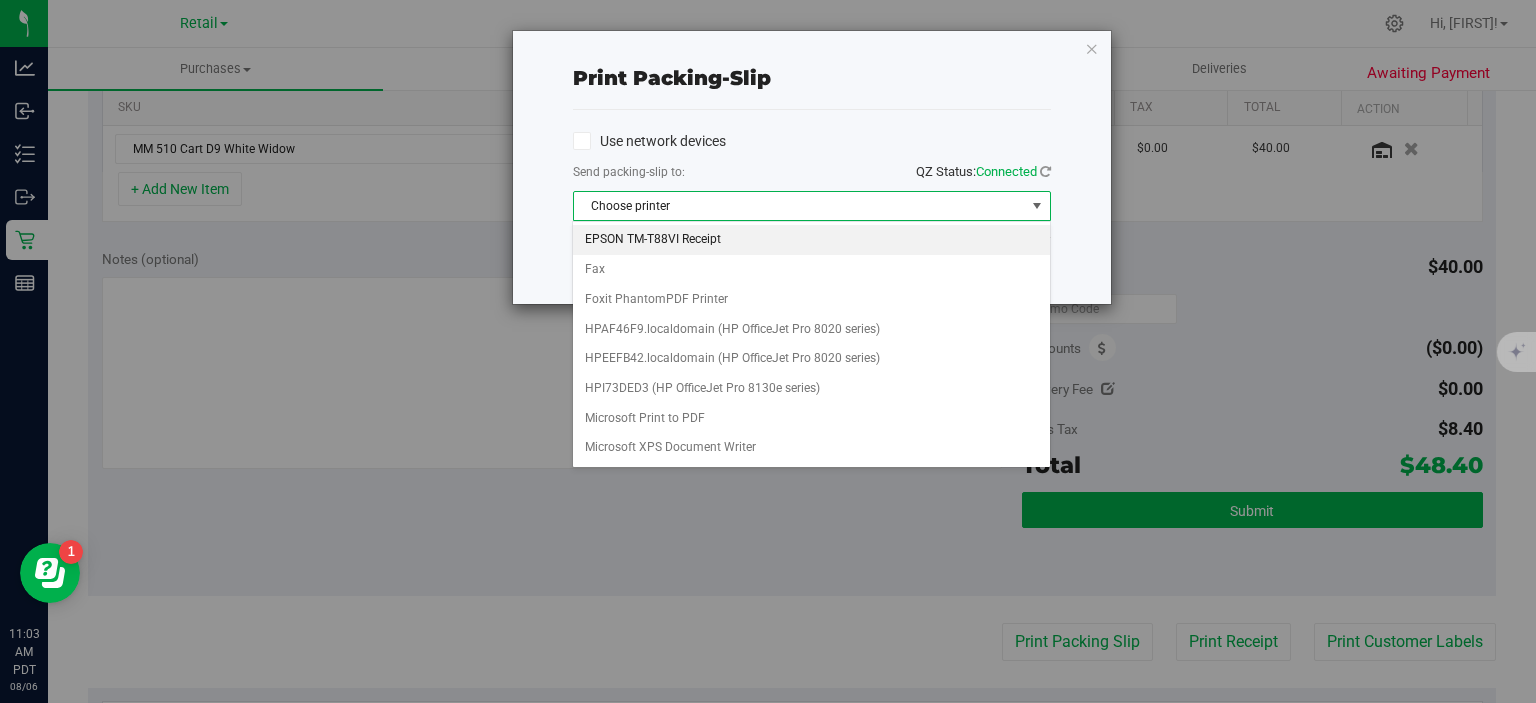 click on "EPSON TM-T88VI Receipt" at bounding box center (811, 240) 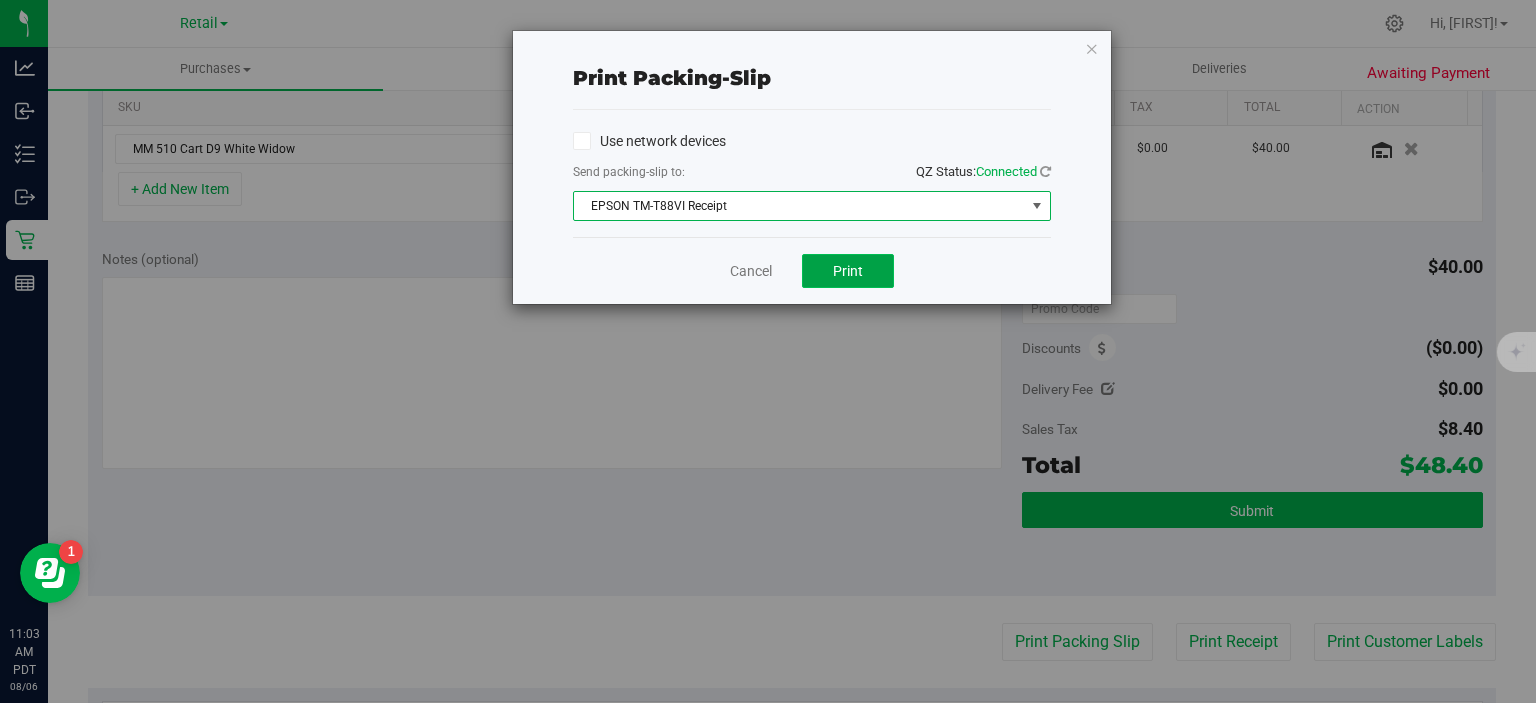 click on "Print" at bounding box center [848, 271] 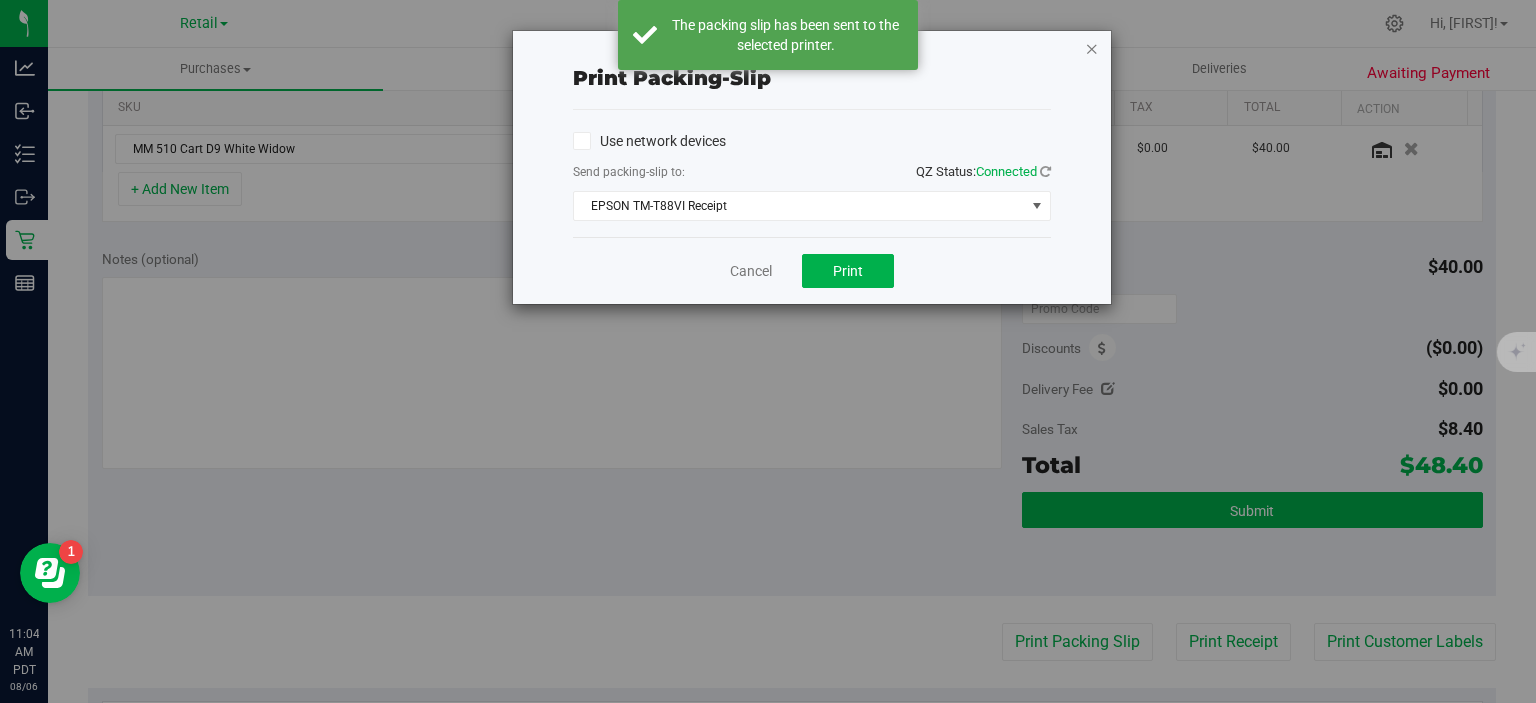 click at bounding box center [1092, 48] 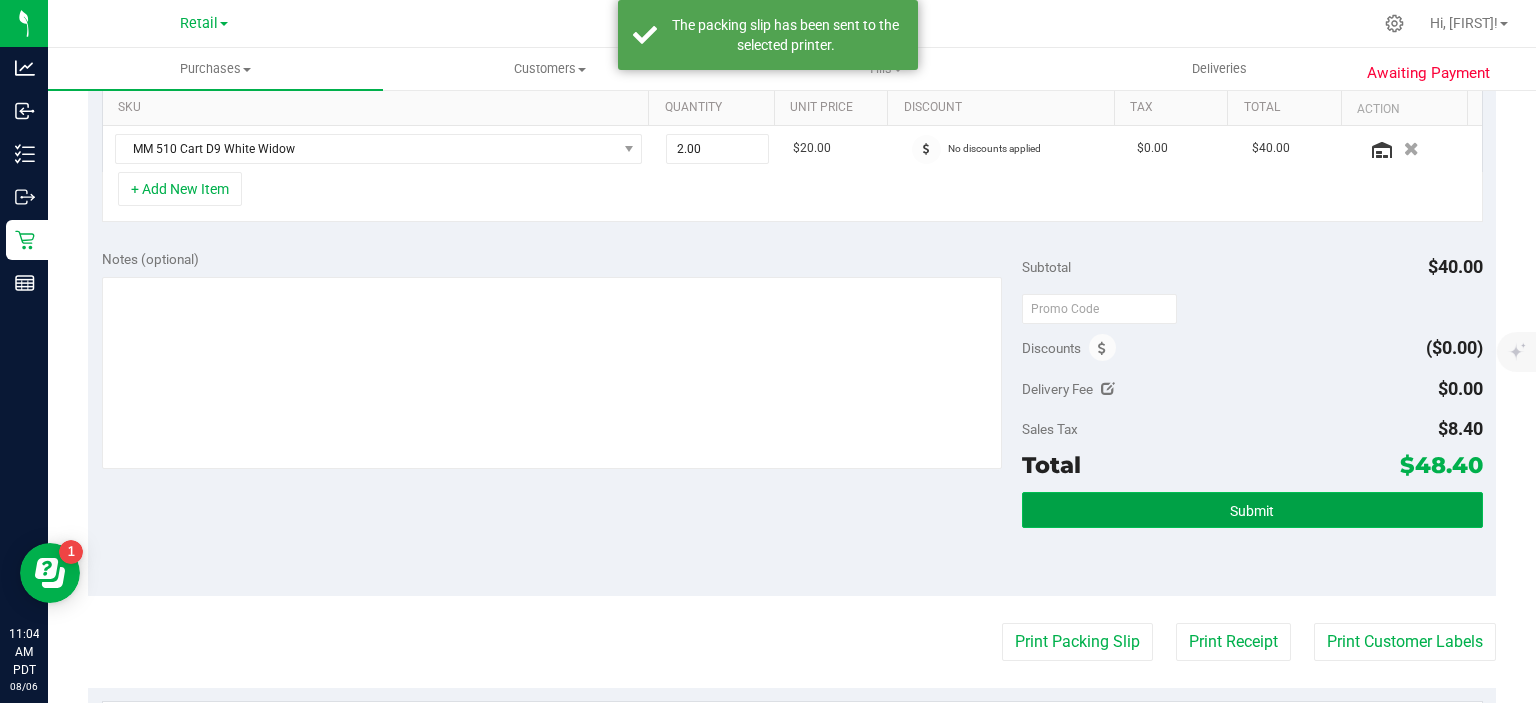 click on "Submit" at bounding box center (1252, 510) 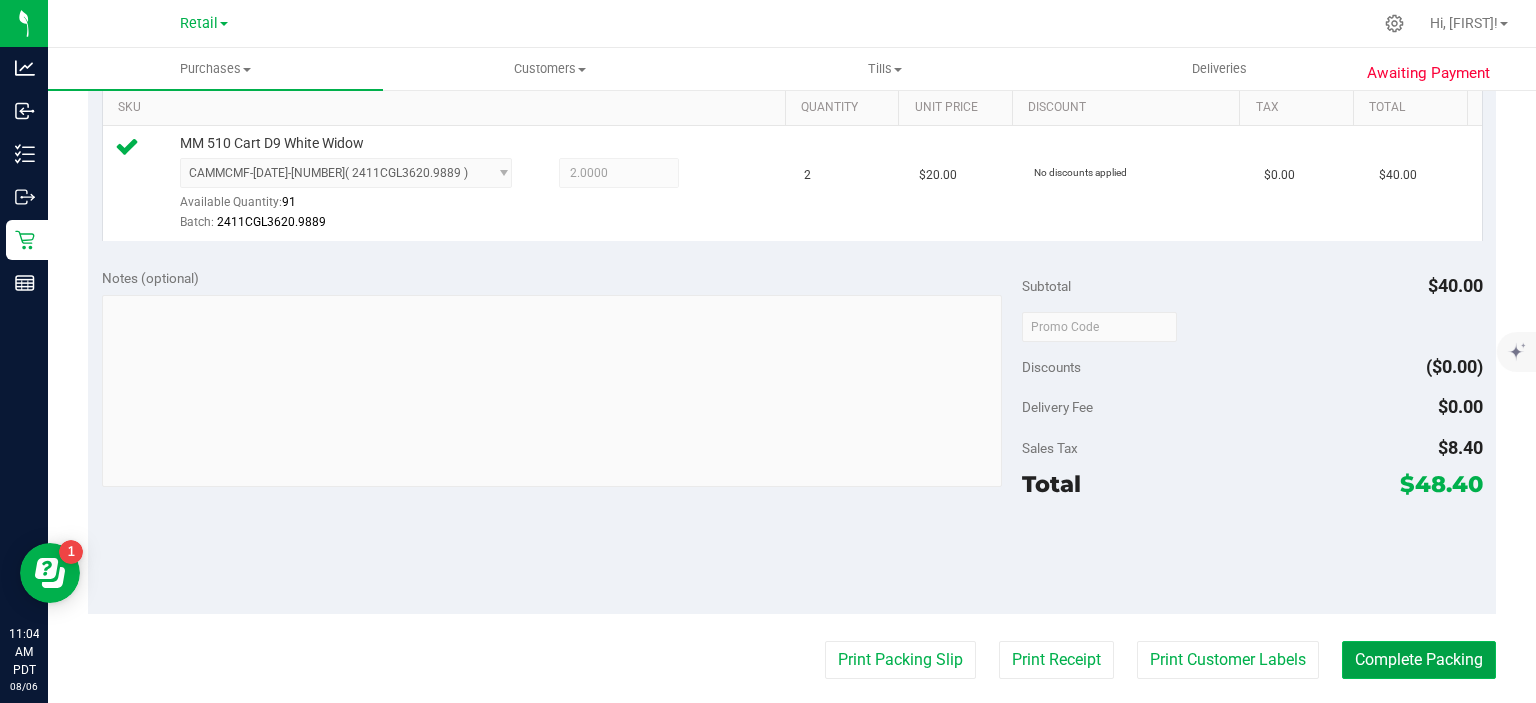 click on "Complete Packing" at bounding box center (1419, 660) 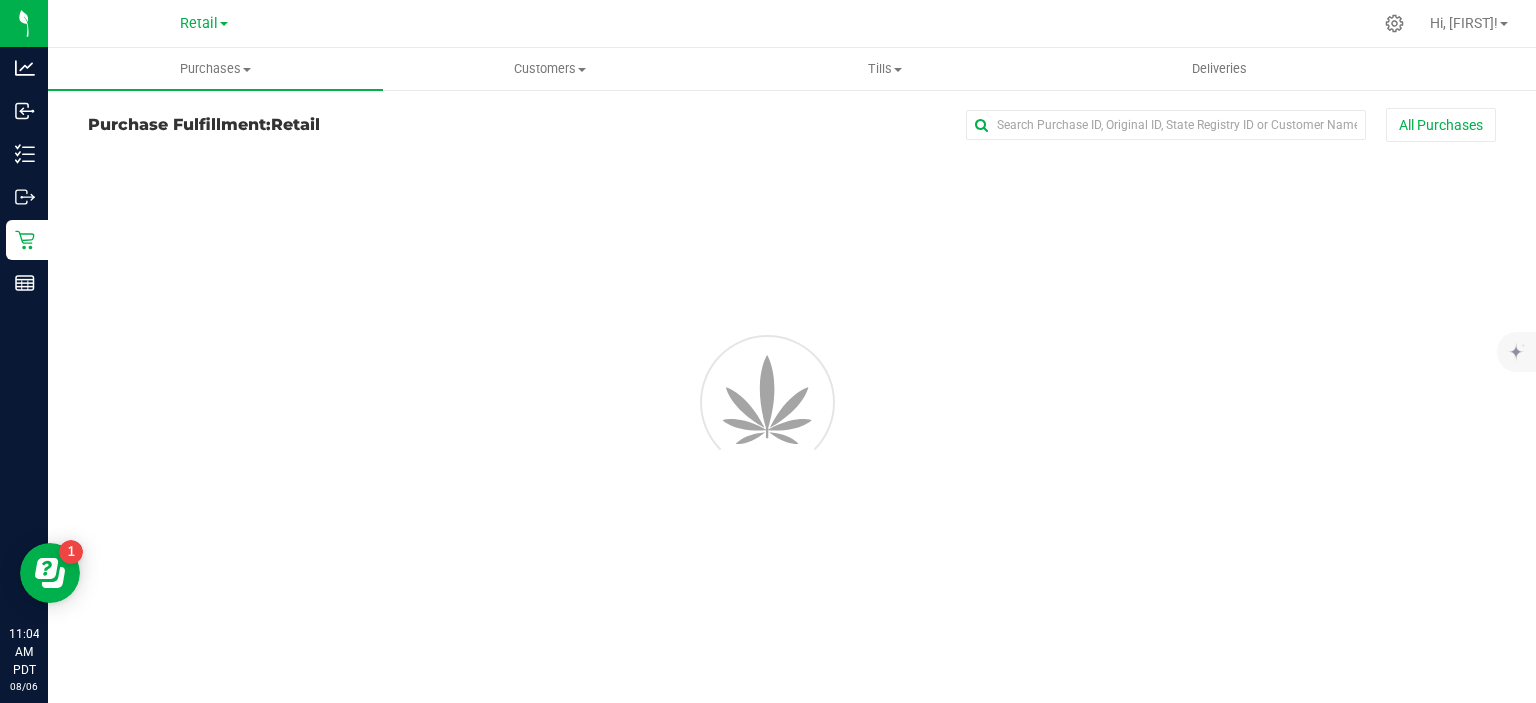 scroll, scrollTop: 0, scrollLeft: 0, axis: both 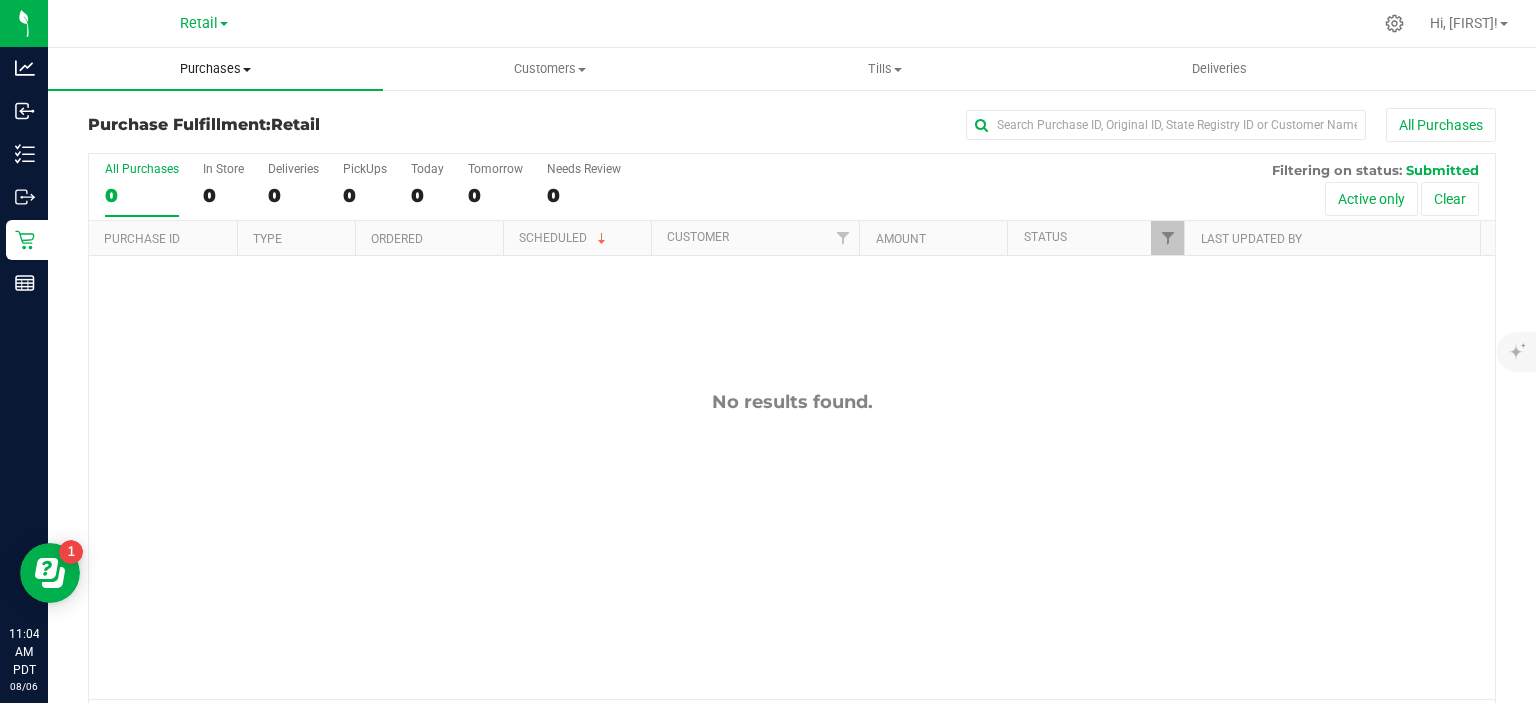click at bounding box center [247, 70] 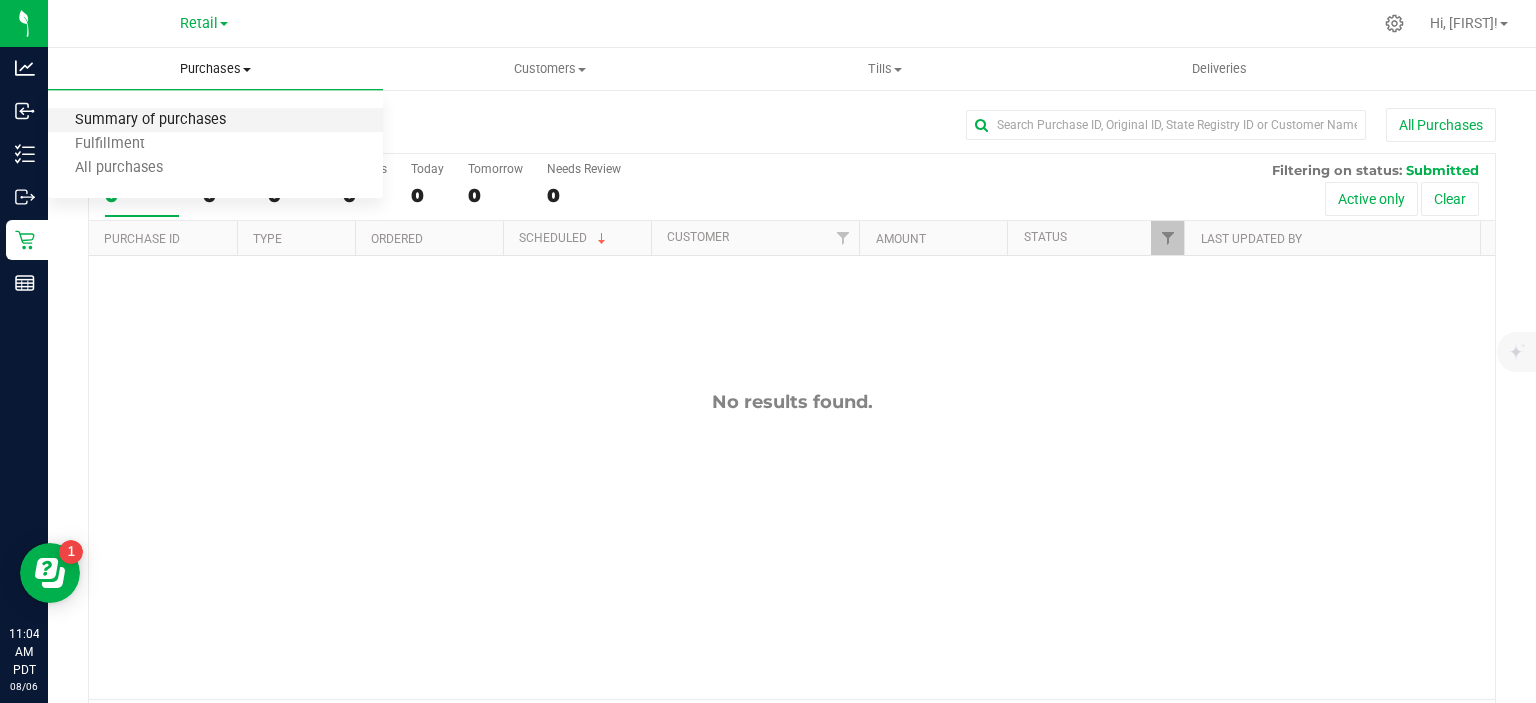 click on "Summary of purchases" at bounding box center (150, 120) 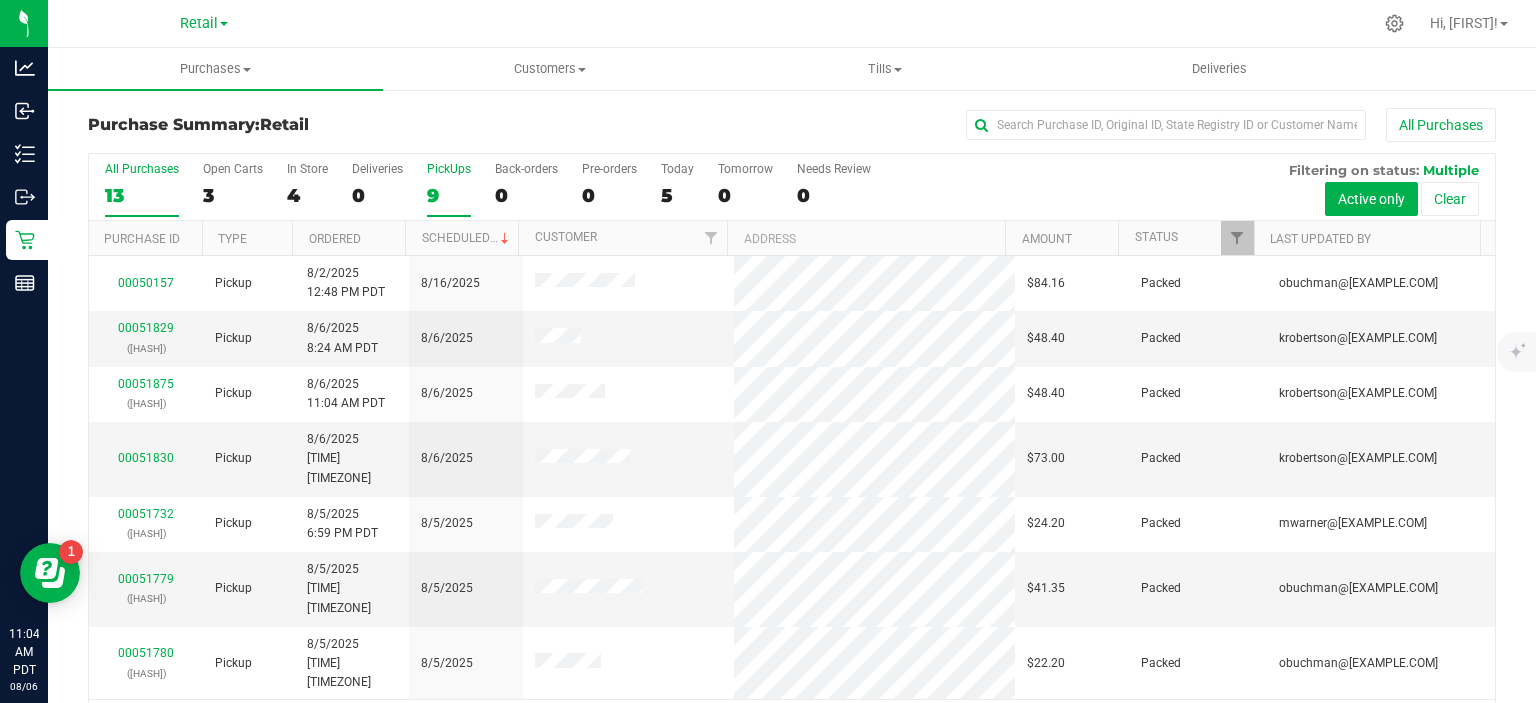 click on "9" at bounding box center [449, 195] 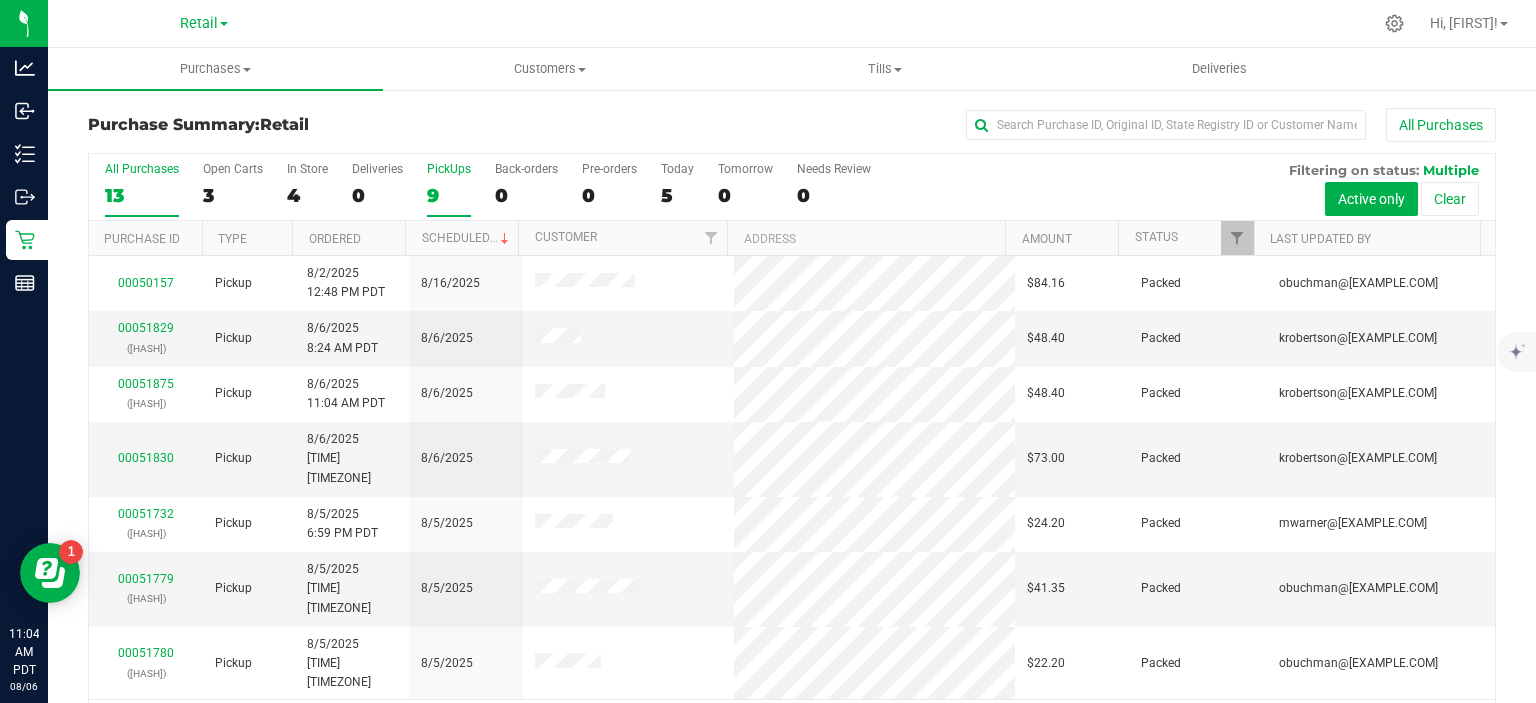 click on "PickUps
9" at bounding box center [0, 0] 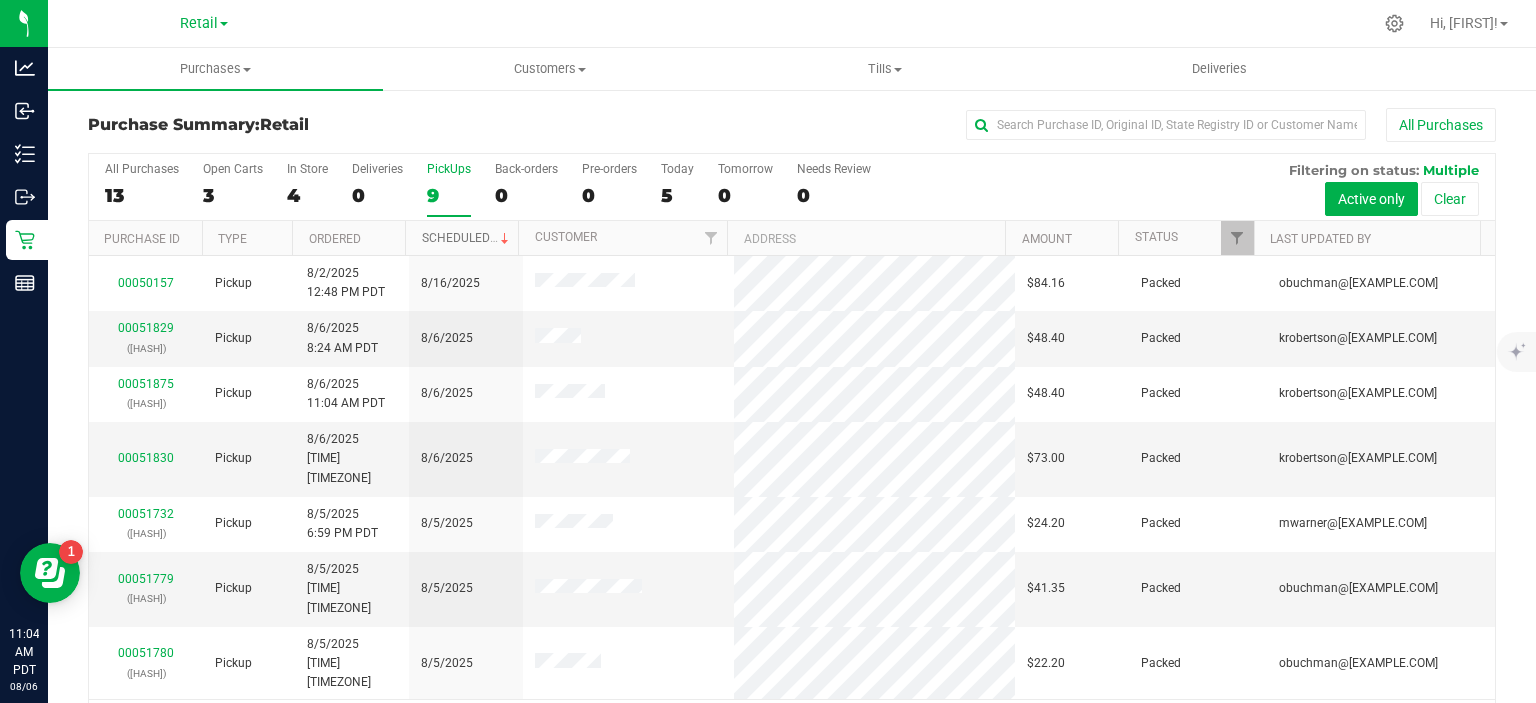 click at bounding box center [505, 239] 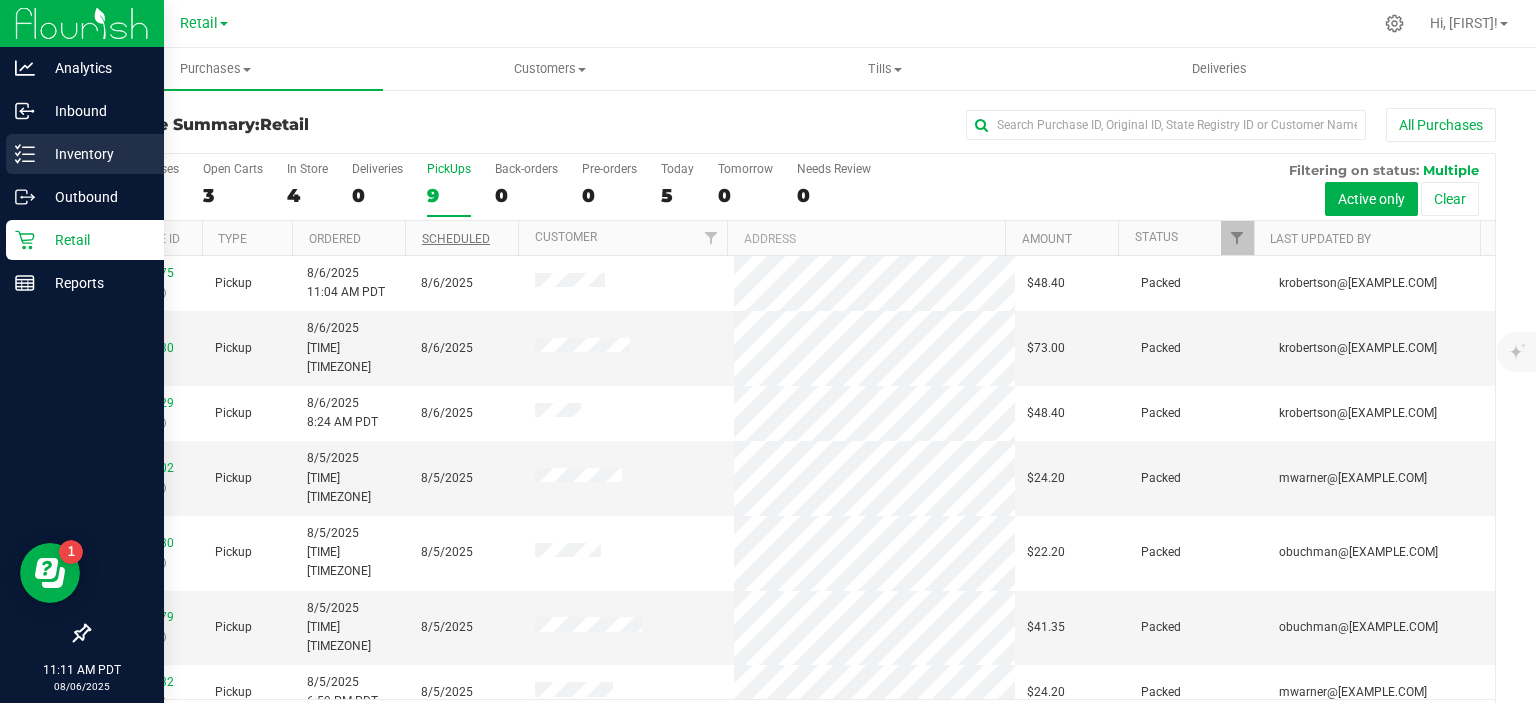 click 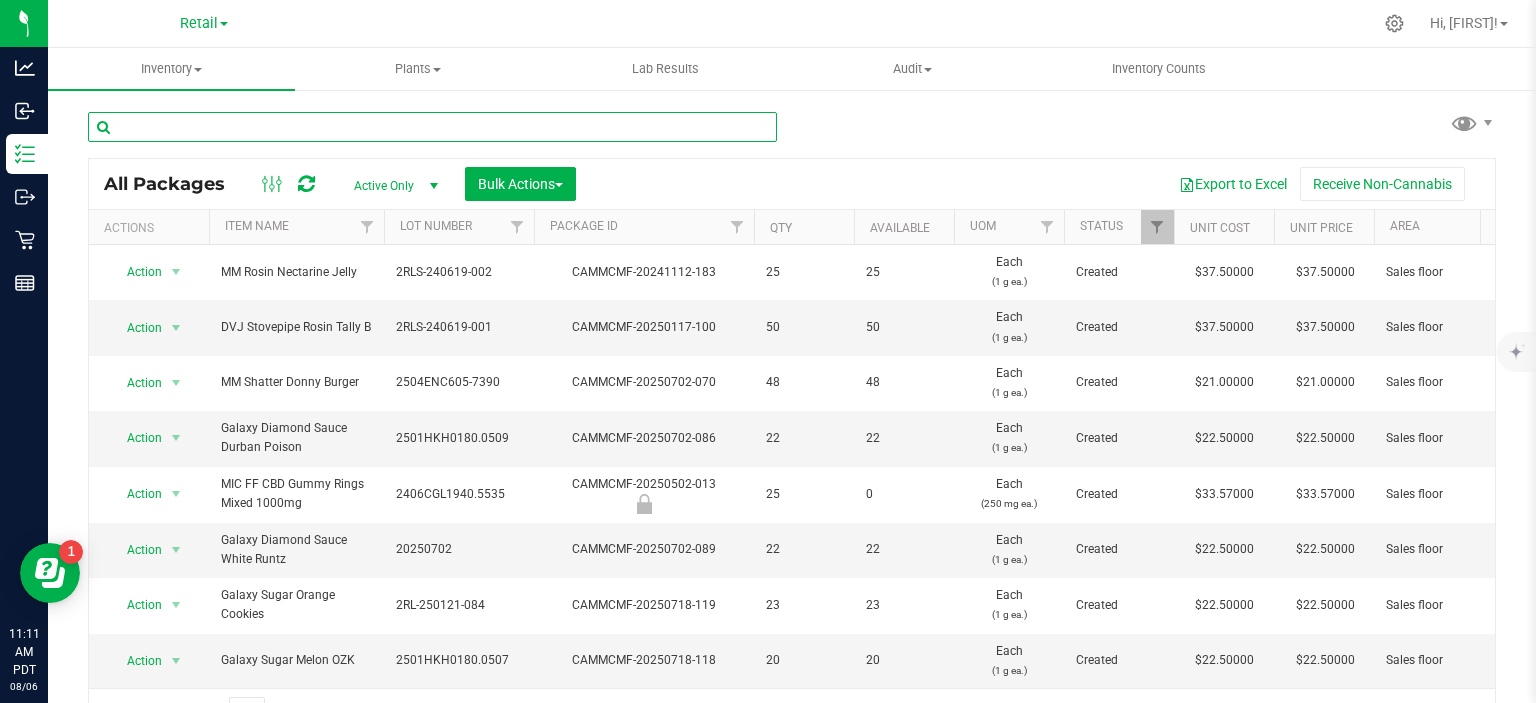 click at bounding box center (432, 127) 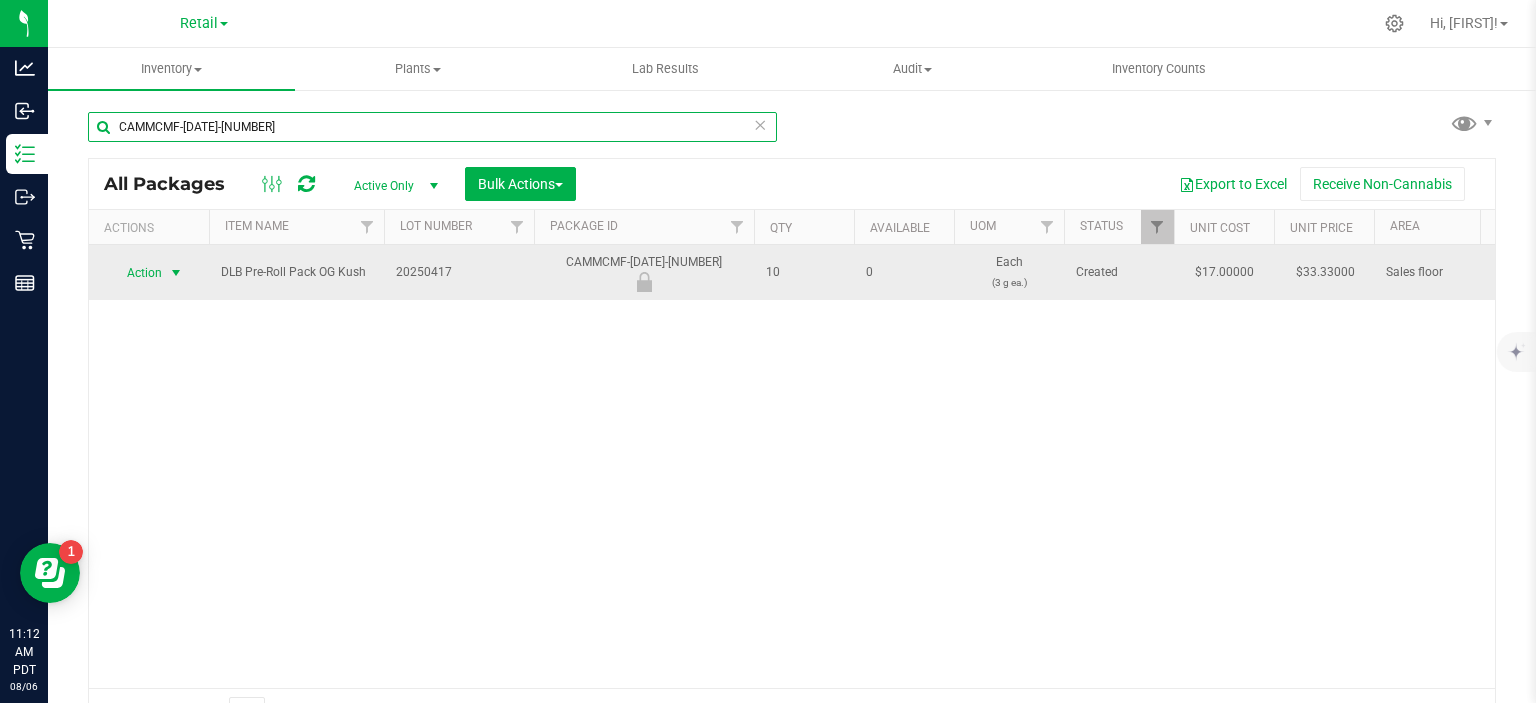type on "CAMMCMF-[DATE]-[NUMBER]" 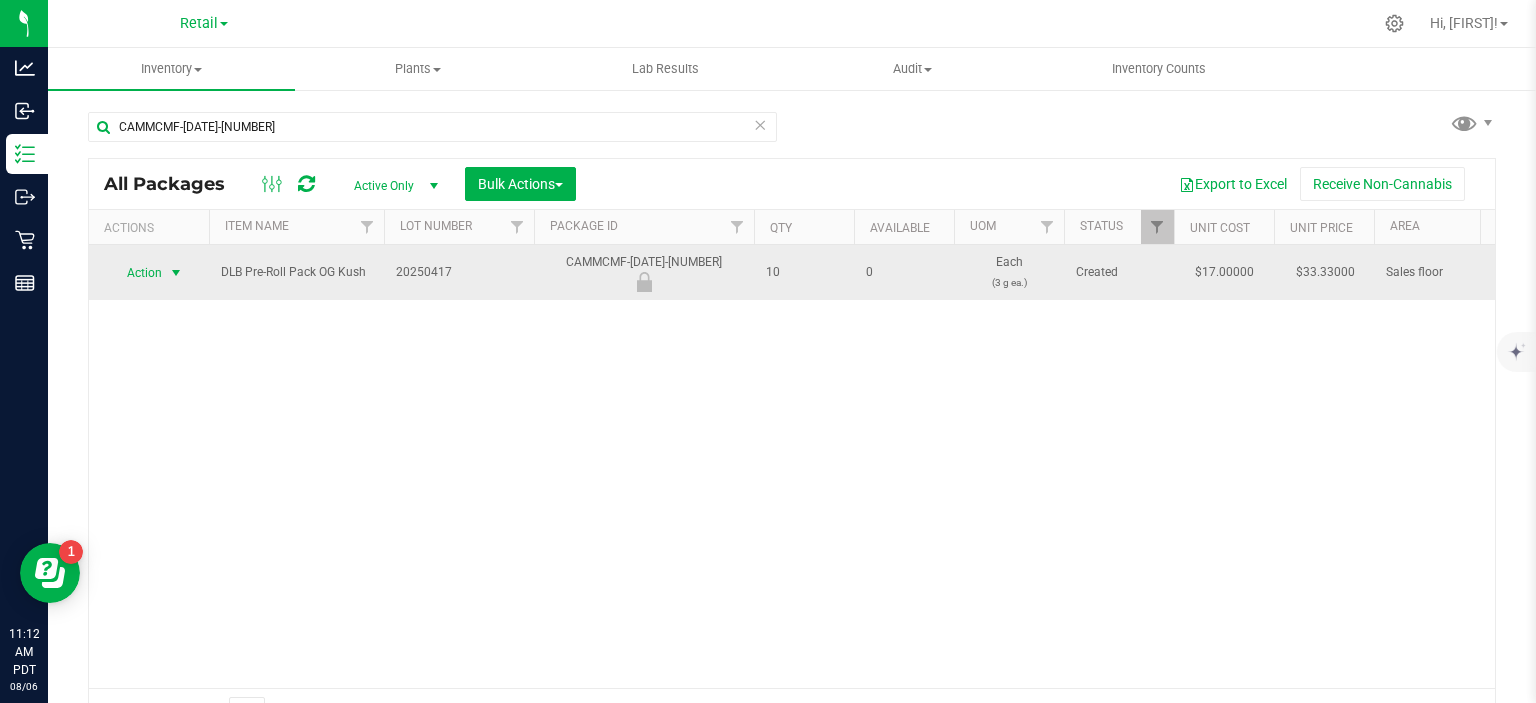 click at bounding box center (176, 273) 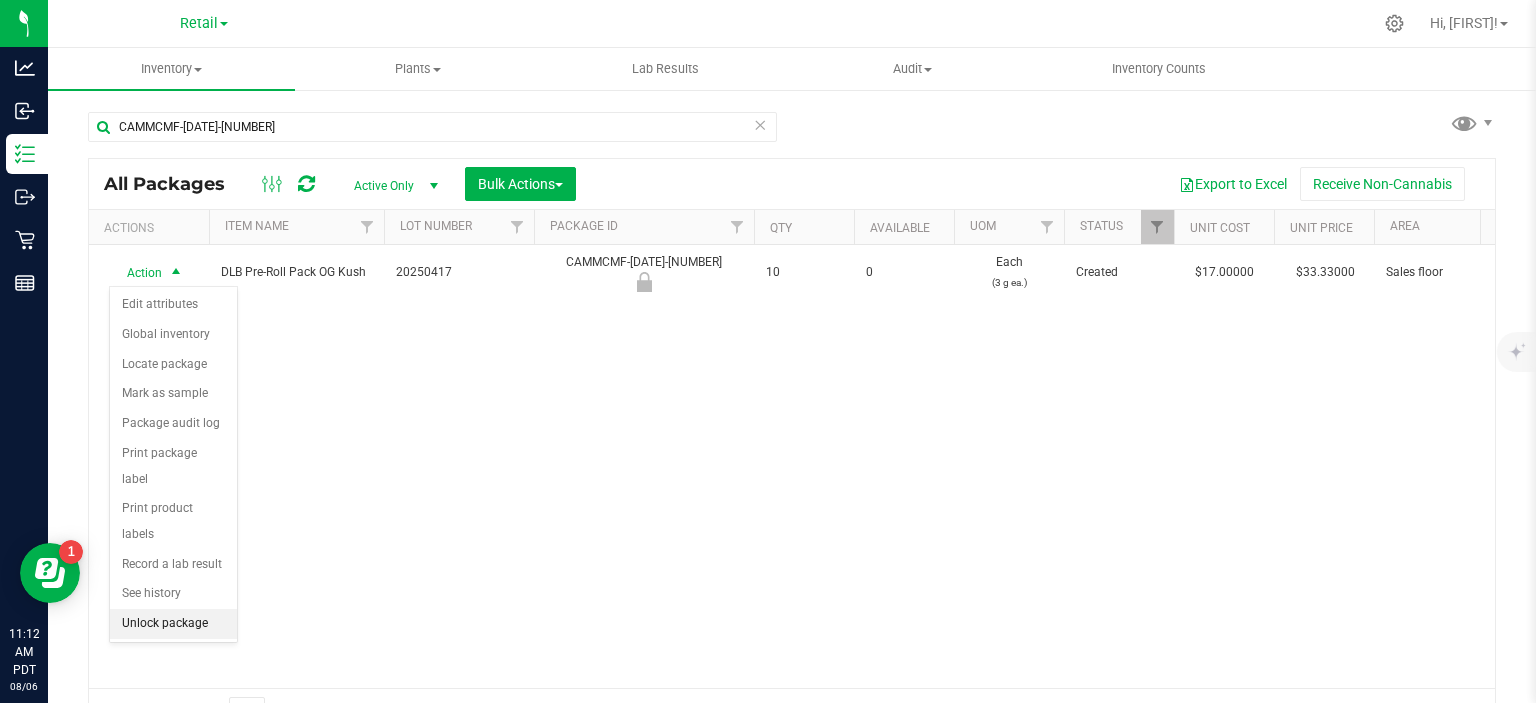 click on "Unlock package" at bounding box center (173, 624) 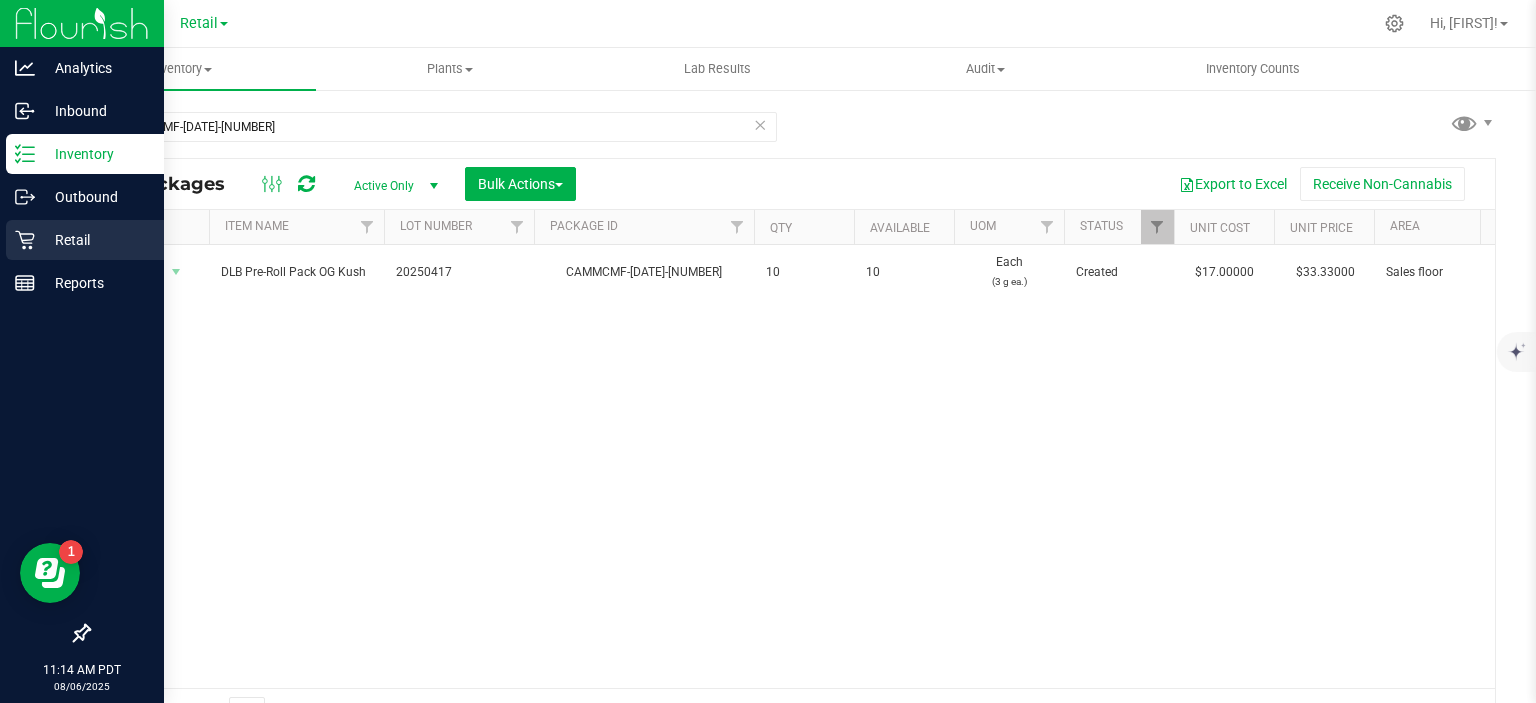 click 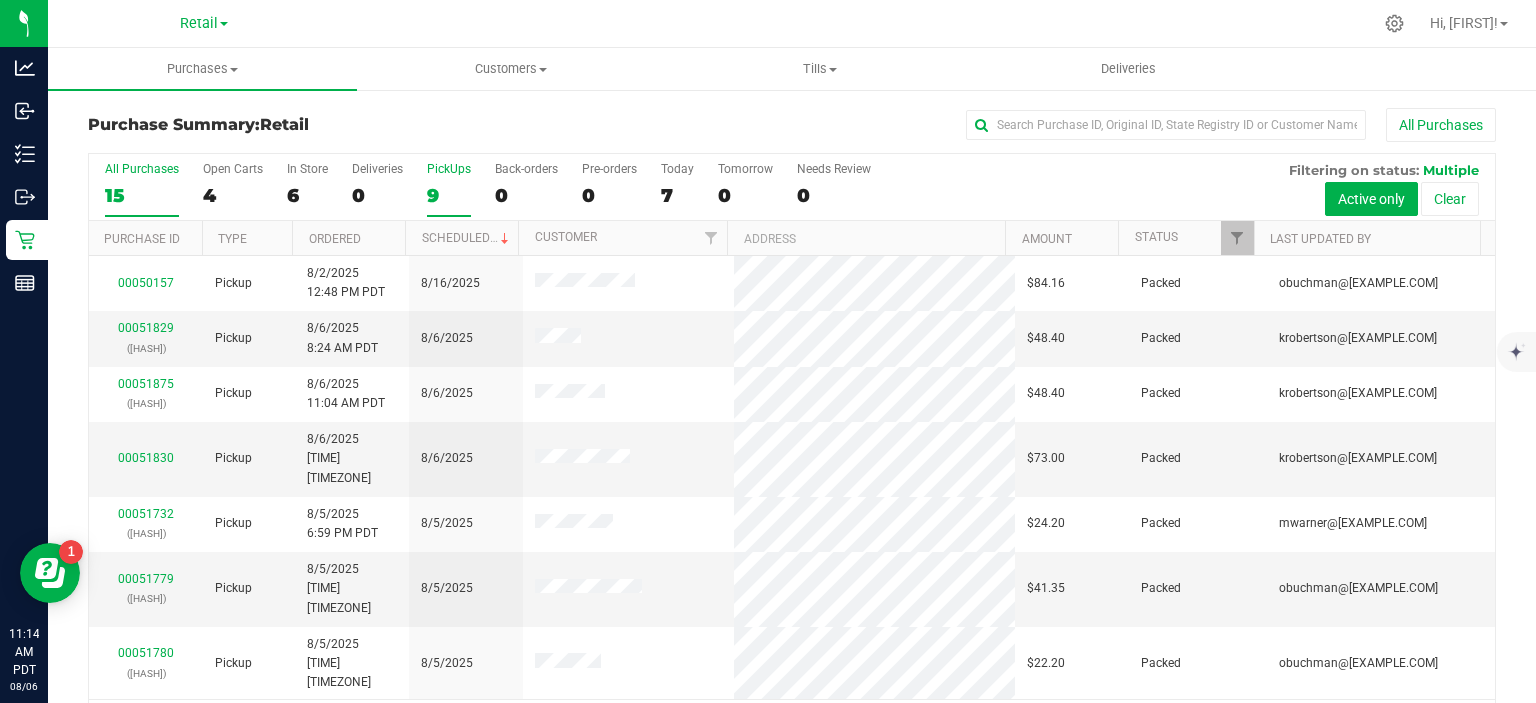 click on "9" at bounding box center [449, 195] 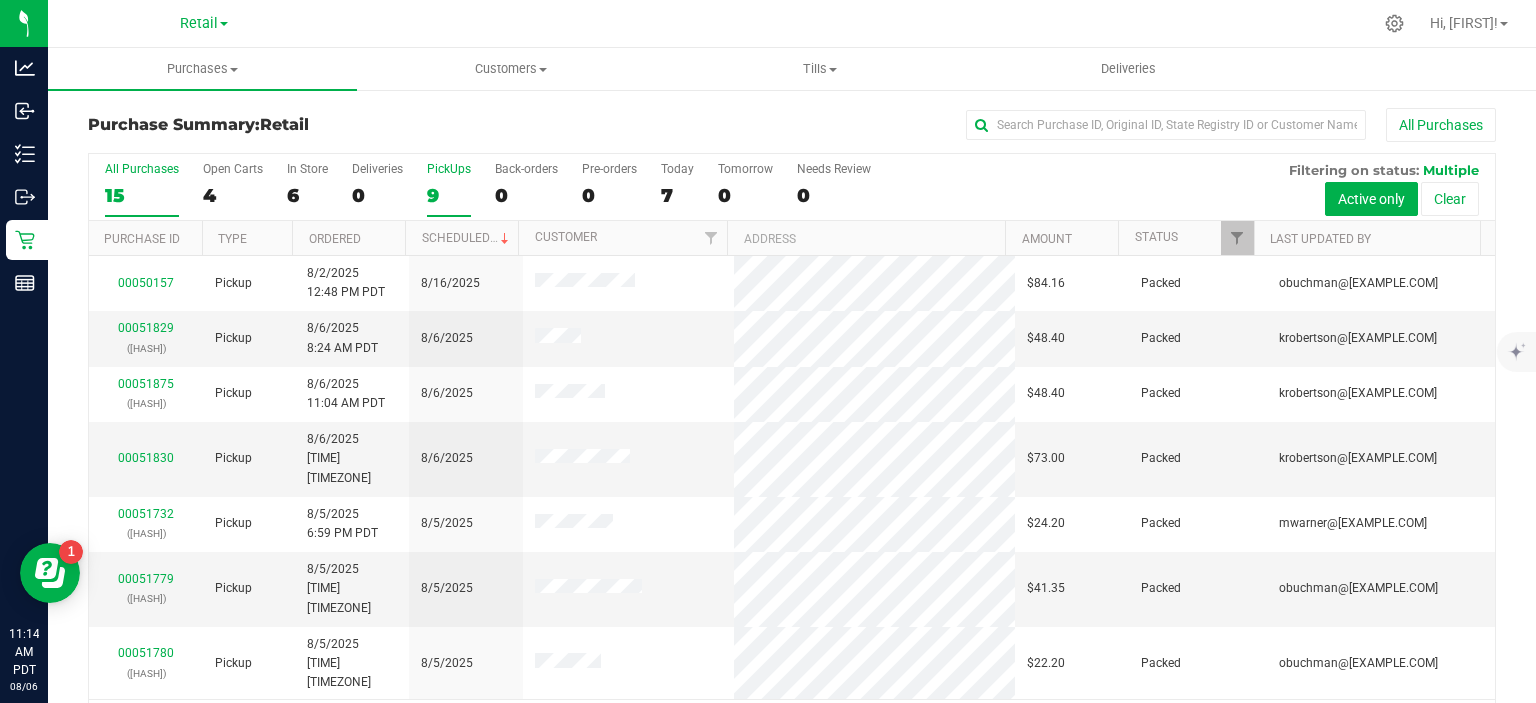 click on "PickUps
9" at bounding box center [0, 0] 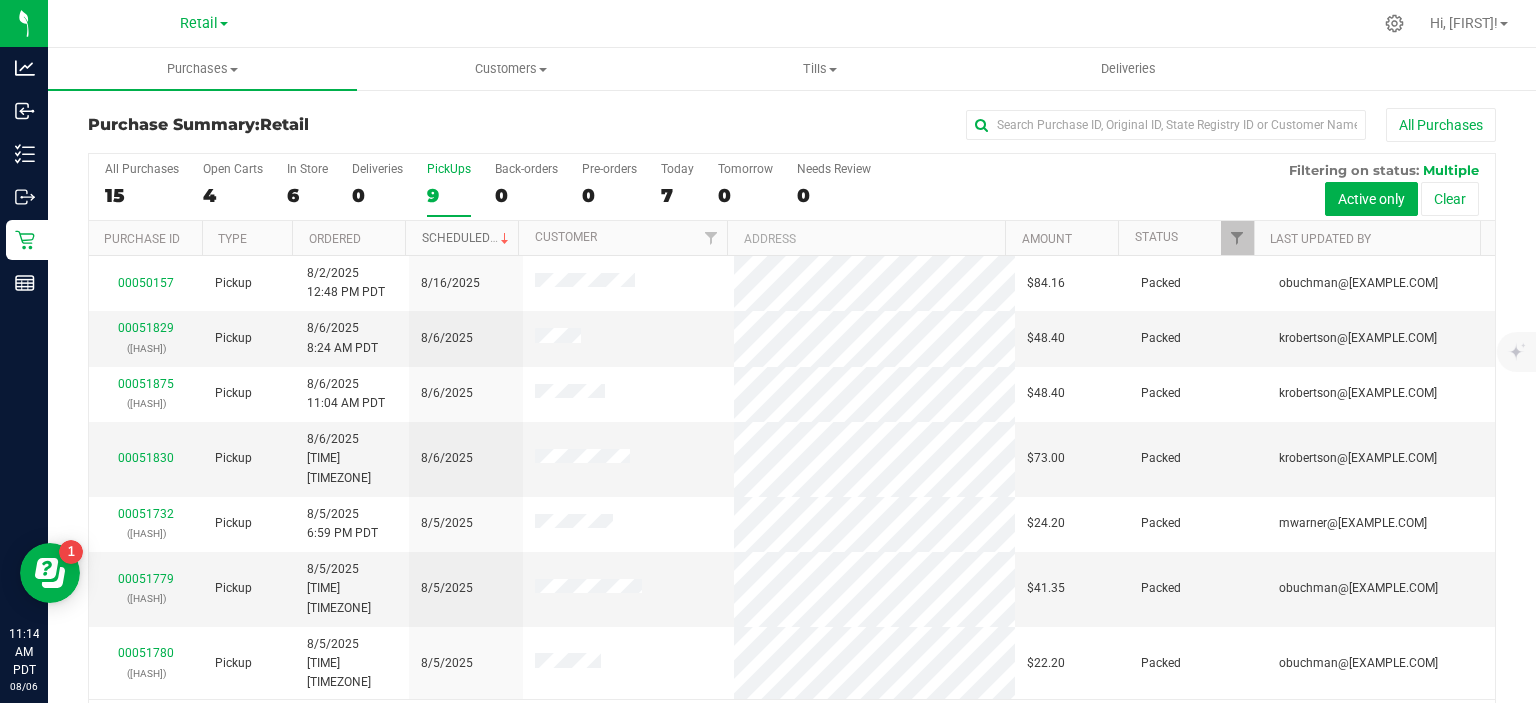 click at bounding box center (505, 239) 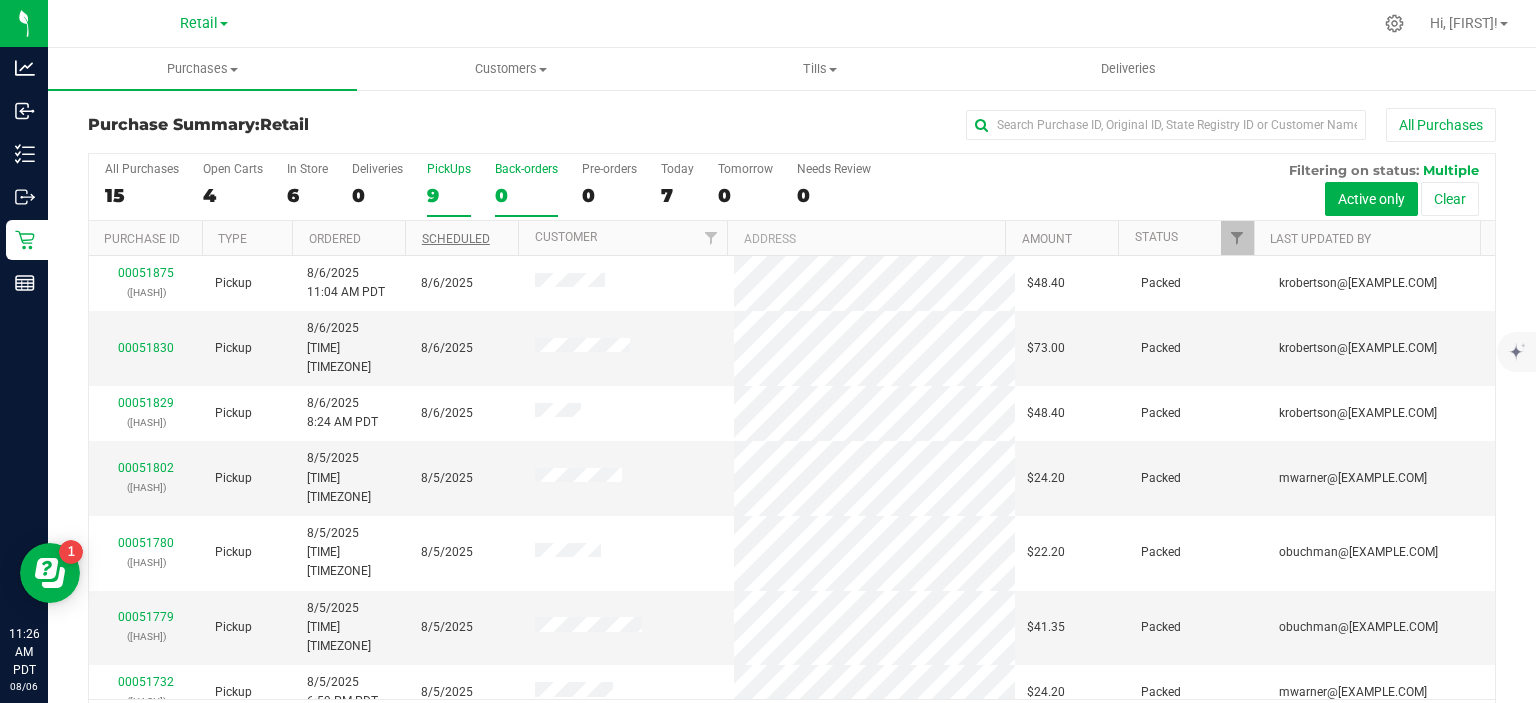 click on "0" at bounding box center (526, 195) 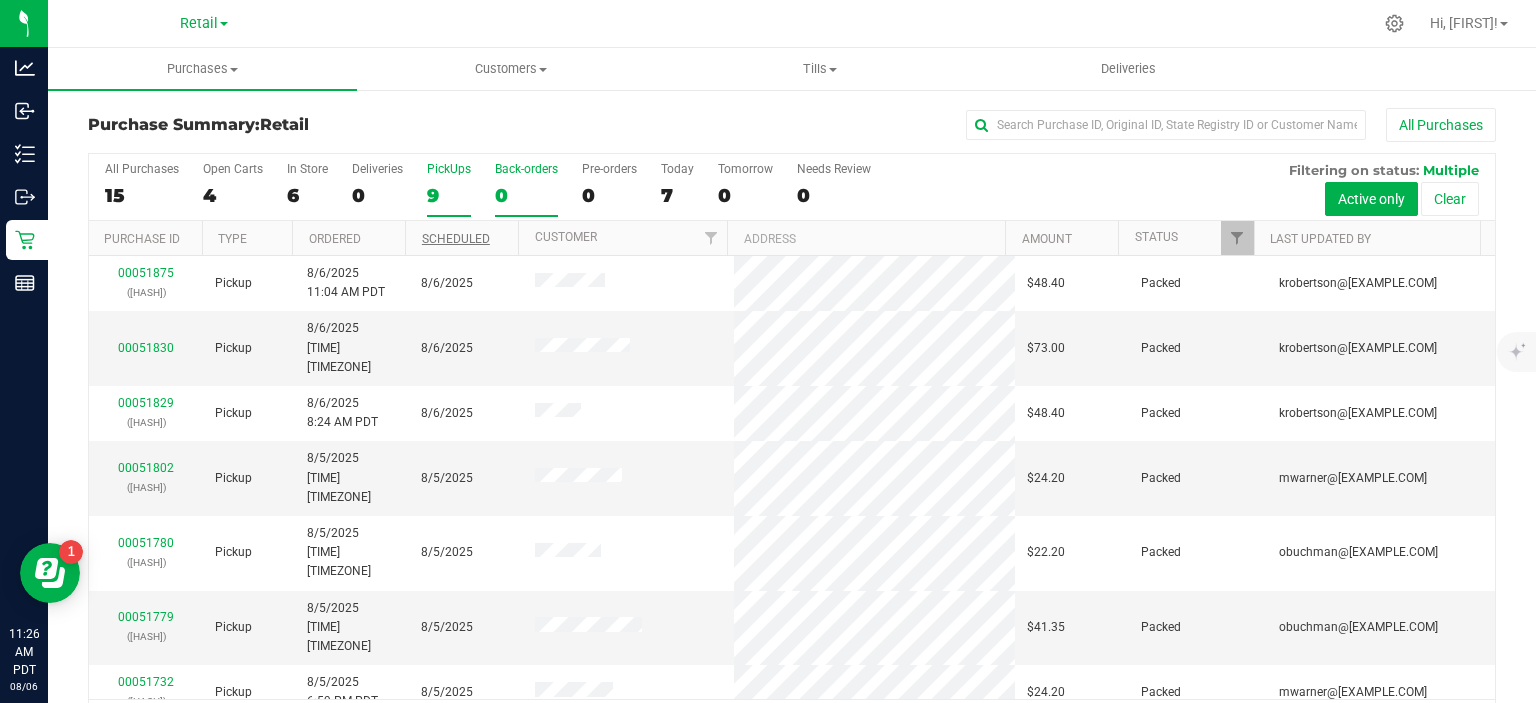 click on "Back-orders
0" at bounding box center [0, 0] 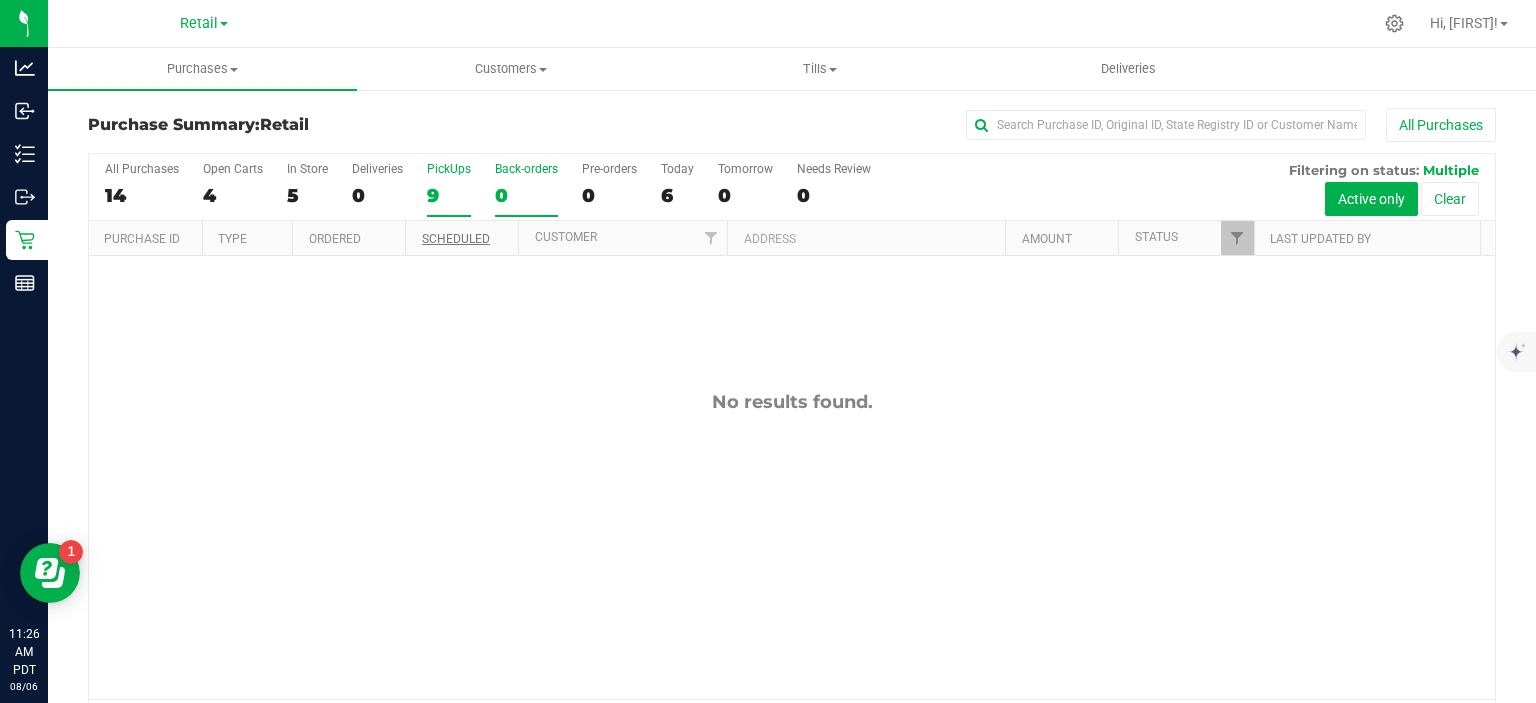 click on "9" at bounding box center (449, 195) 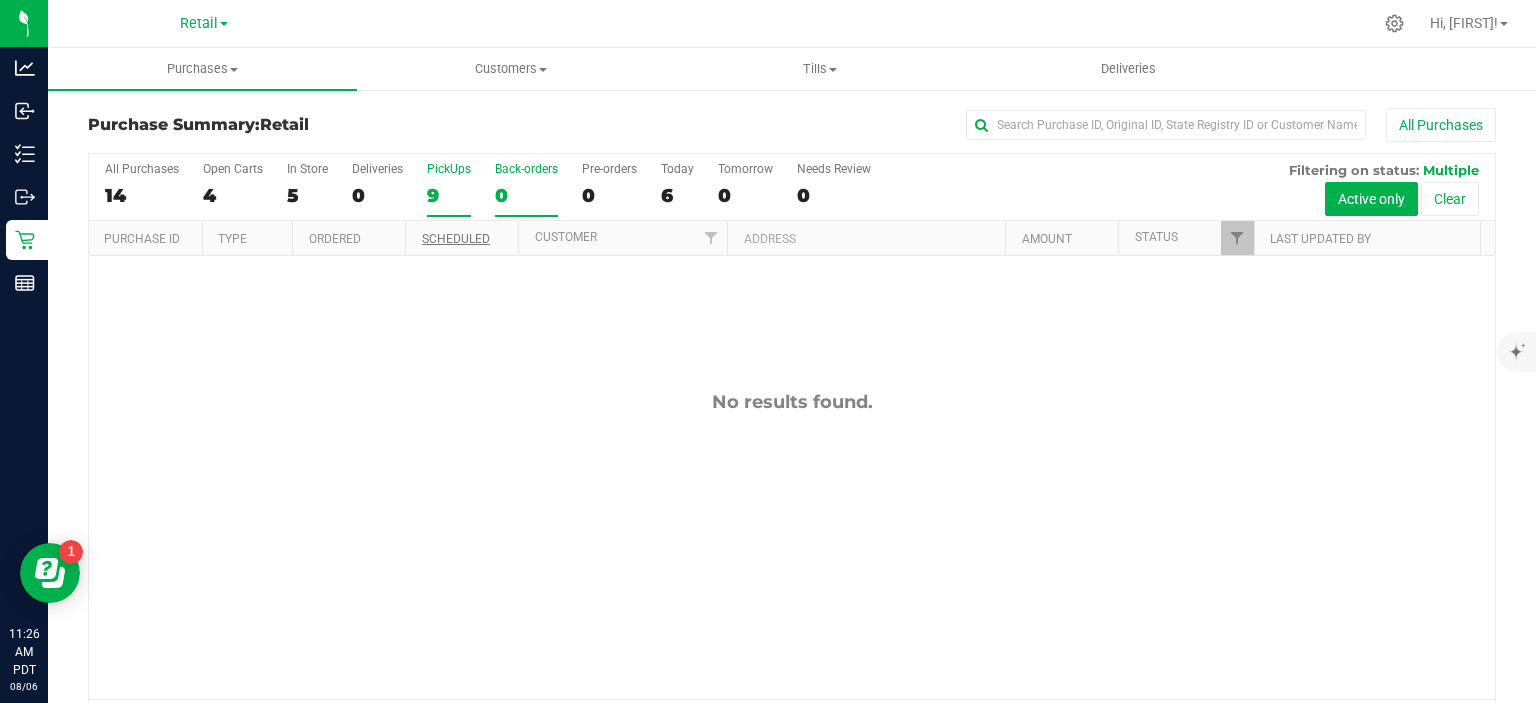 click on "PickUps
9" at bounding box center [0, 0] 